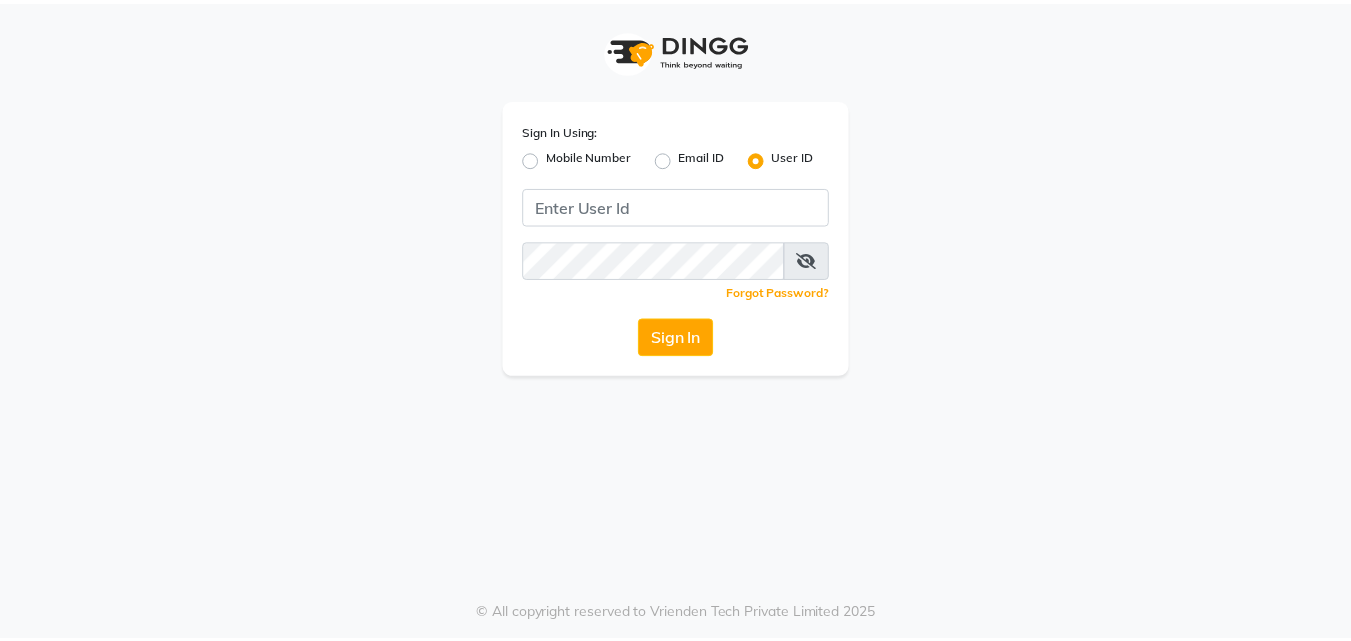 scroll, scrollTop: 0, scrollLeft: 0, axis: both 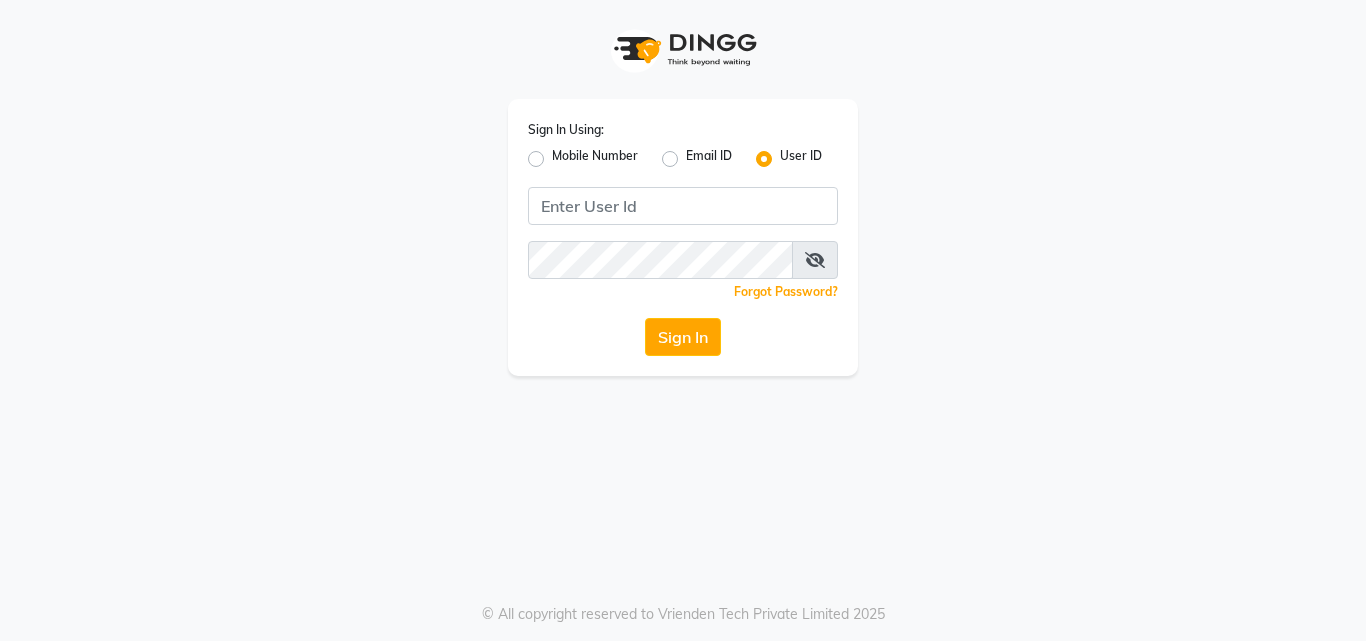 click on "Mobile Number" 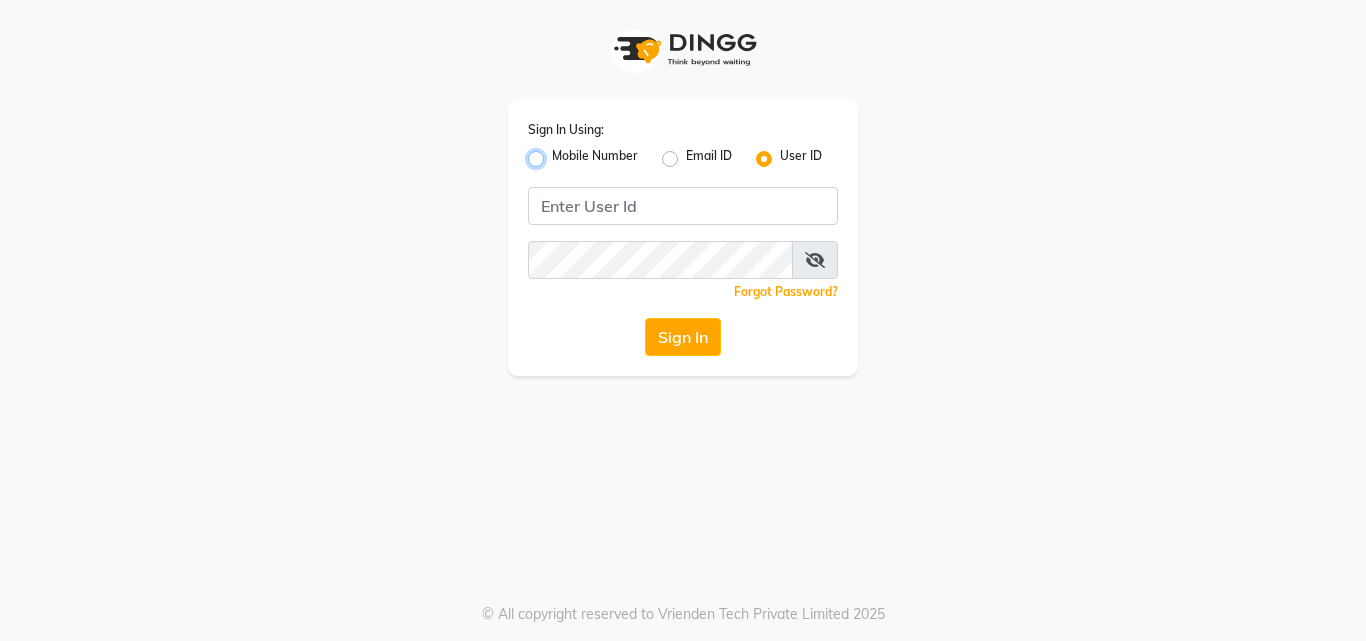click on "Mobile Number" at bounding box center (558, 153) 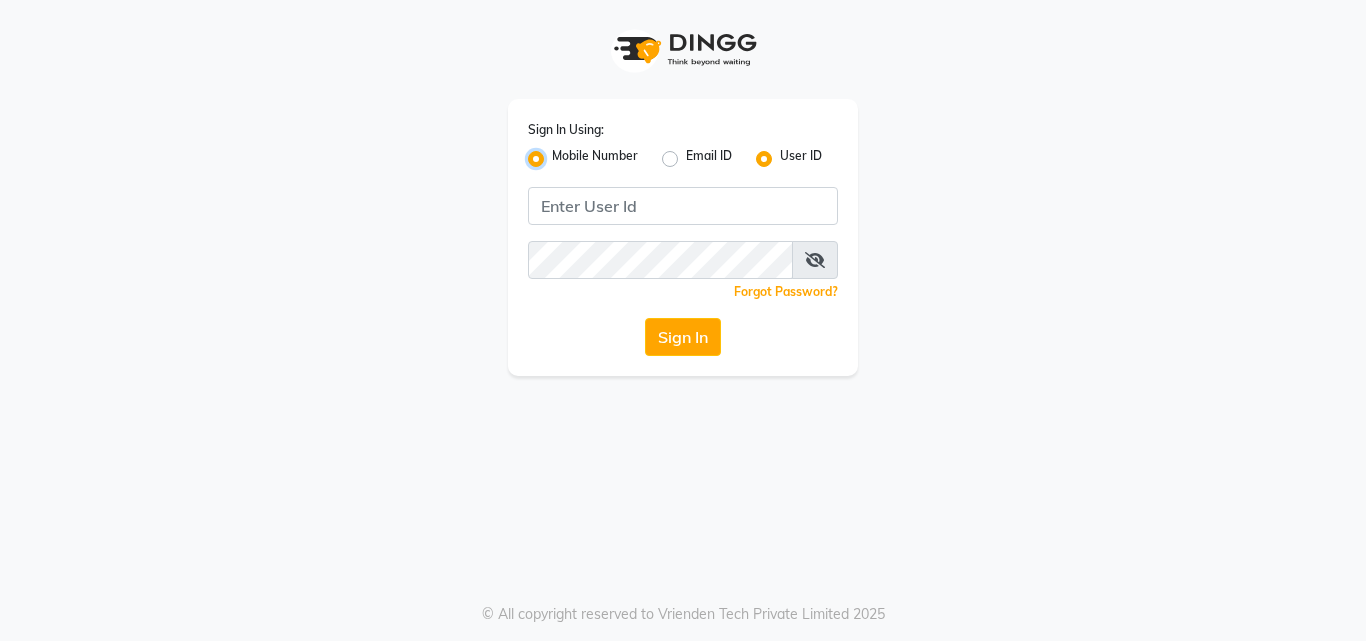 radio on "false" 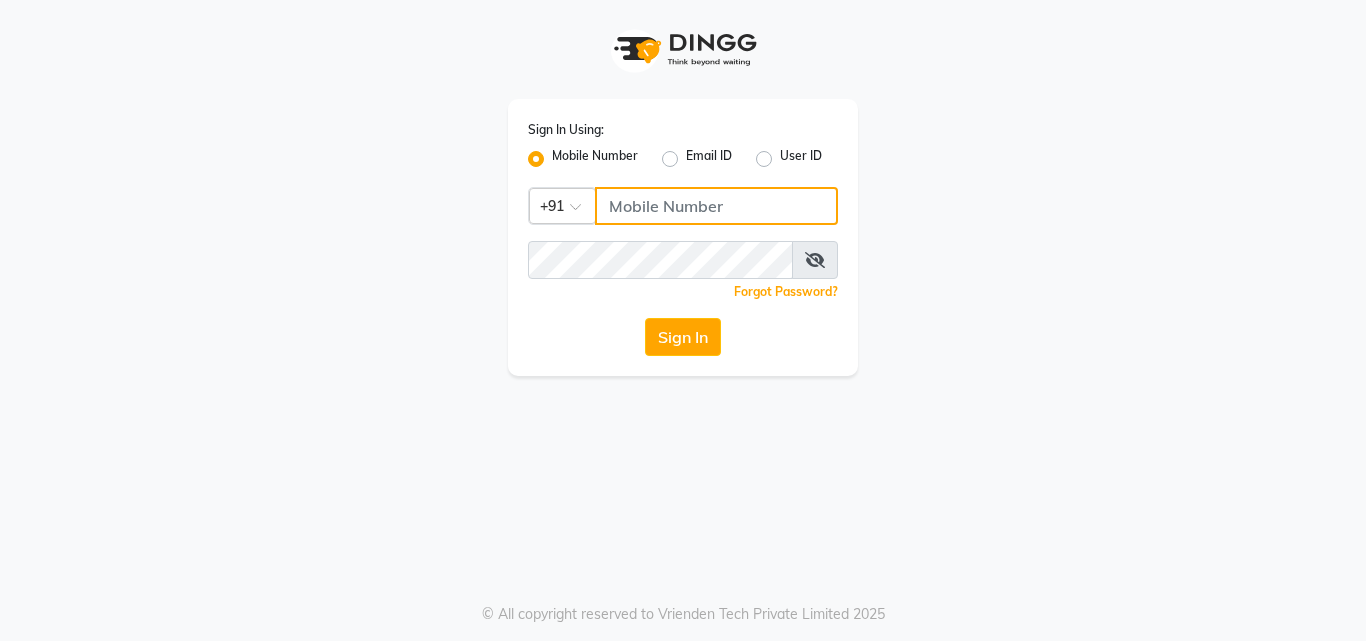 click 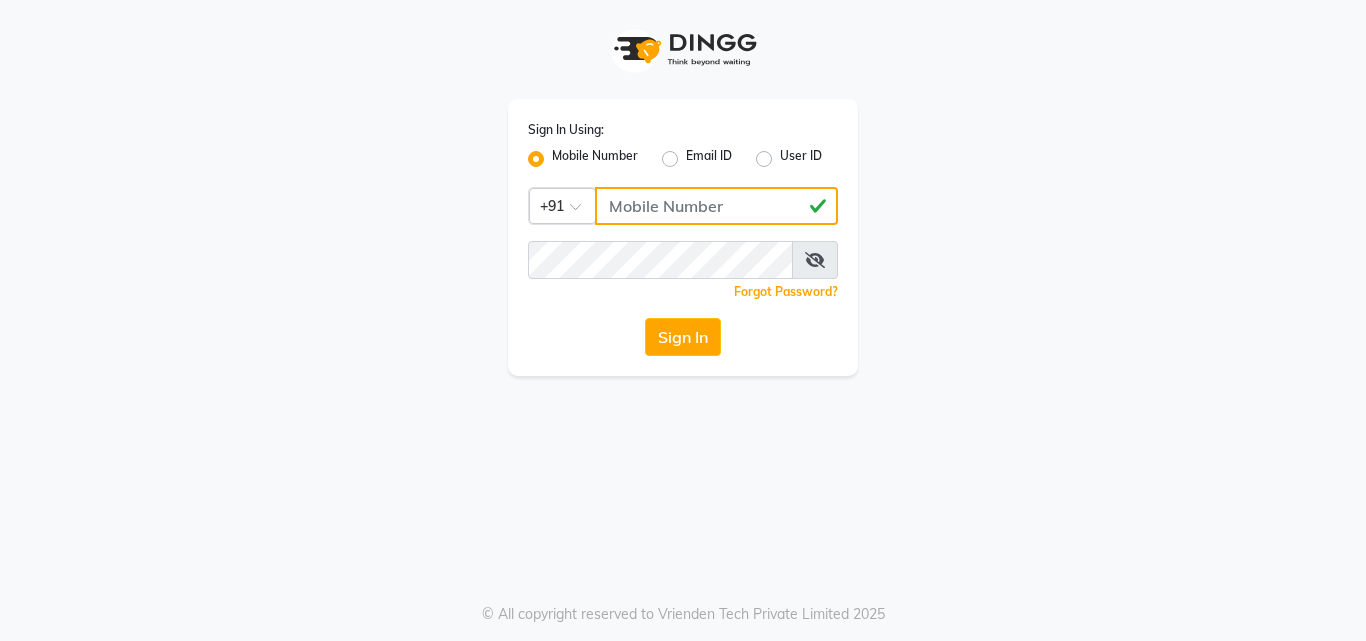 type on "[PHONE]" 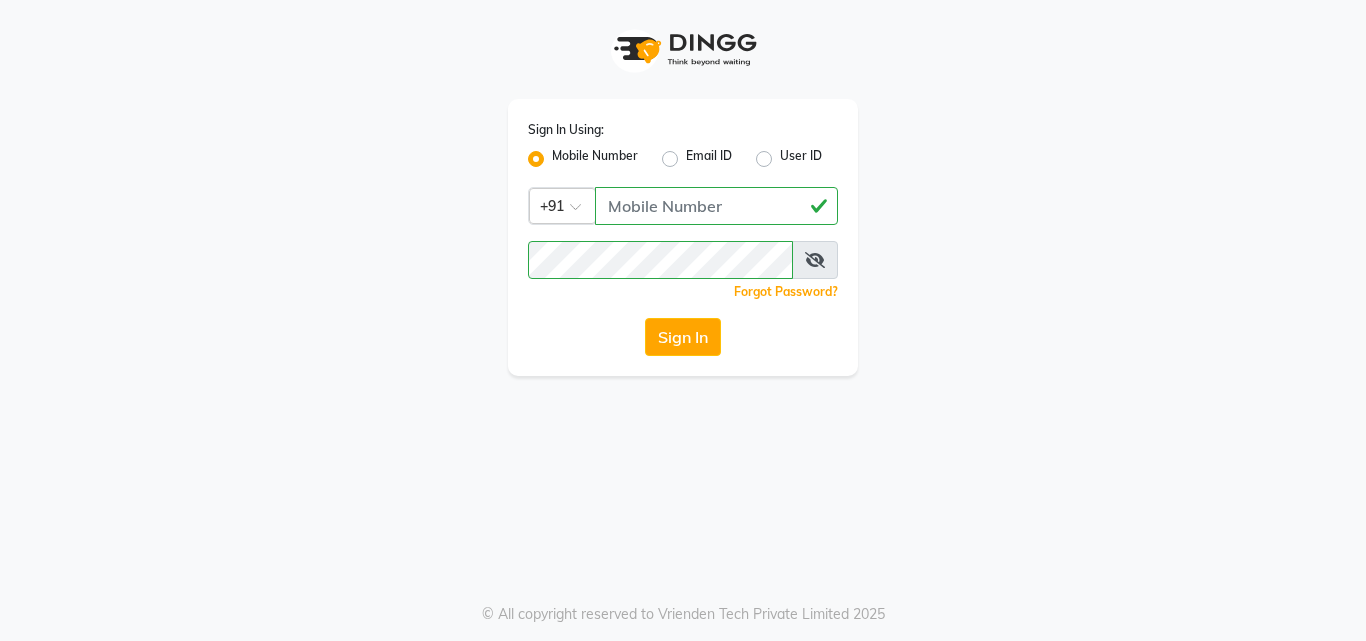 click at bounding box center (815, 260) 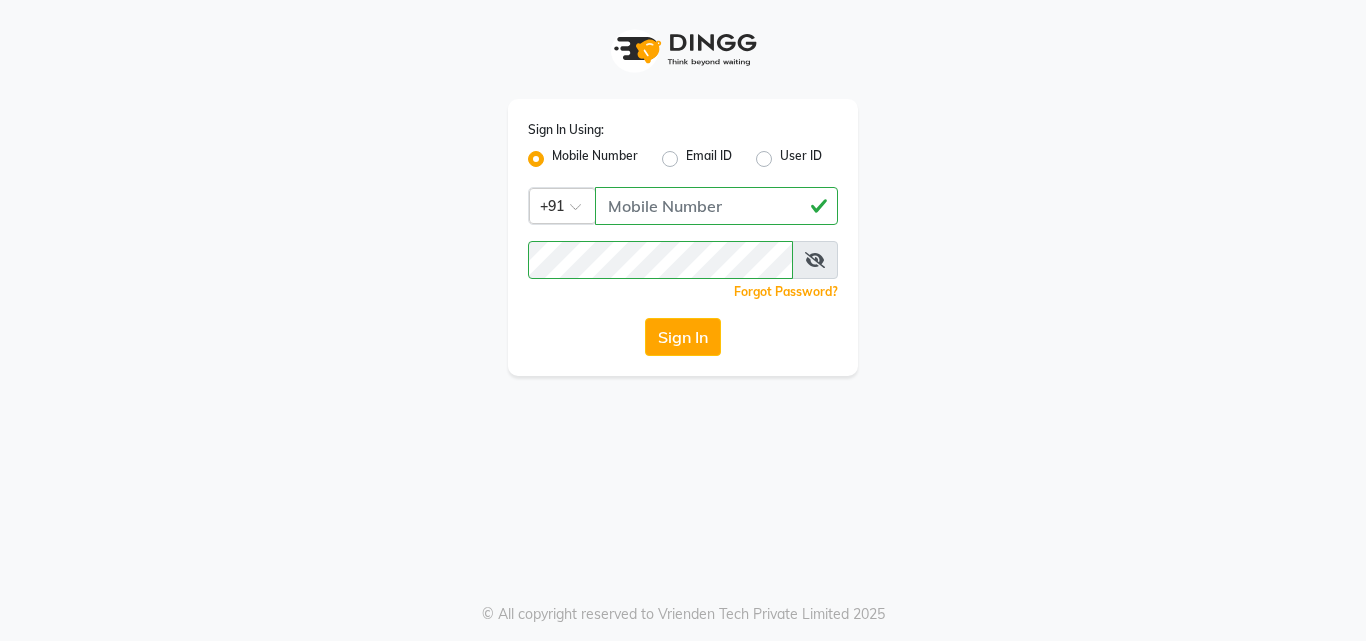 click at bounding box center [815, 260] 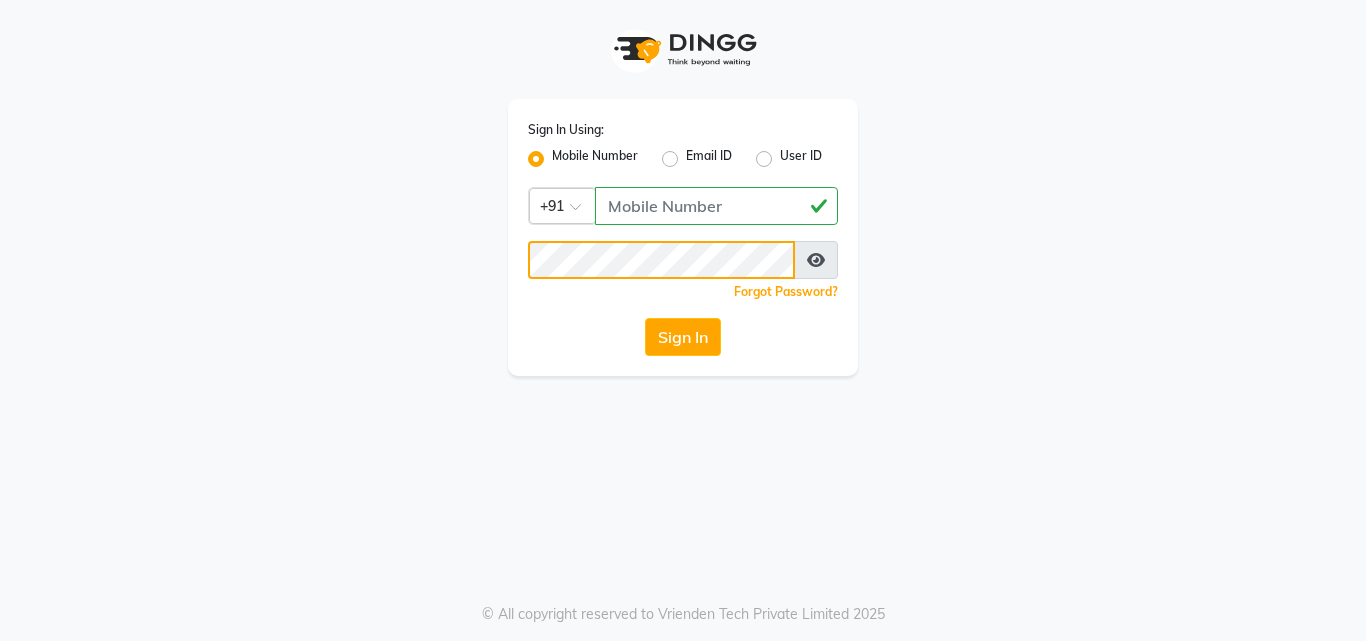 click on "Sign In" 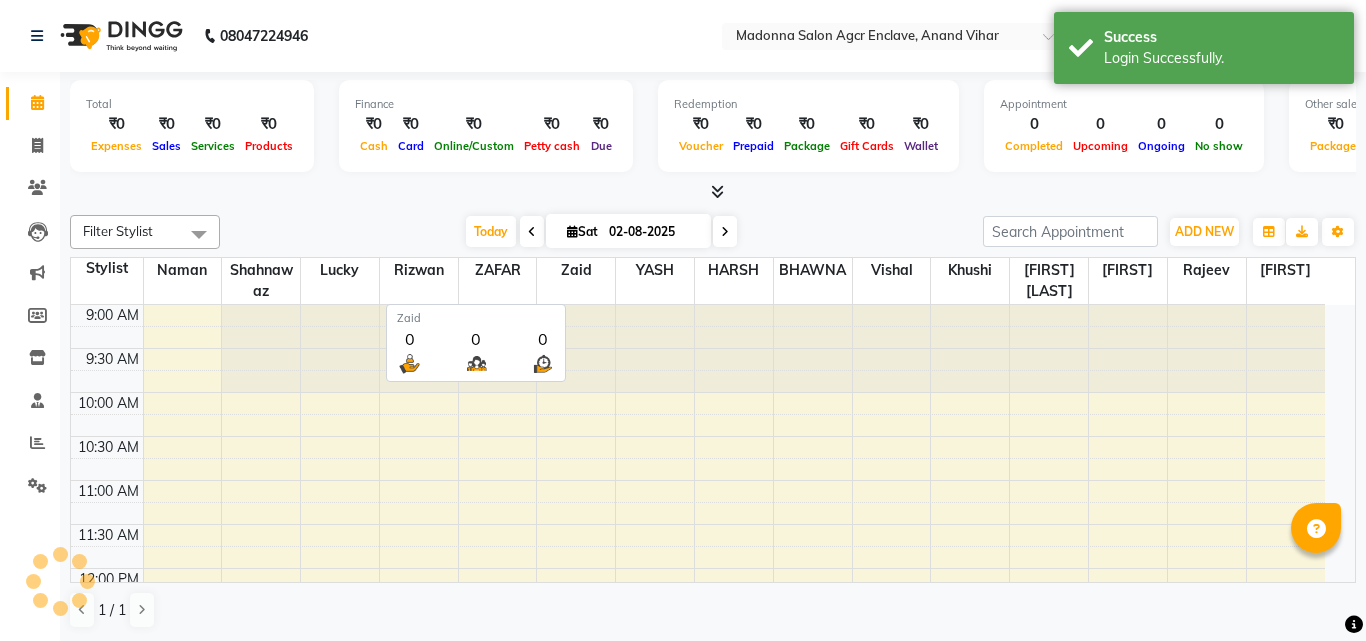 select on "en" 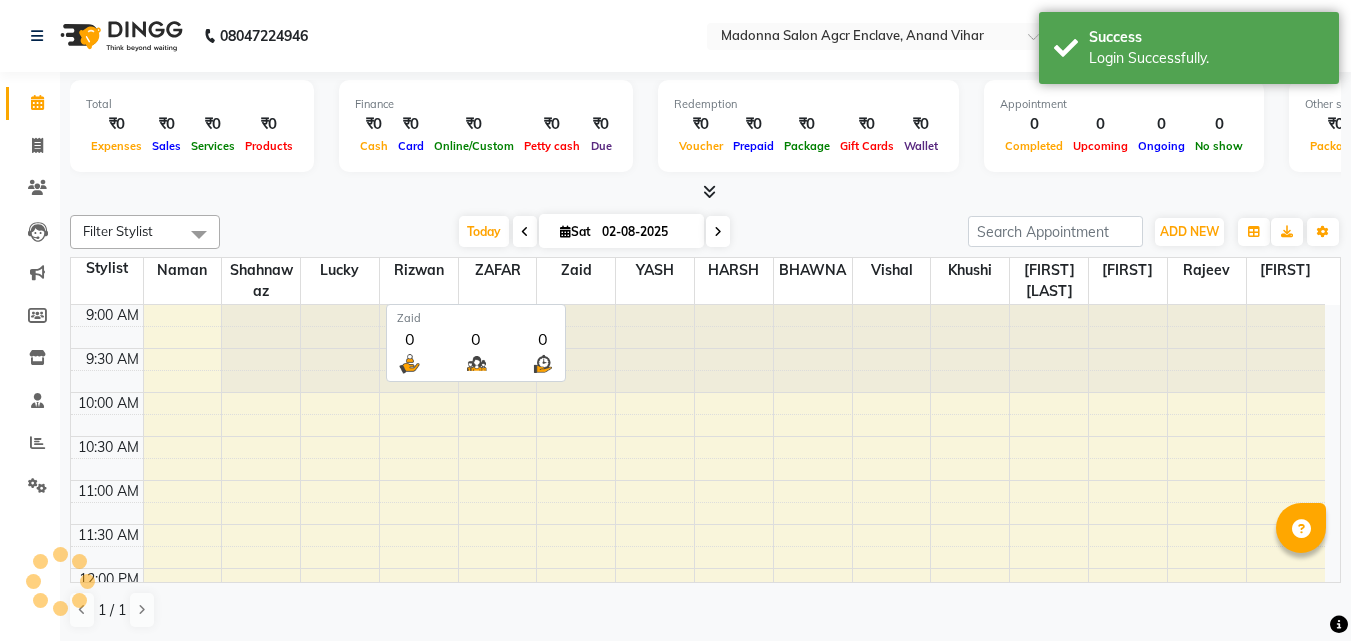 scroll, scrollTop: 0, scrollLeft: 0, axis: both 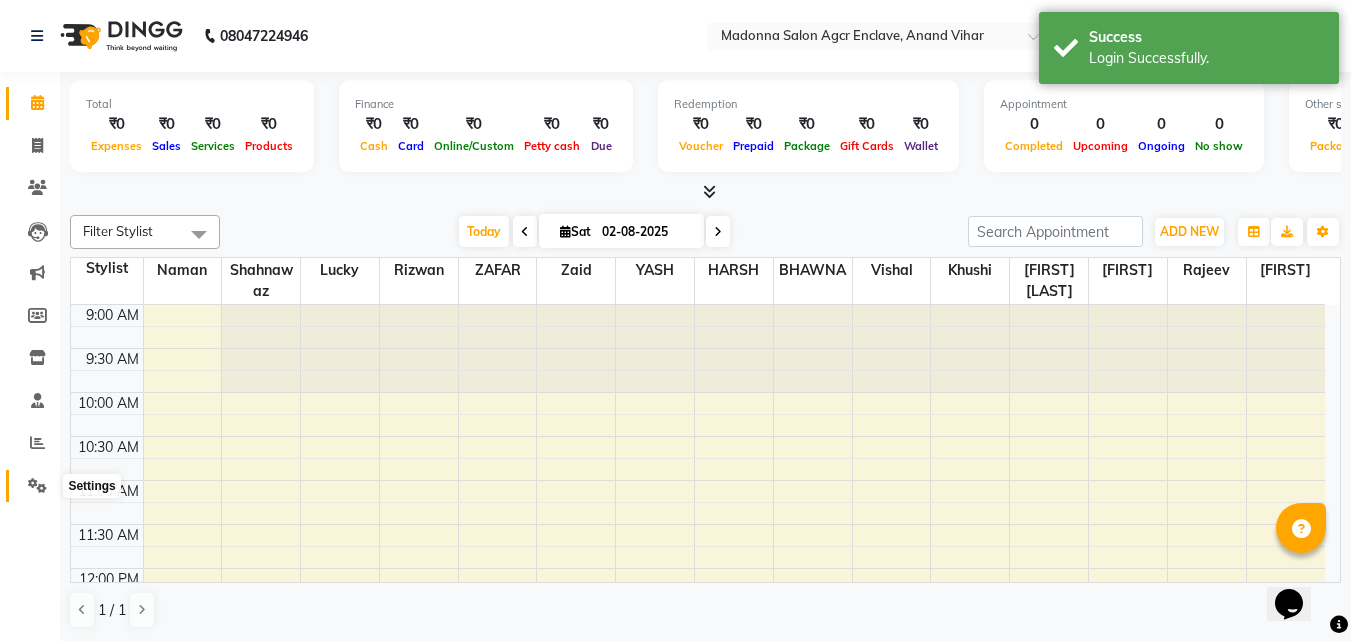 click 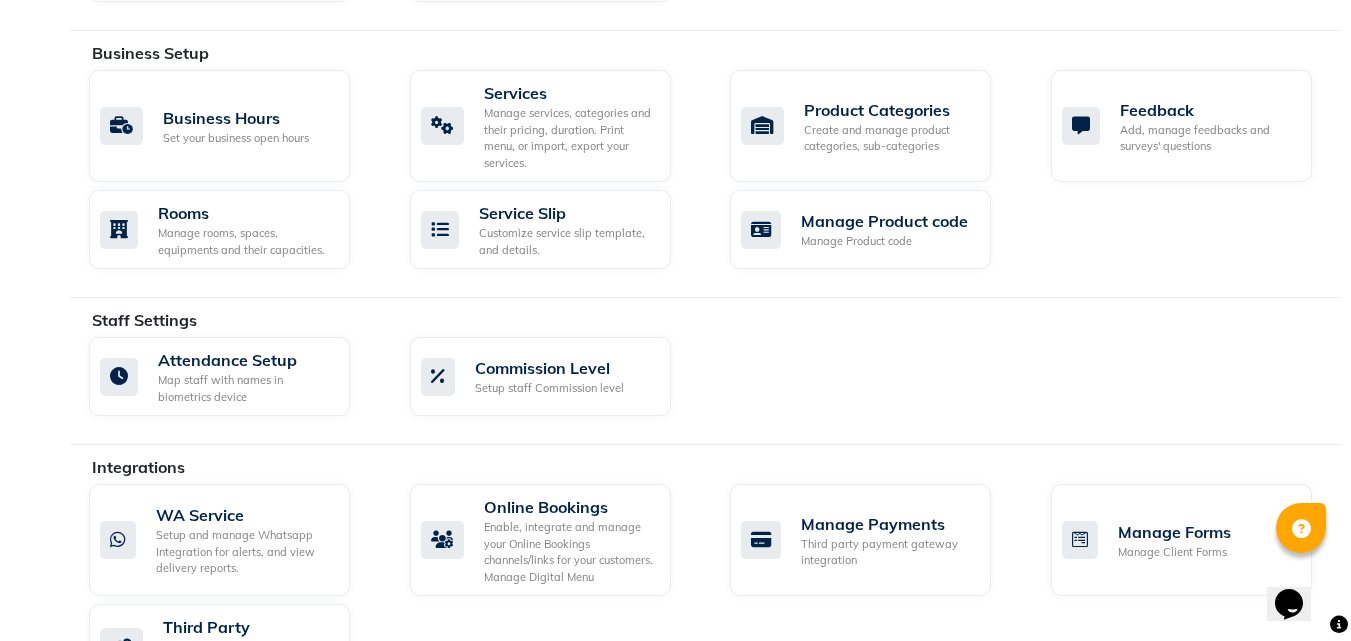 scroll, scrollTop: 758, scrollLeft: 0, axis: vertical 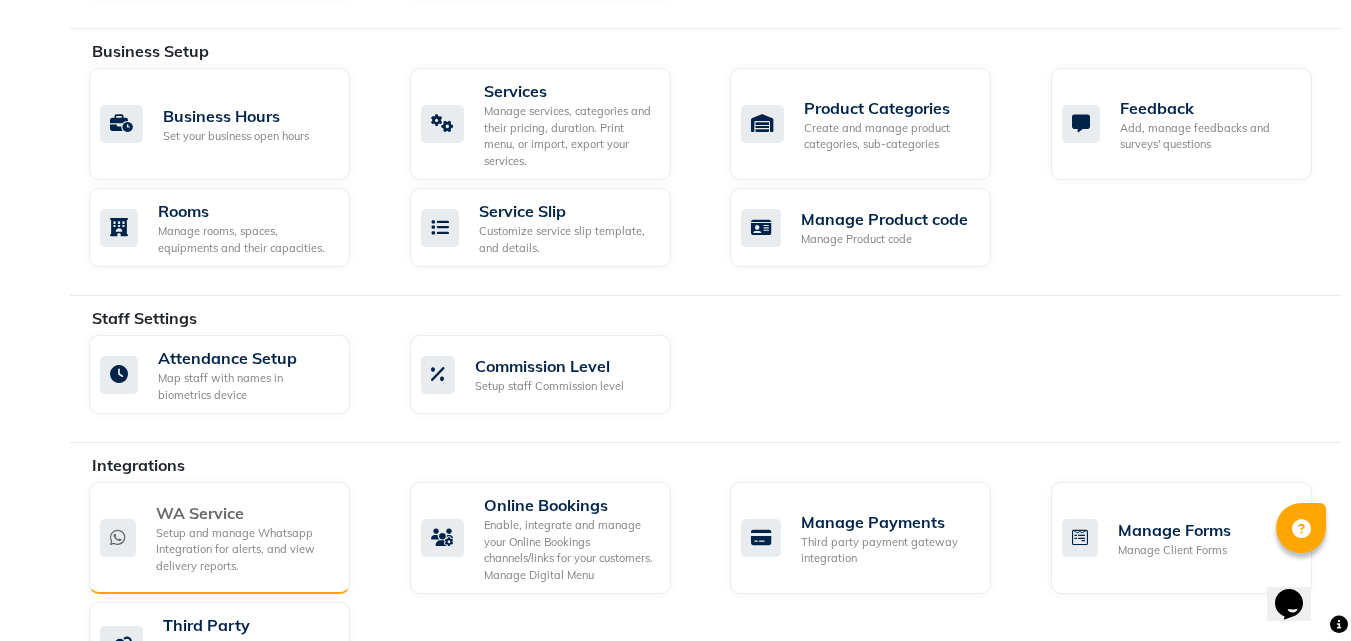 click on "Setup and manage Whatsapp Integration for alerts, and view delivery reports." 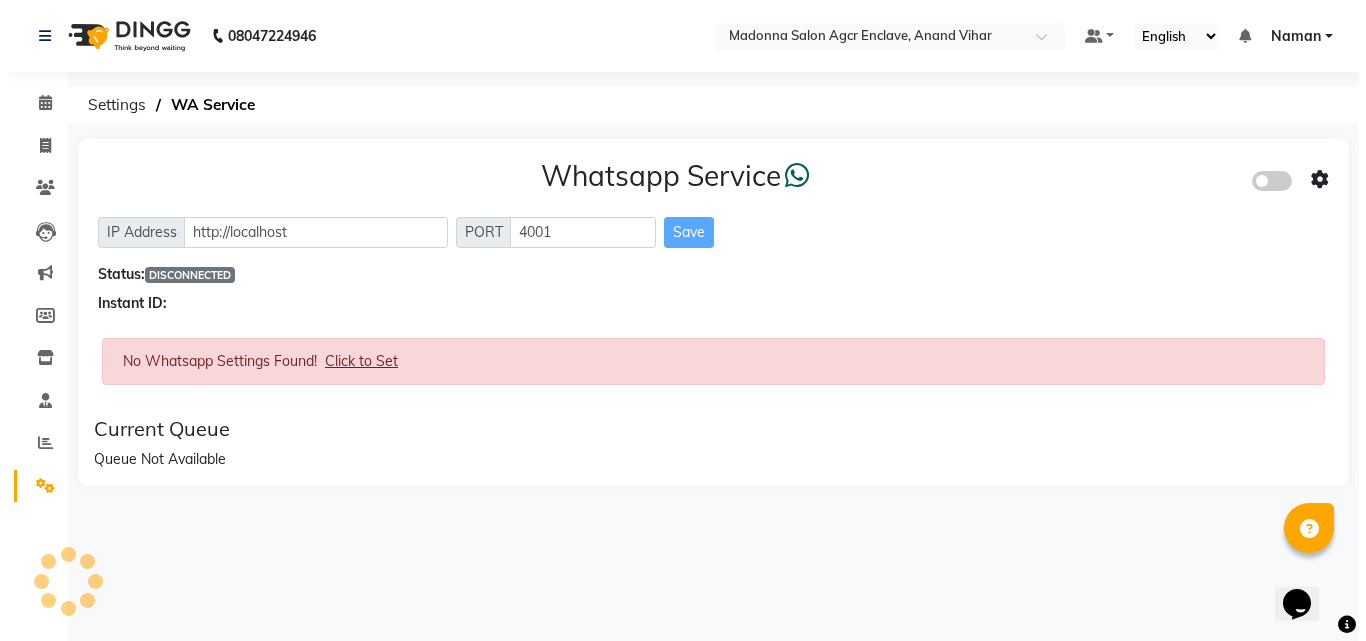 scroll, scrollTop: 0, scrollLeft: 0, axis: both 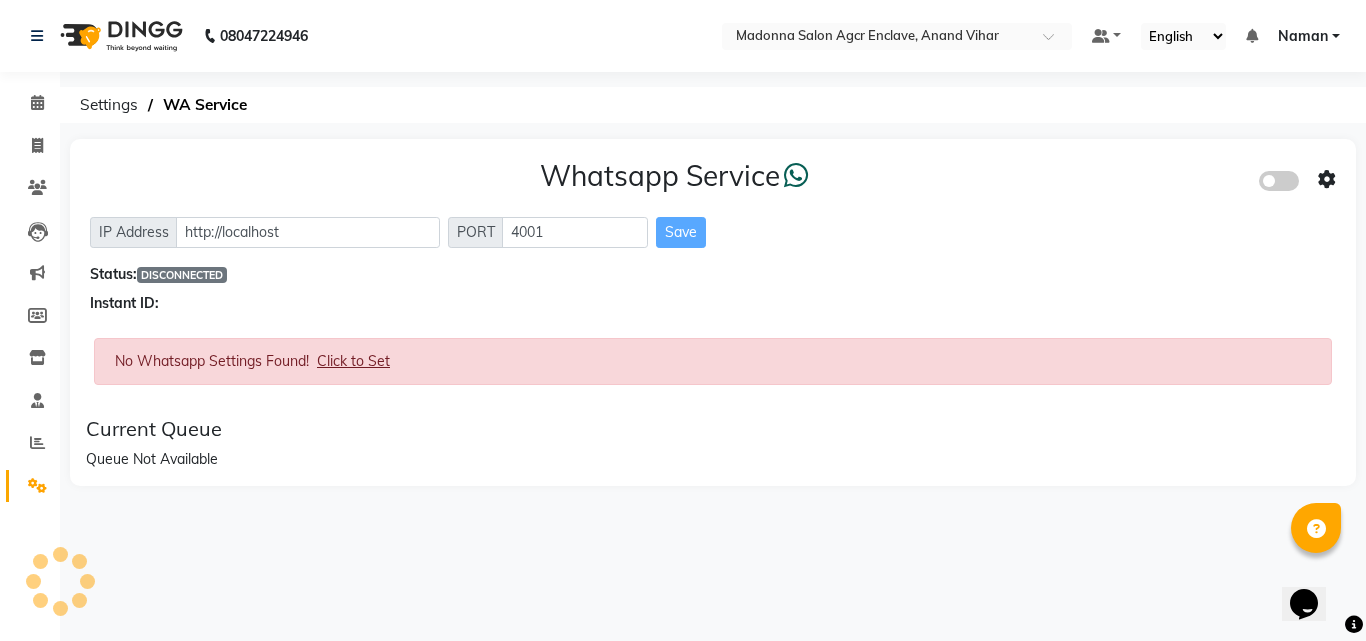 click 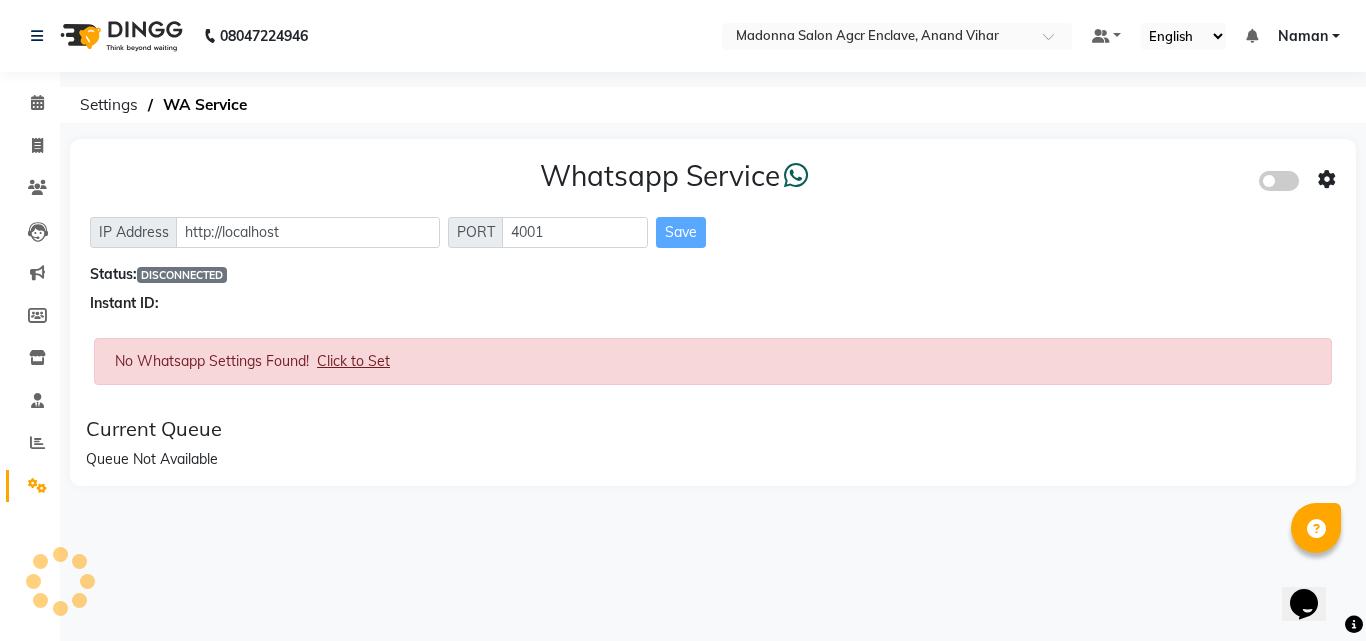 click 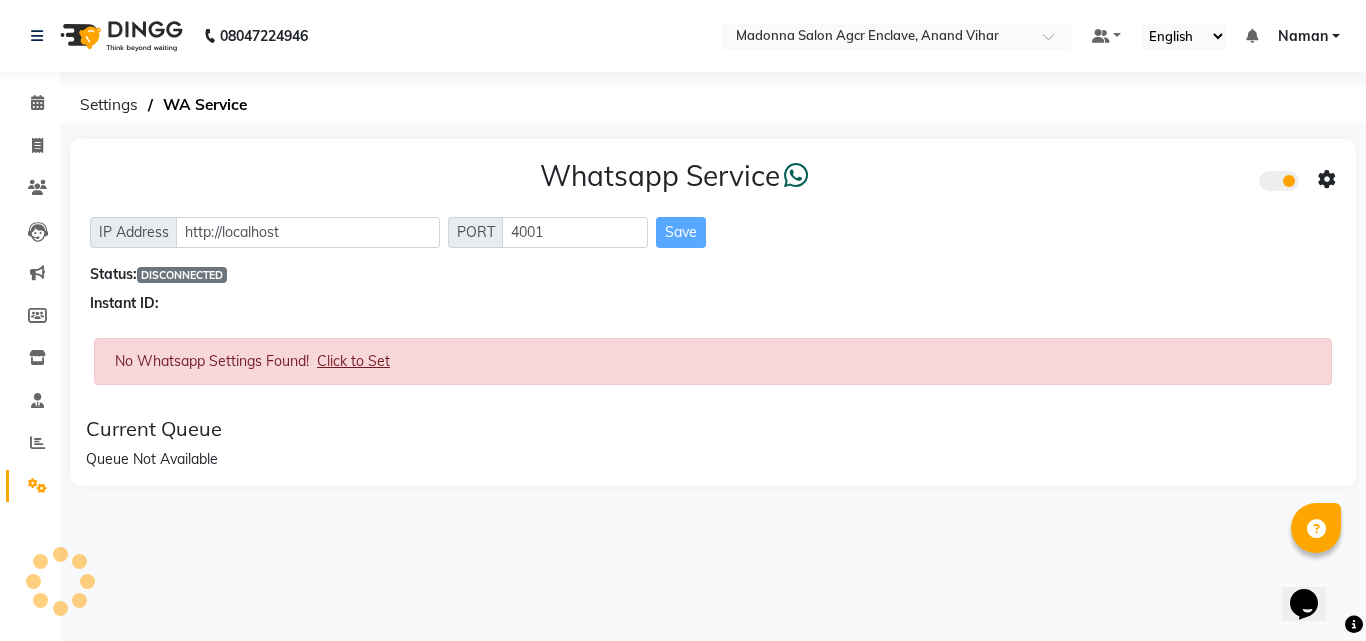 click on "Whatsapp Service  IP Address http://localhost PORT 4001 Save Status:  DISCONNECTED Instant ID: No Whatsapp Settings Found!    Click to Set Current Queue Queue Not Available" 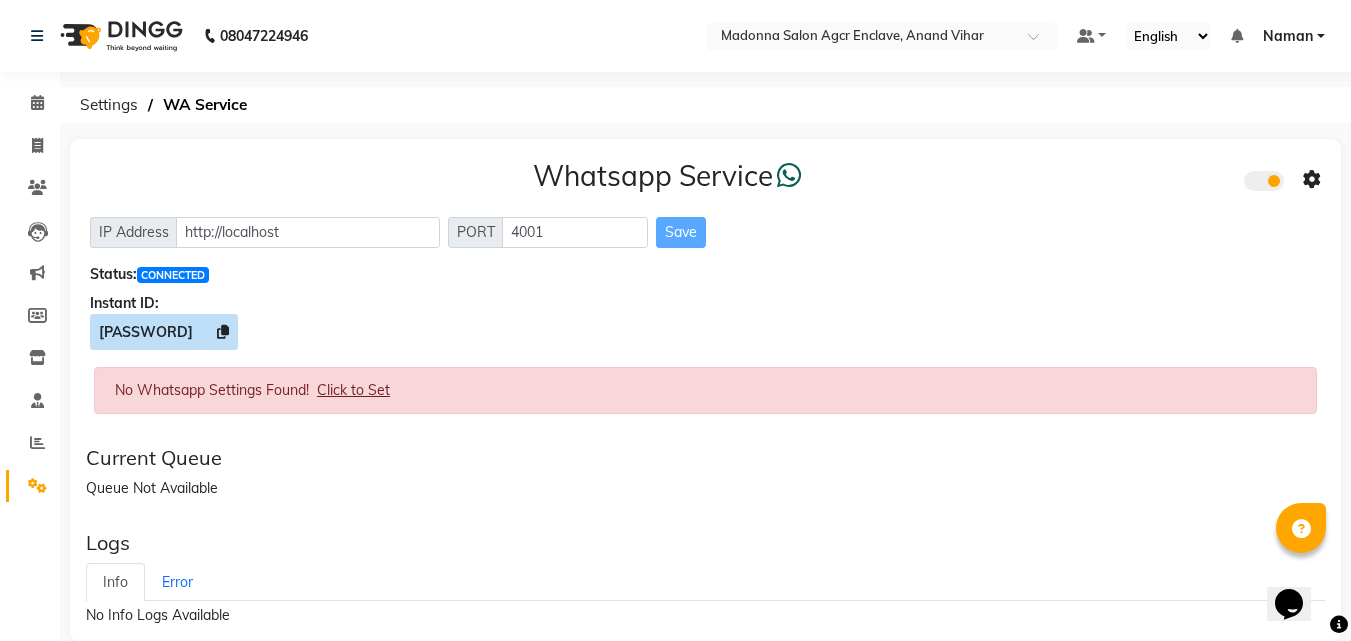 click 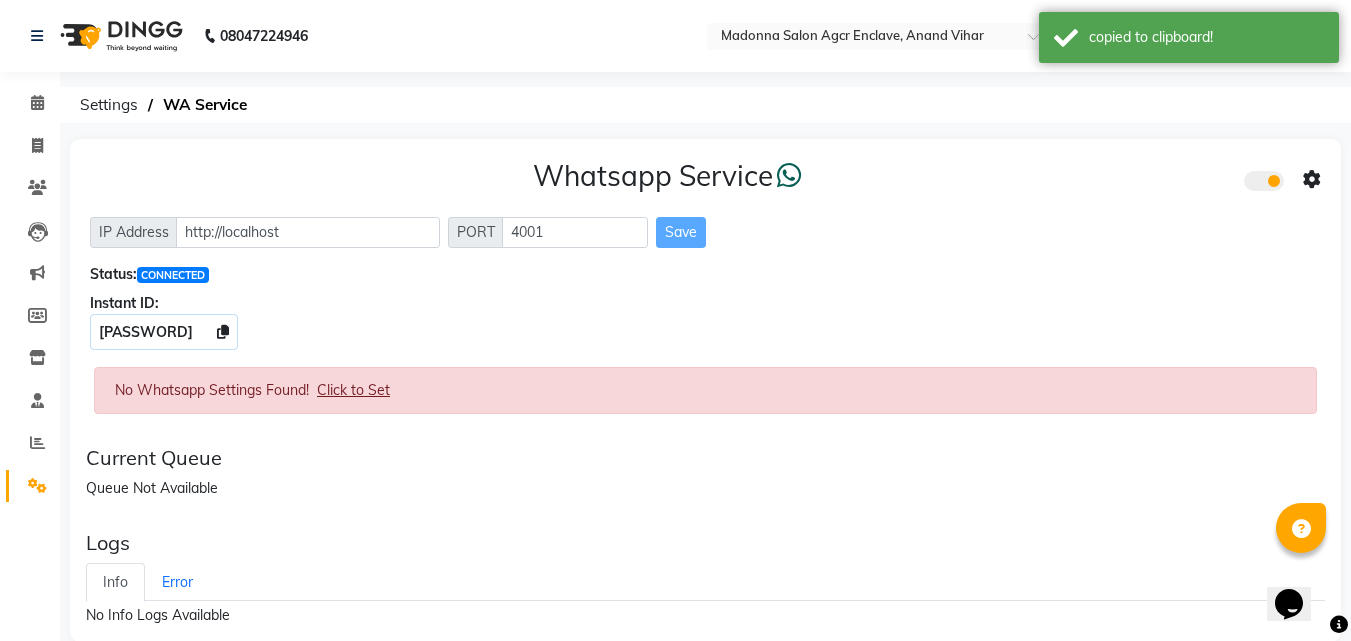 click 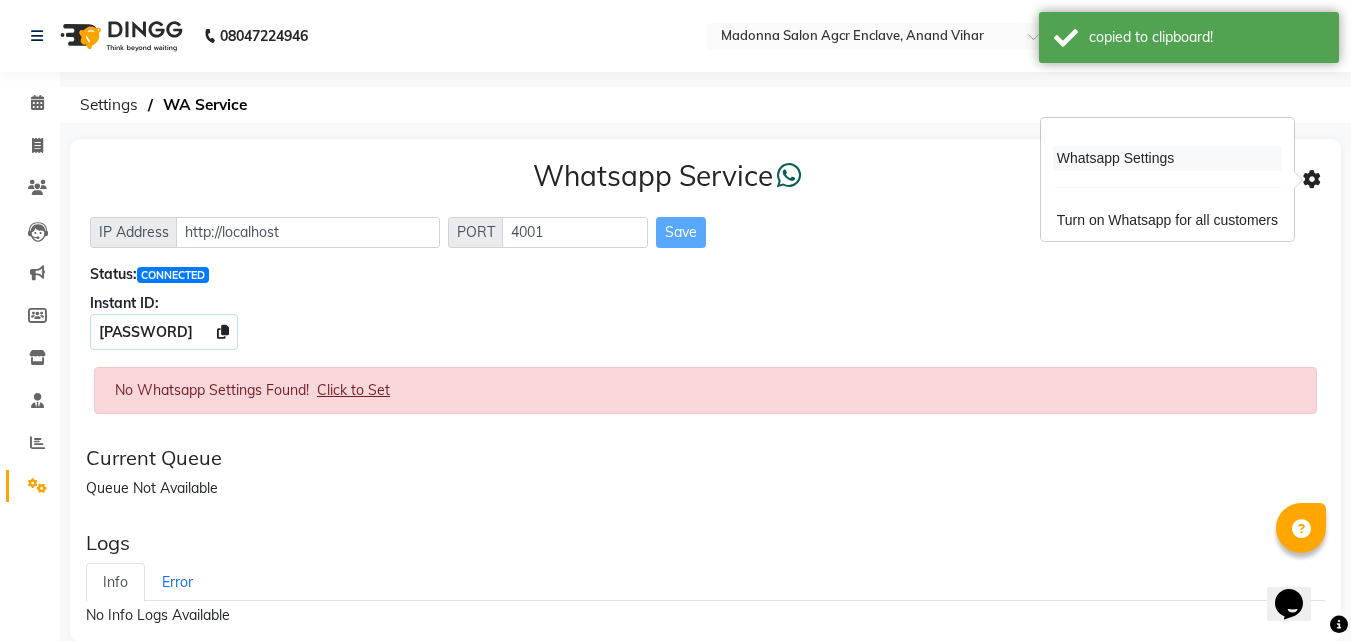 click on "Whatsapp Settings" at bounding box center (1167, 158) 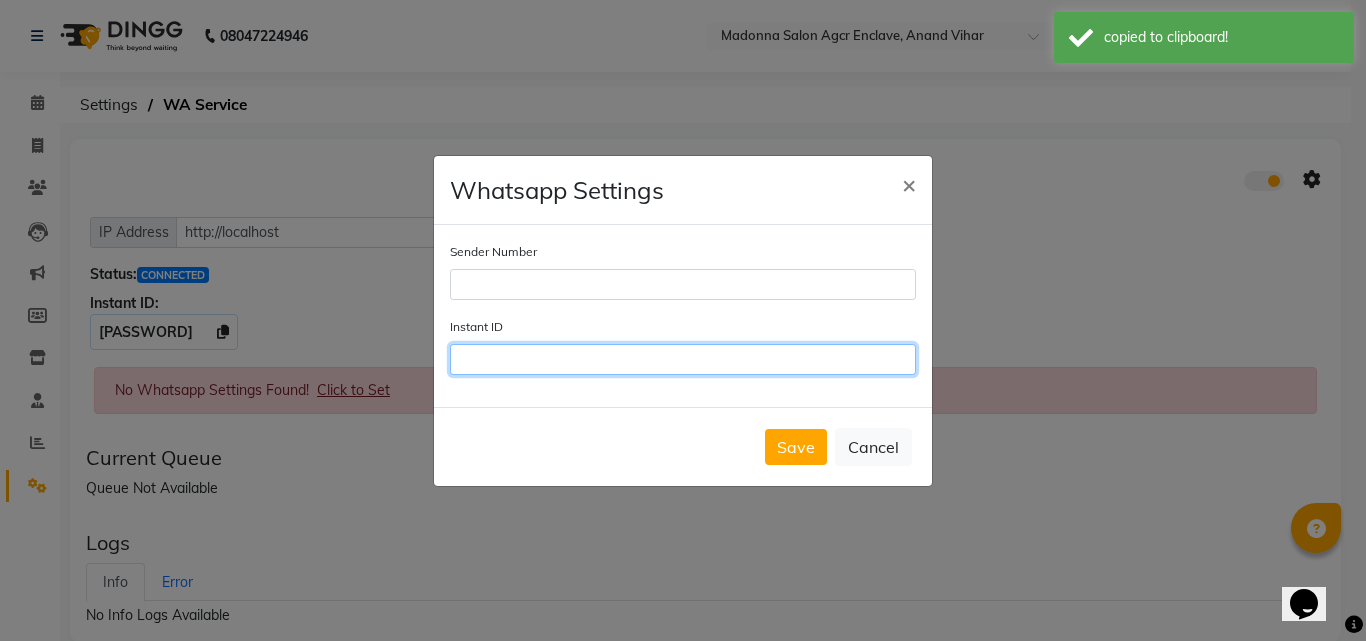 click on "Instant ID" at bounding box center [683, 359] 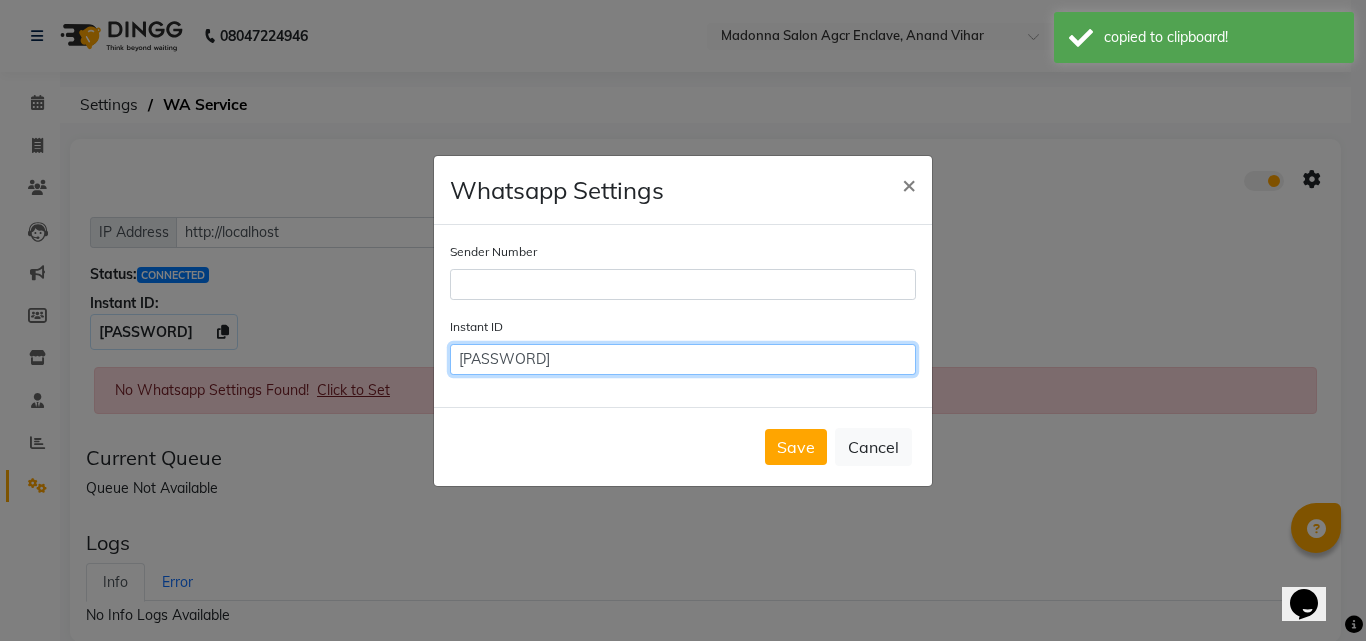 scroll, scrollTop: 0, scrollLeft: 42, axis: horizontal 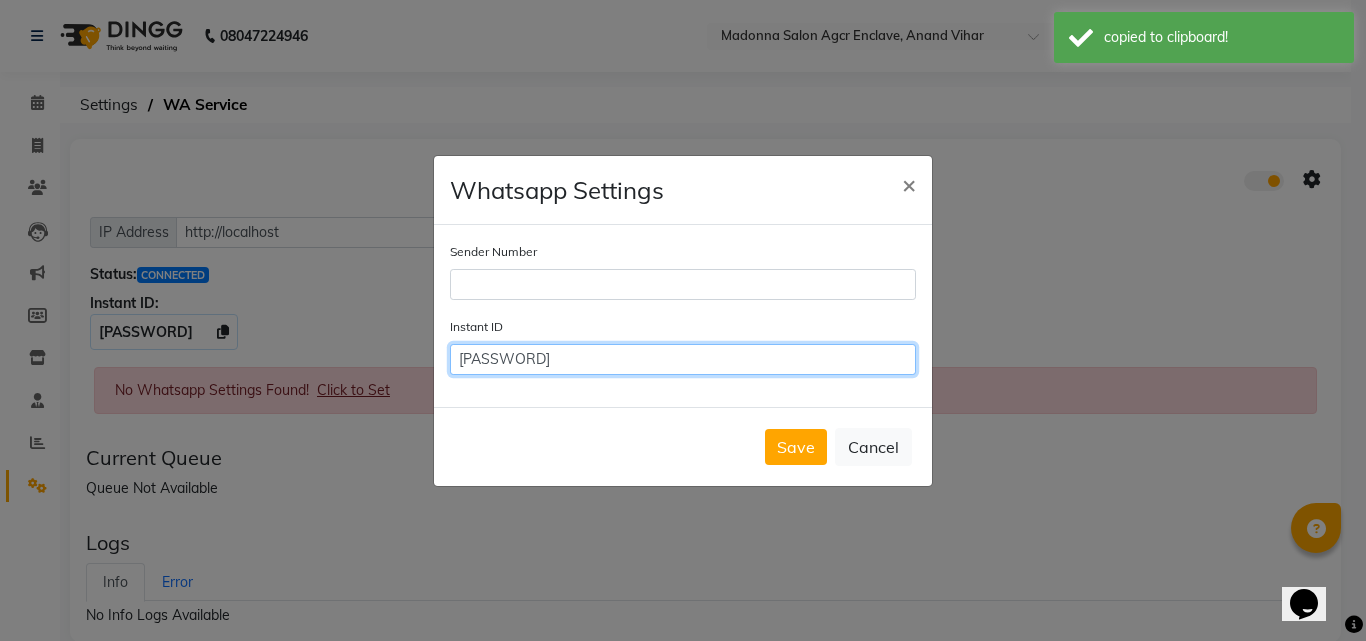 type on "[HASH]" 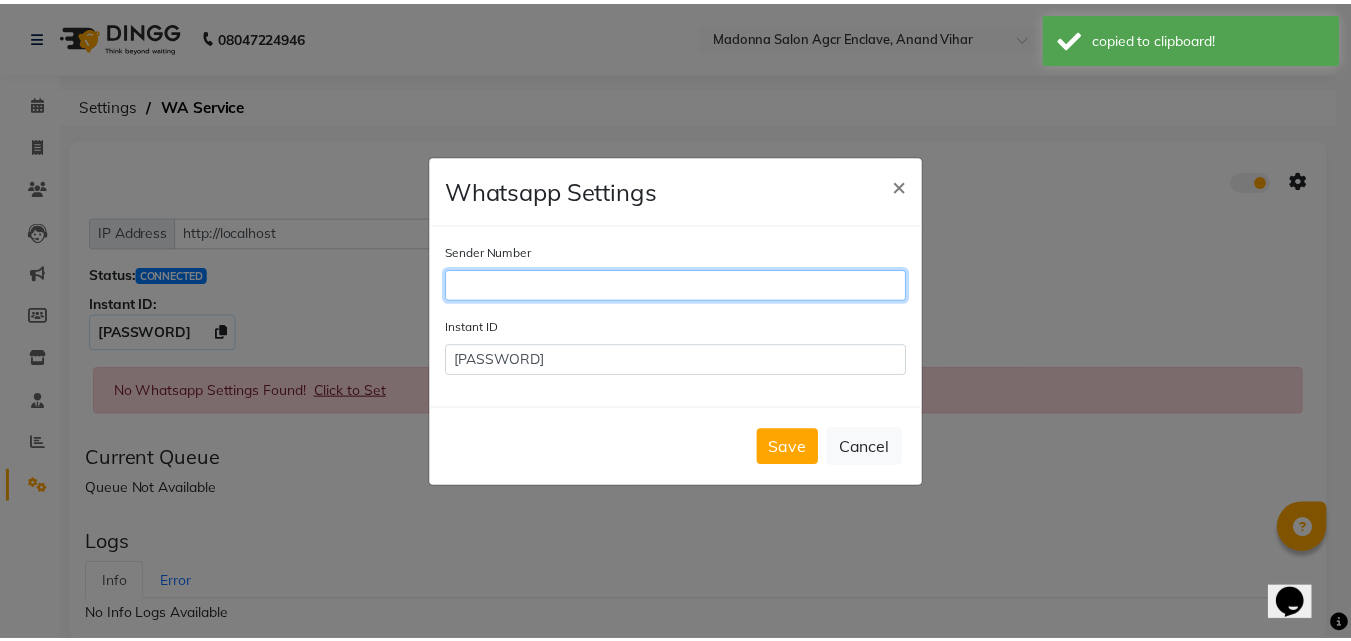 scroll, scrollTop: 0, scrollLeft: 0, axis: both 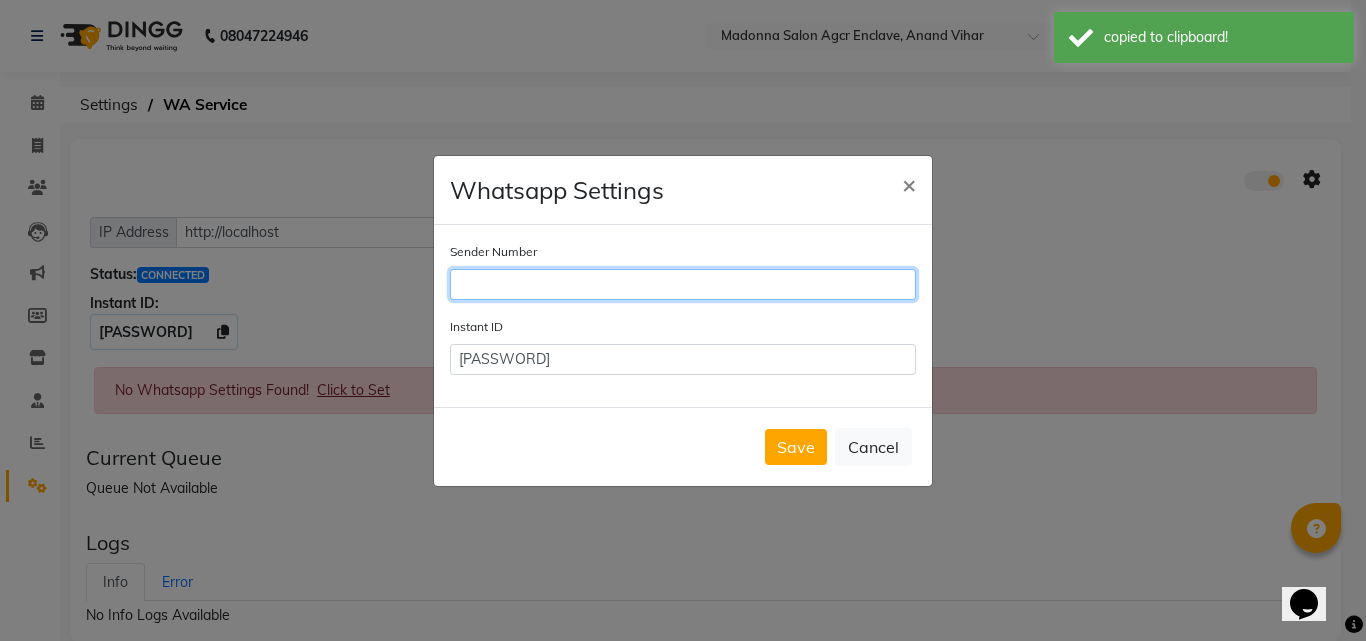 click on "Sender Number" at bounding box center (683, 284) 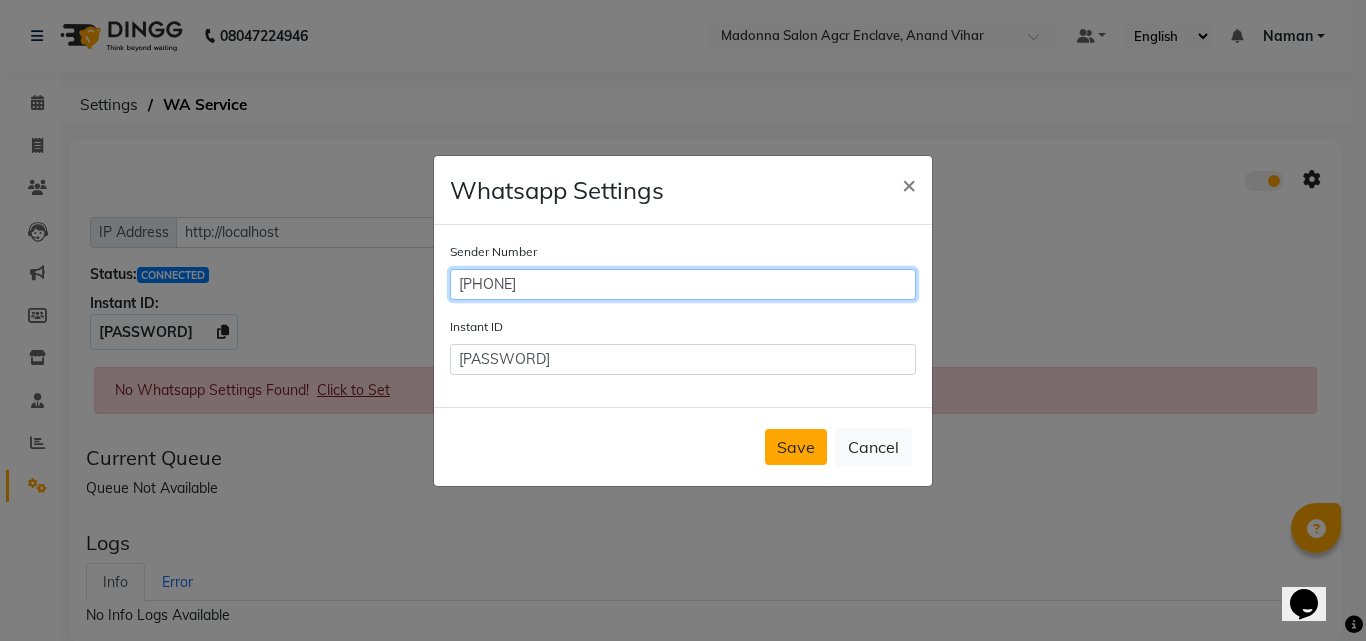 type on "[PHONE]" 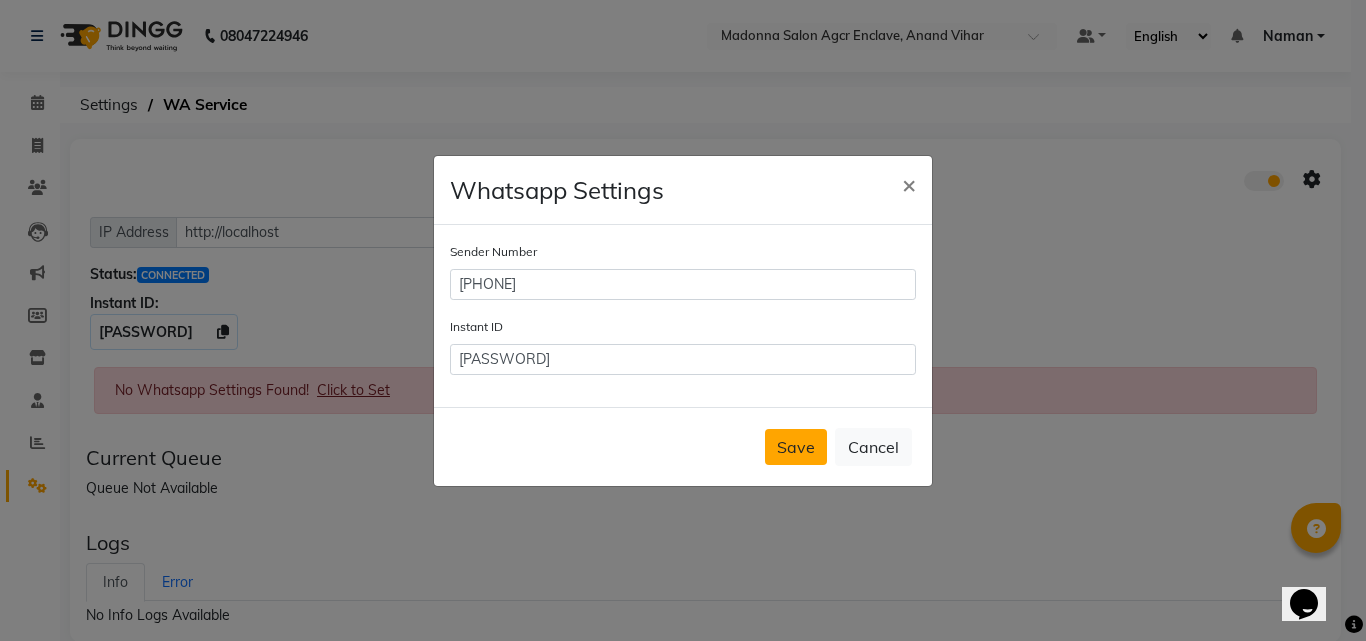click on "Save" 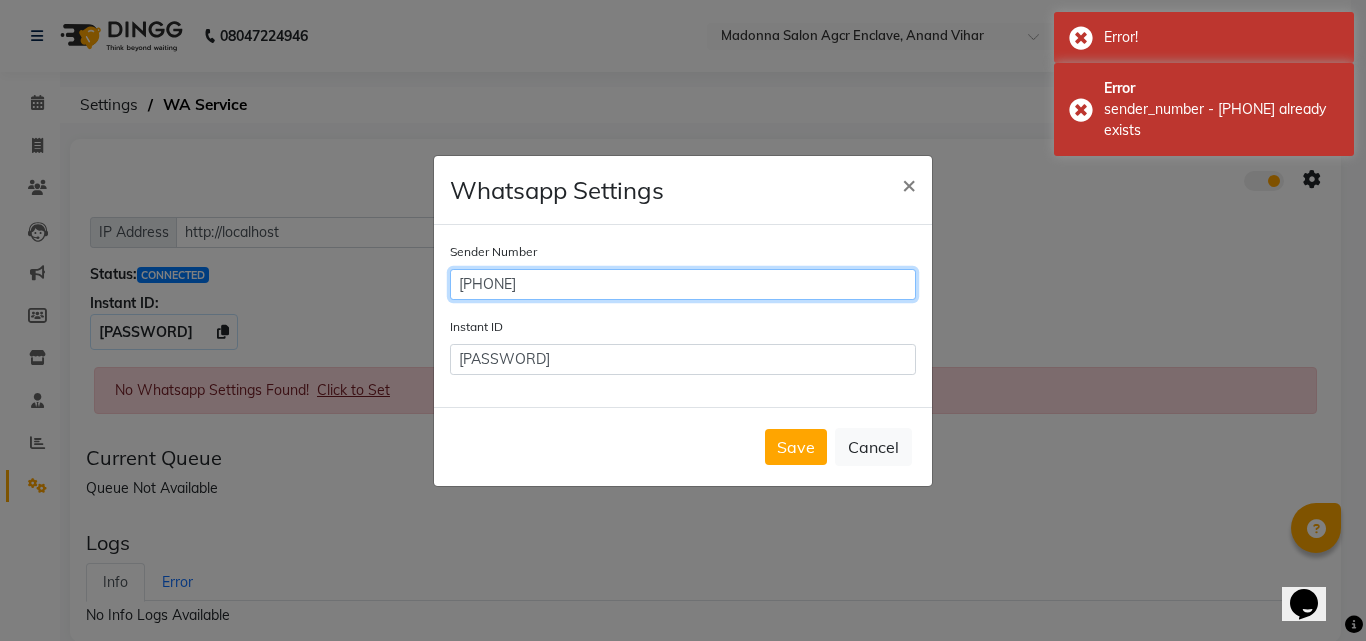 click on "9719000376" at bounding box center (683, 284) 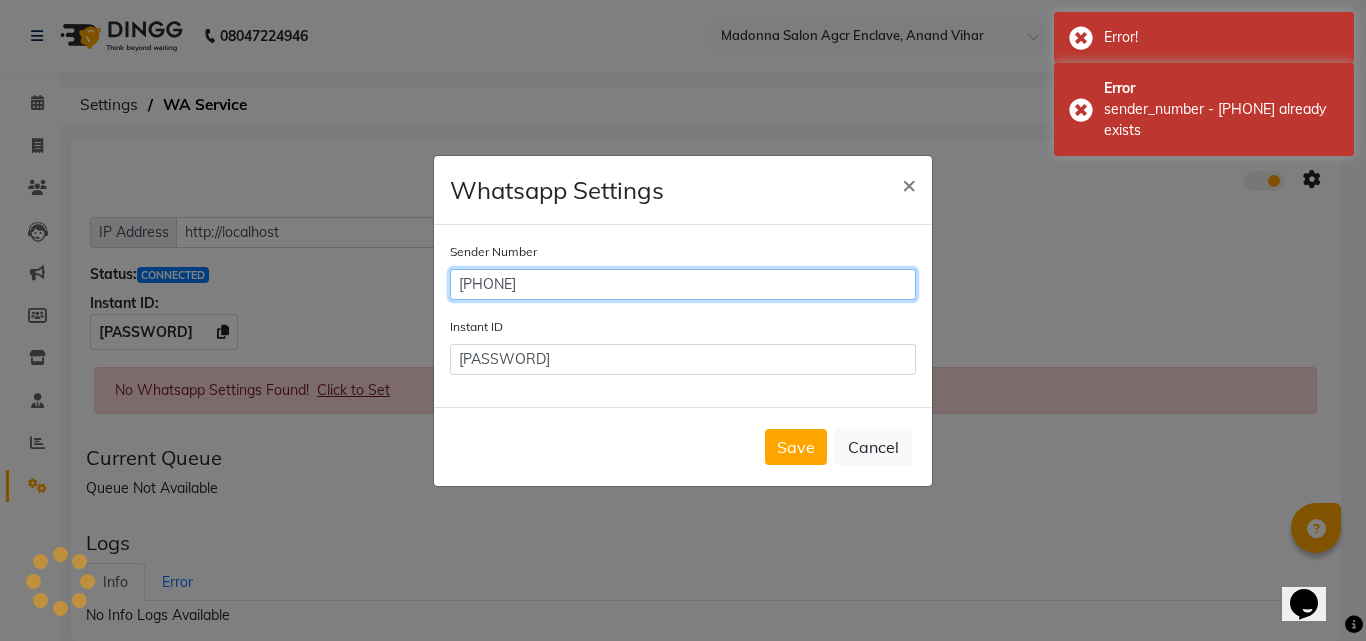 click on "9719000376" at bounding box center [683, 284] 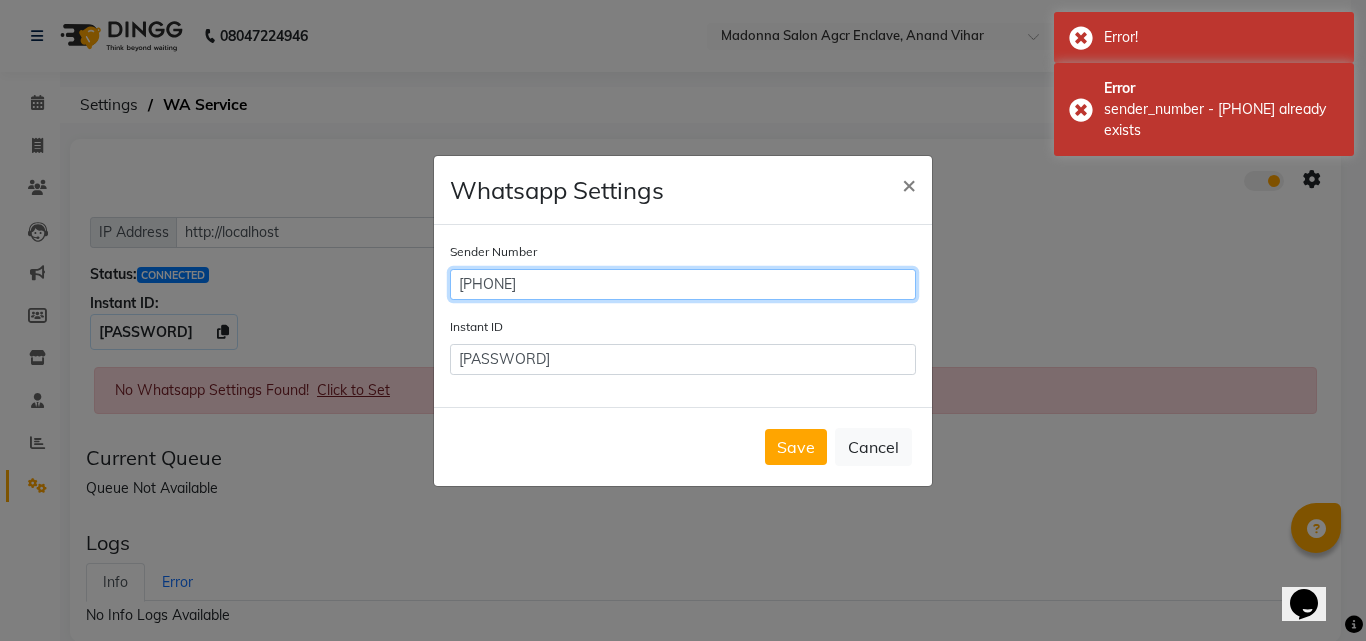 click on "9719000376" at bounding box center (683, 284) 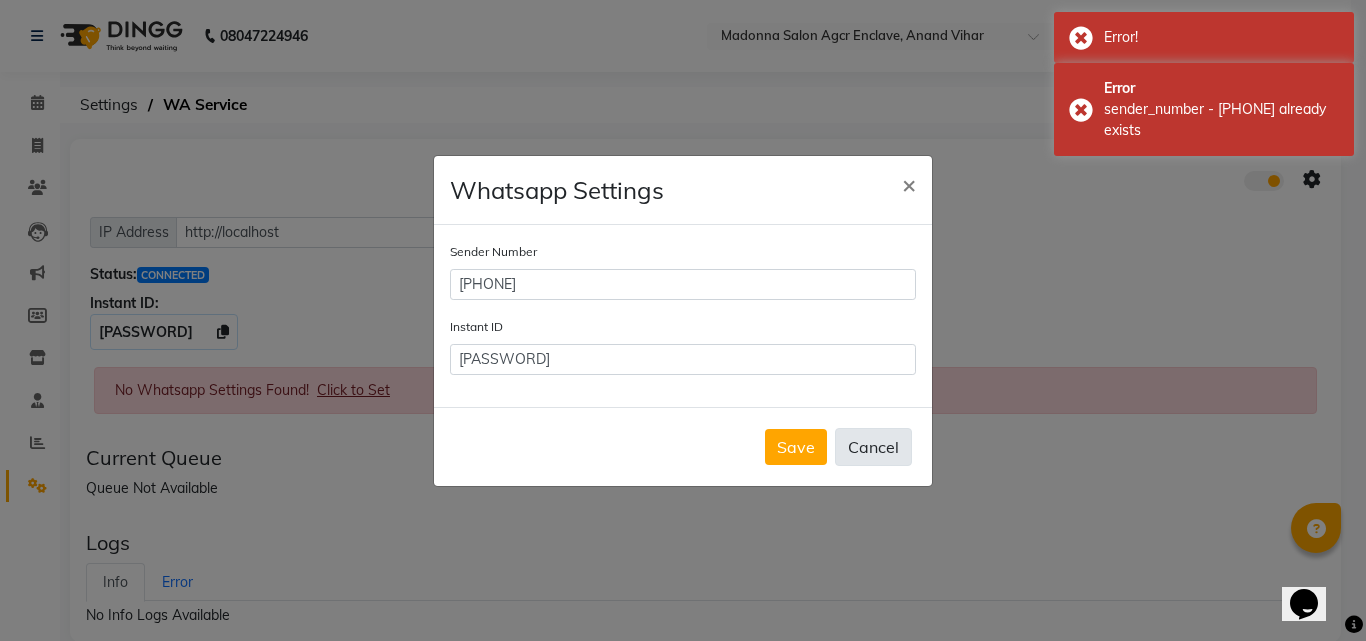 click on "Cancel" 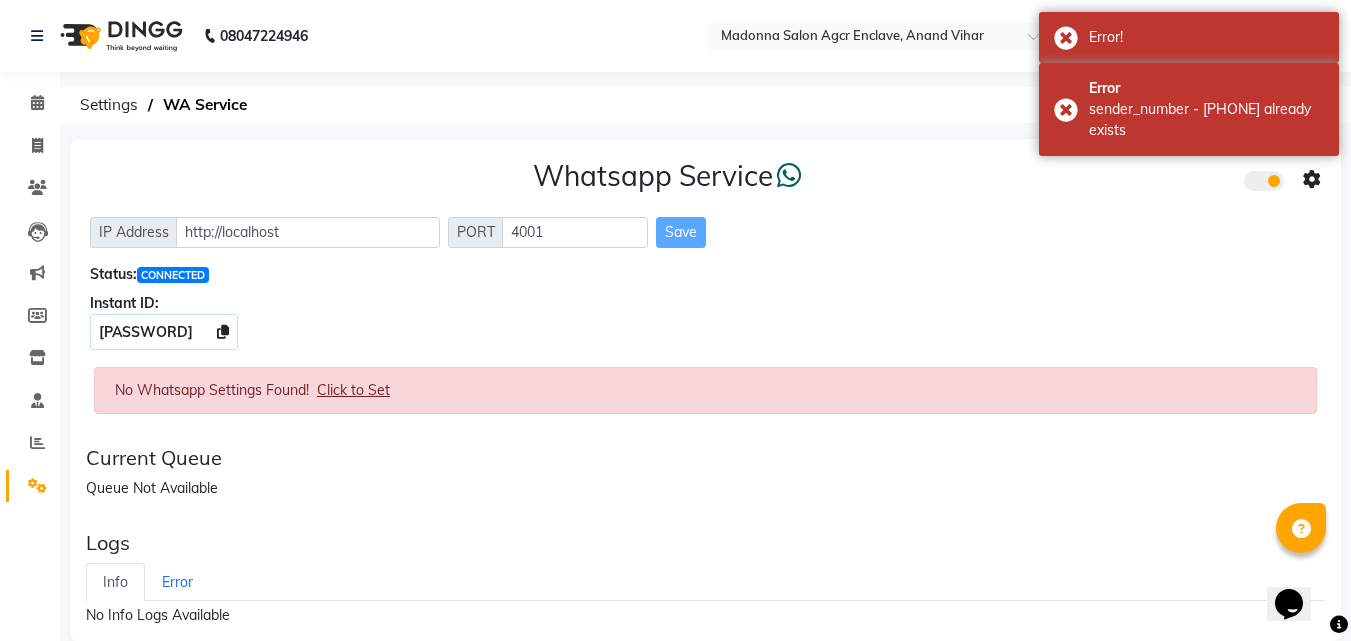 click 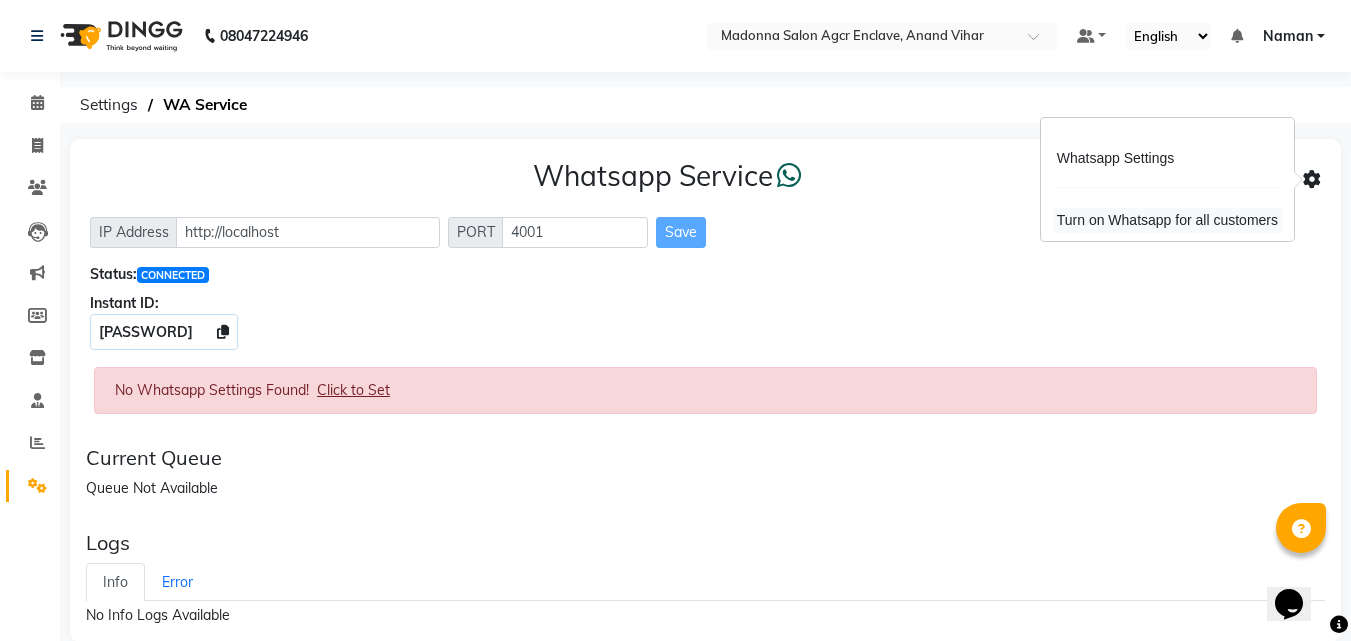 click on "Turn on Whatsapp for all customers" at bounding box center [1167, 220] 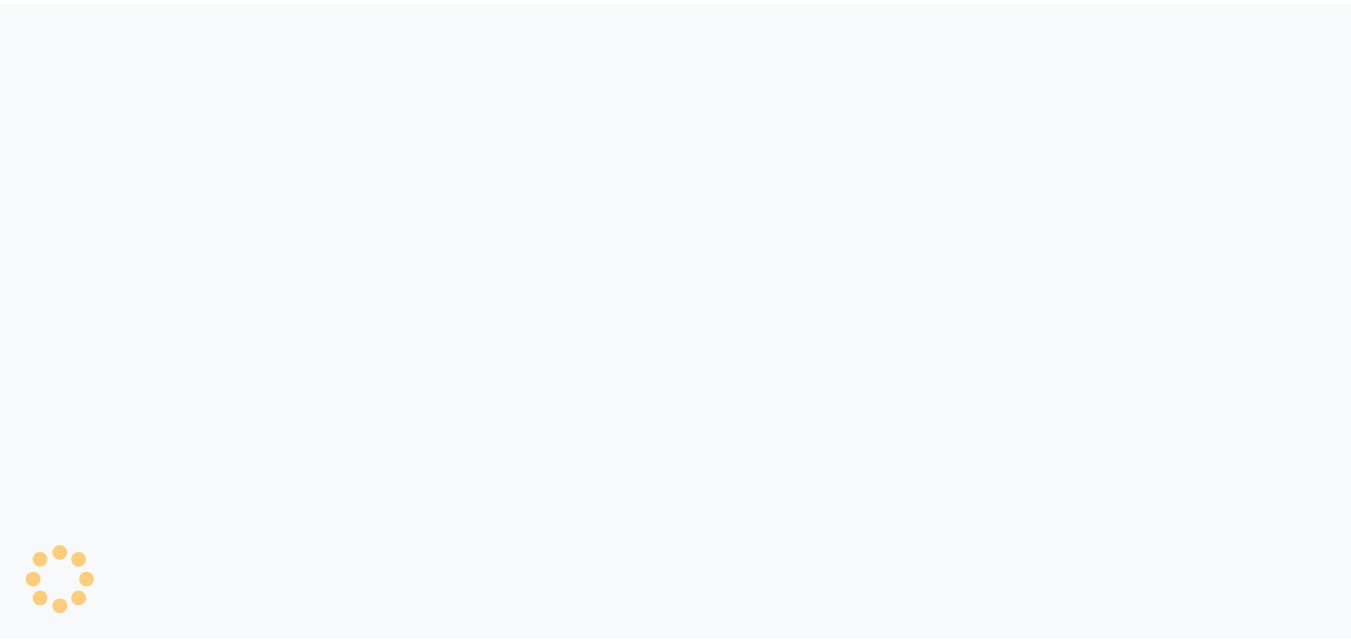 scroll, scrollTop: 0, scrollLeft: 0, axis: both 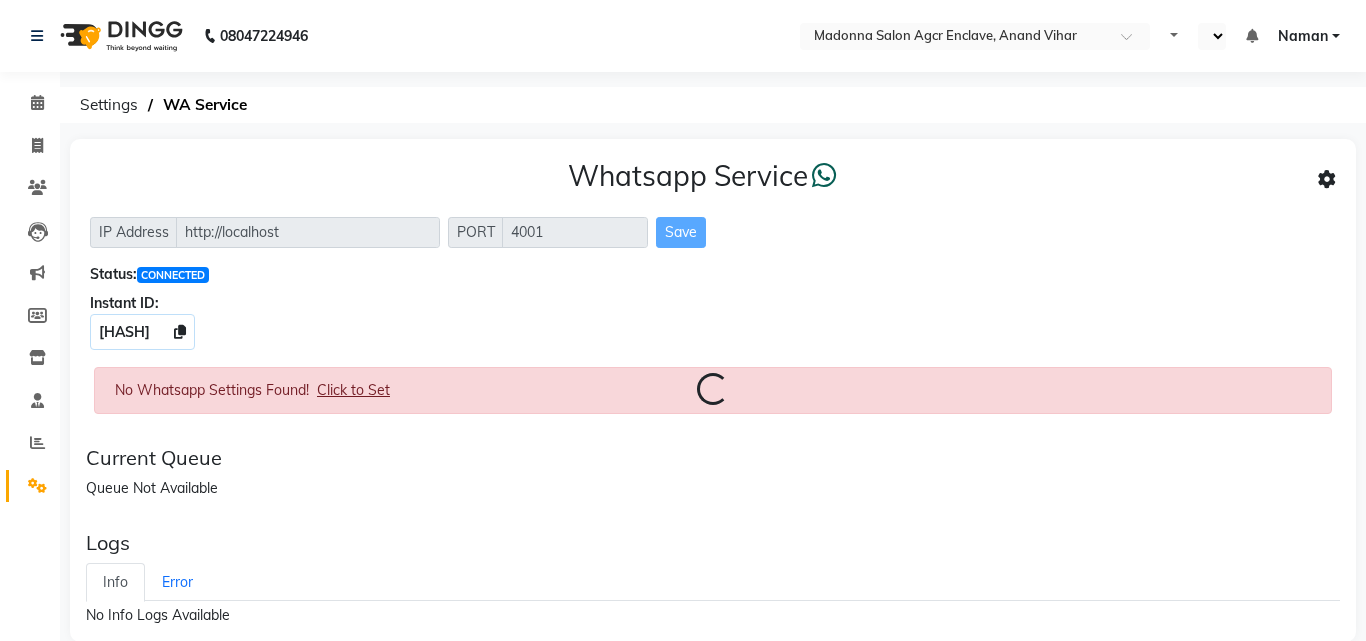 select on "en" 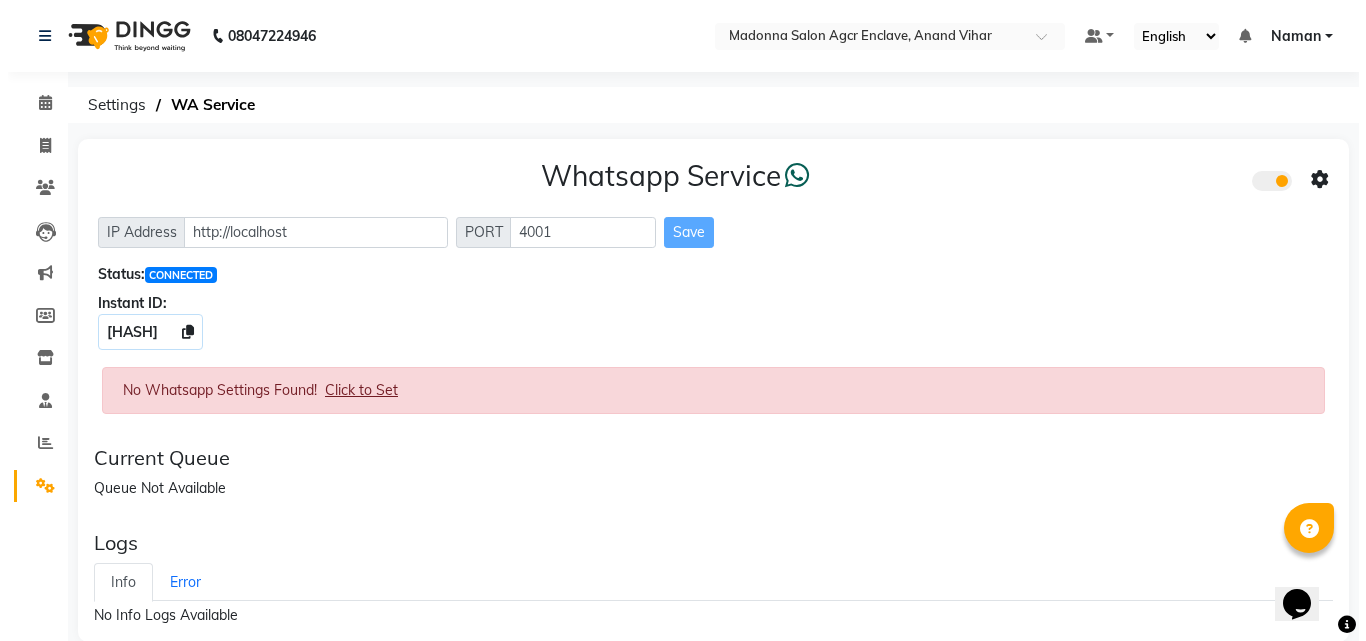 scroll, scrollTop: 0, scrollLeft: 0, axis: both 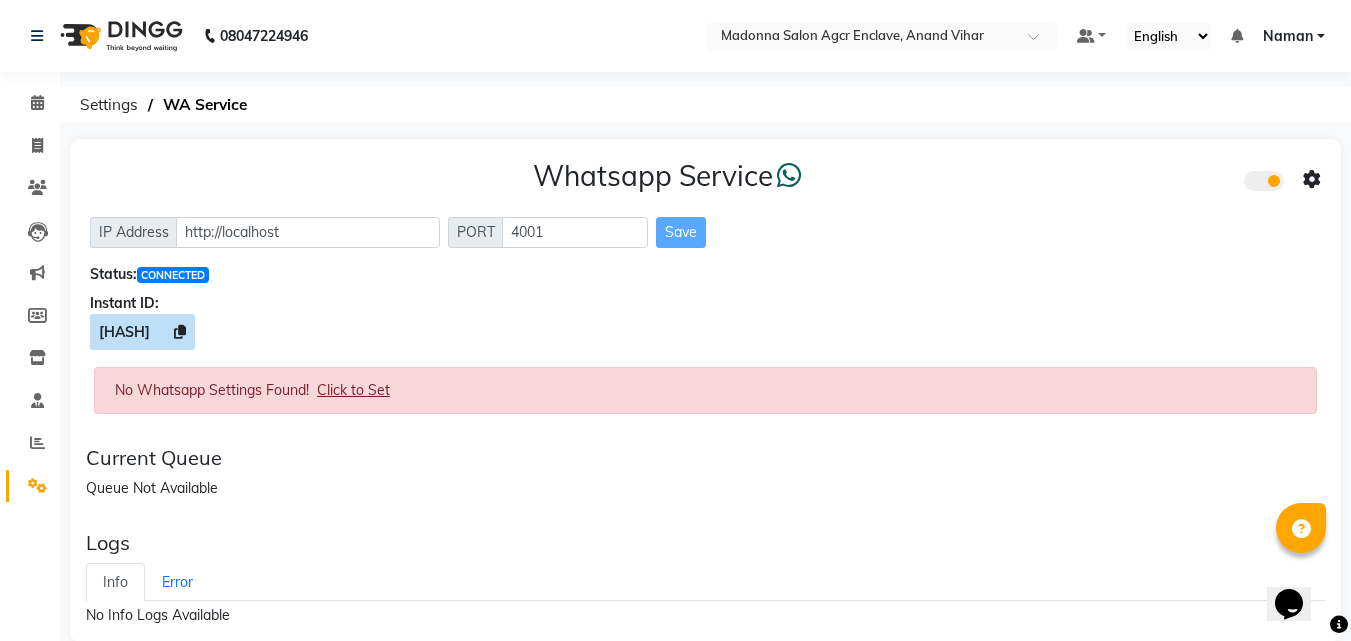 click 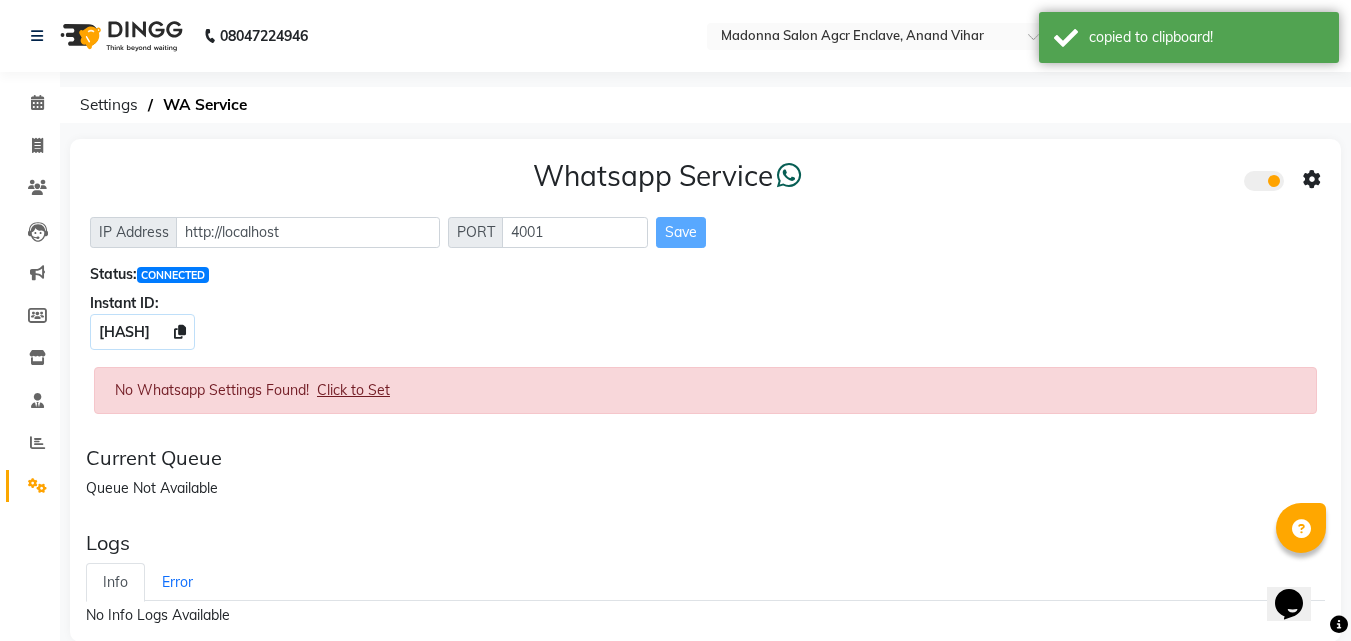 click 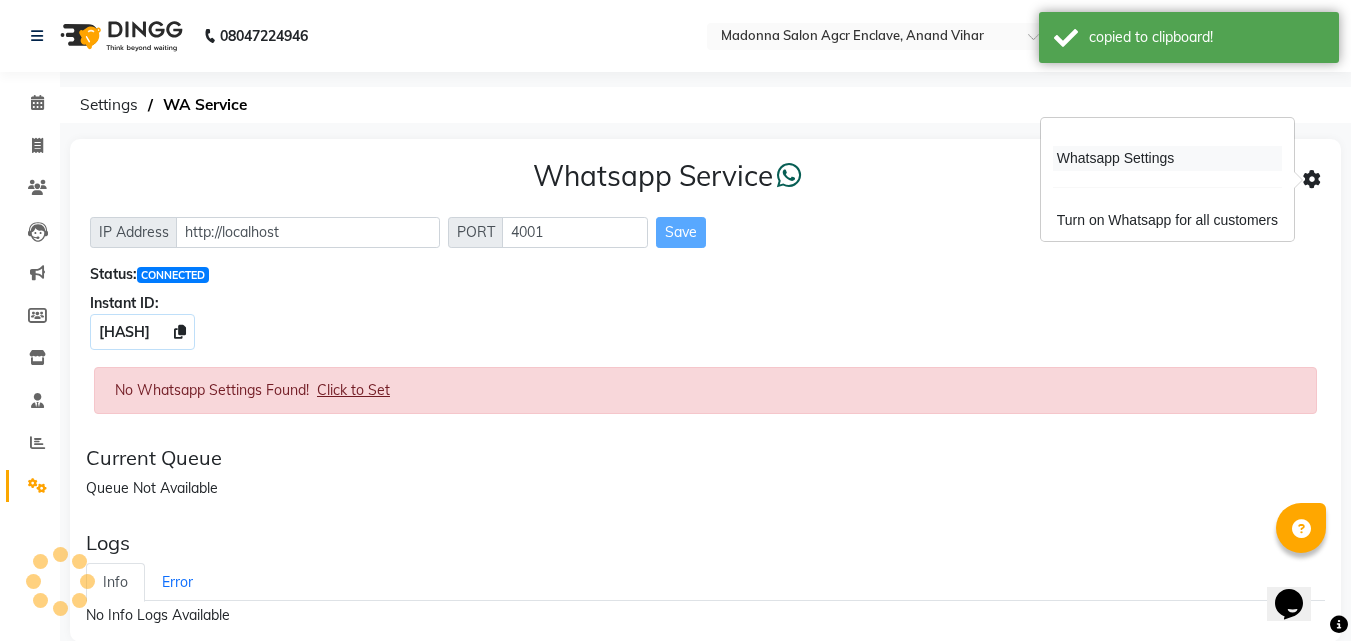 click on "Whatsapp Settings" at bounding box center [1167, 158] 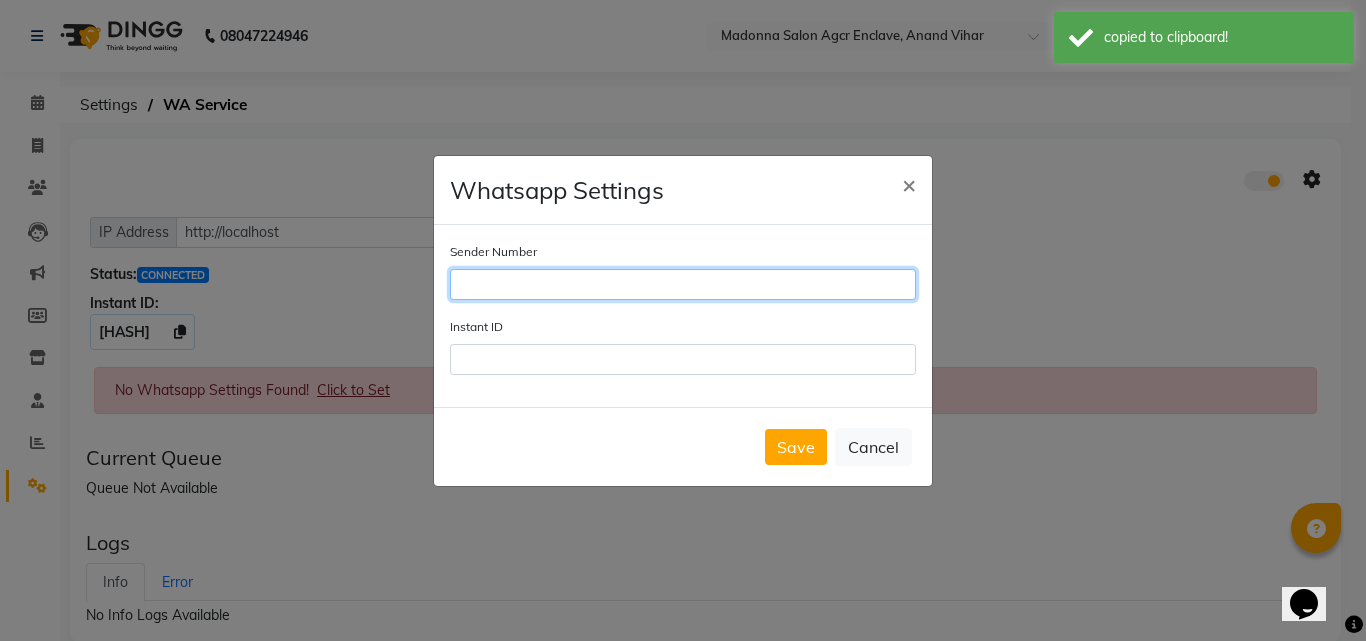click on "Sender Number" at bounding box center (683, 284) 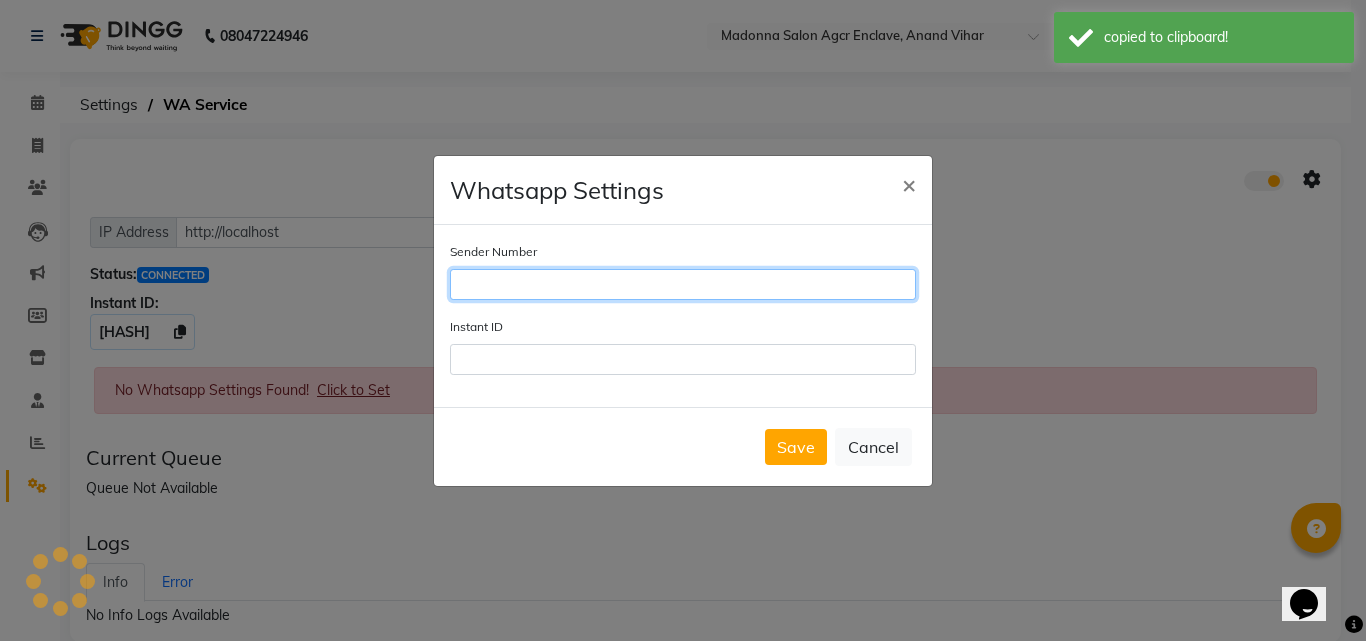 type on "[PHONE]" 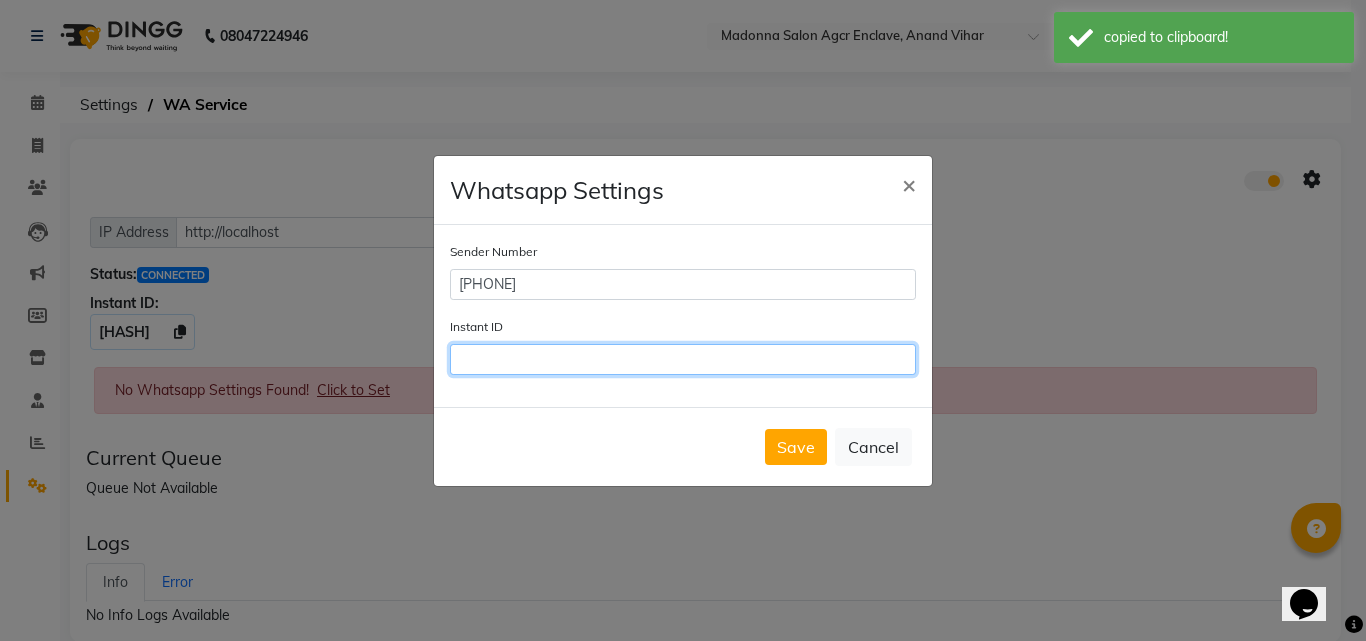 click on "Instant ID" at bounding box center [683, 359] 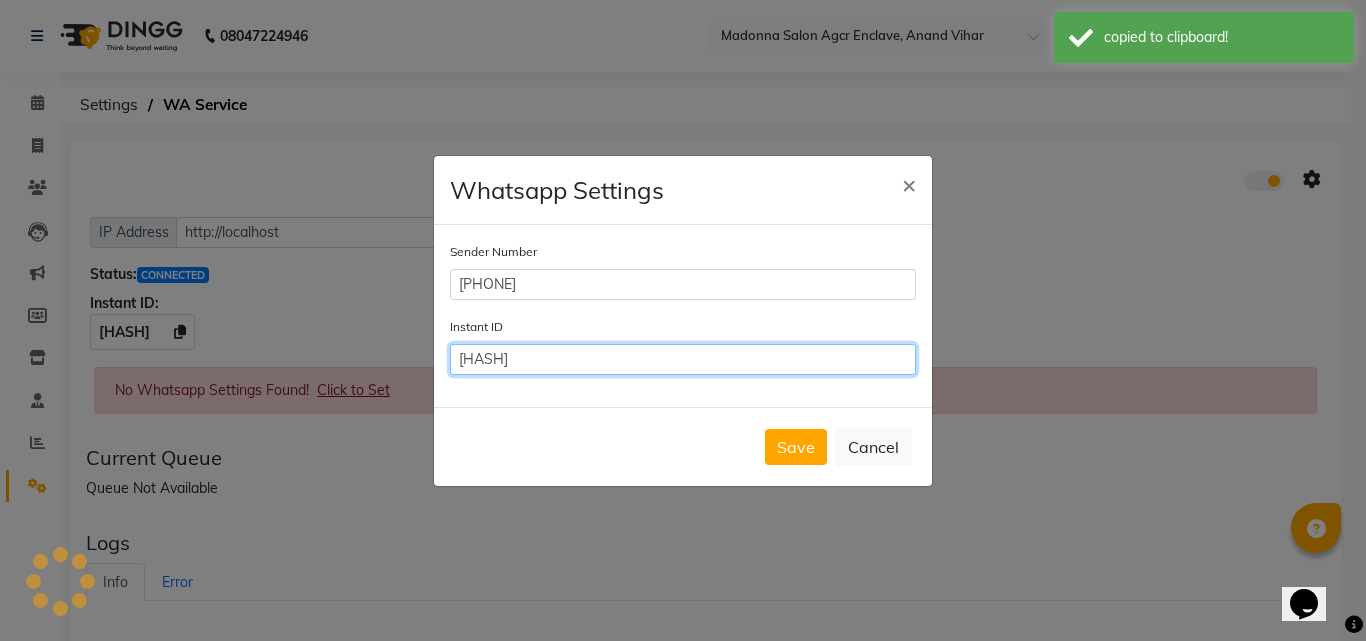 scroll, scrollTop: 0, scrollLeft: 42, axis: horizontal 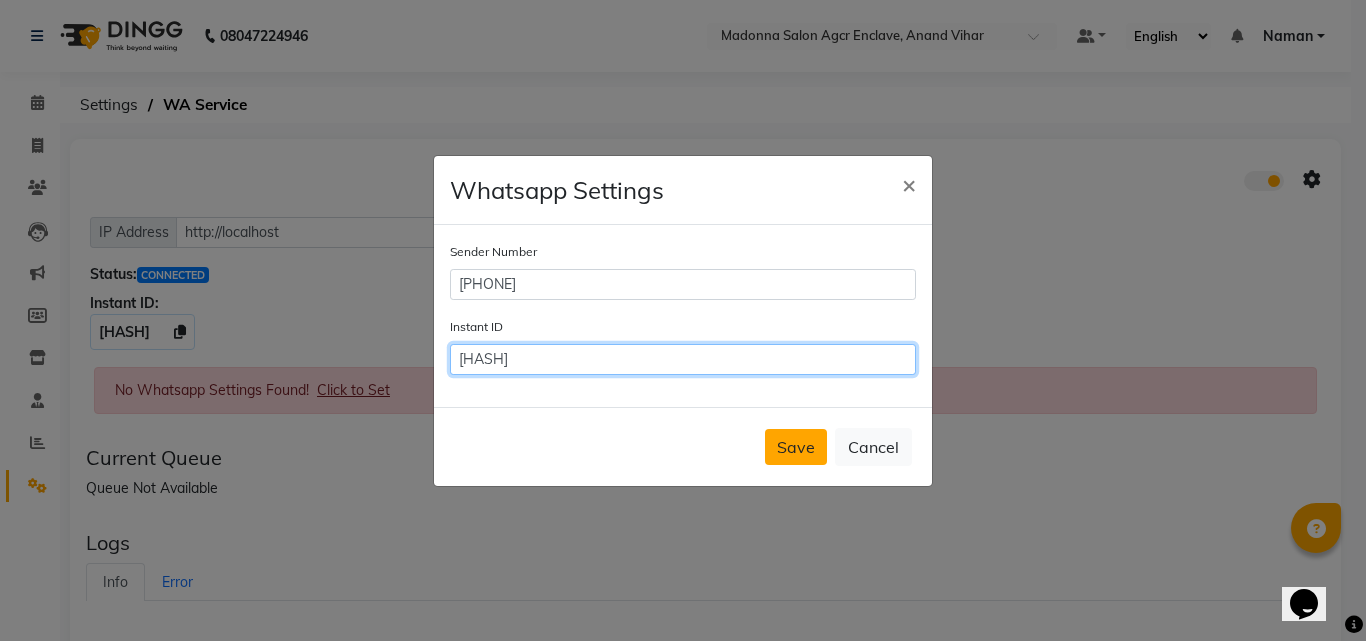 type on "[HASH]" 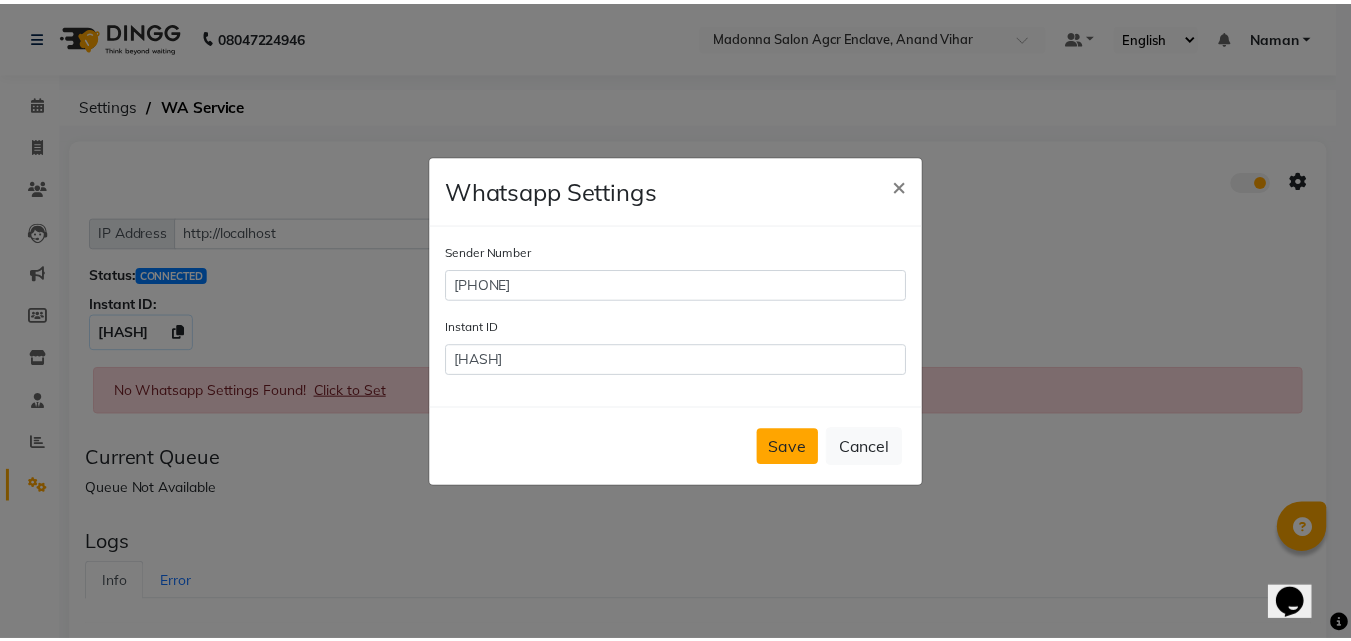 scroll, scrollTop: 0, scrollLeft: 0, axis: both 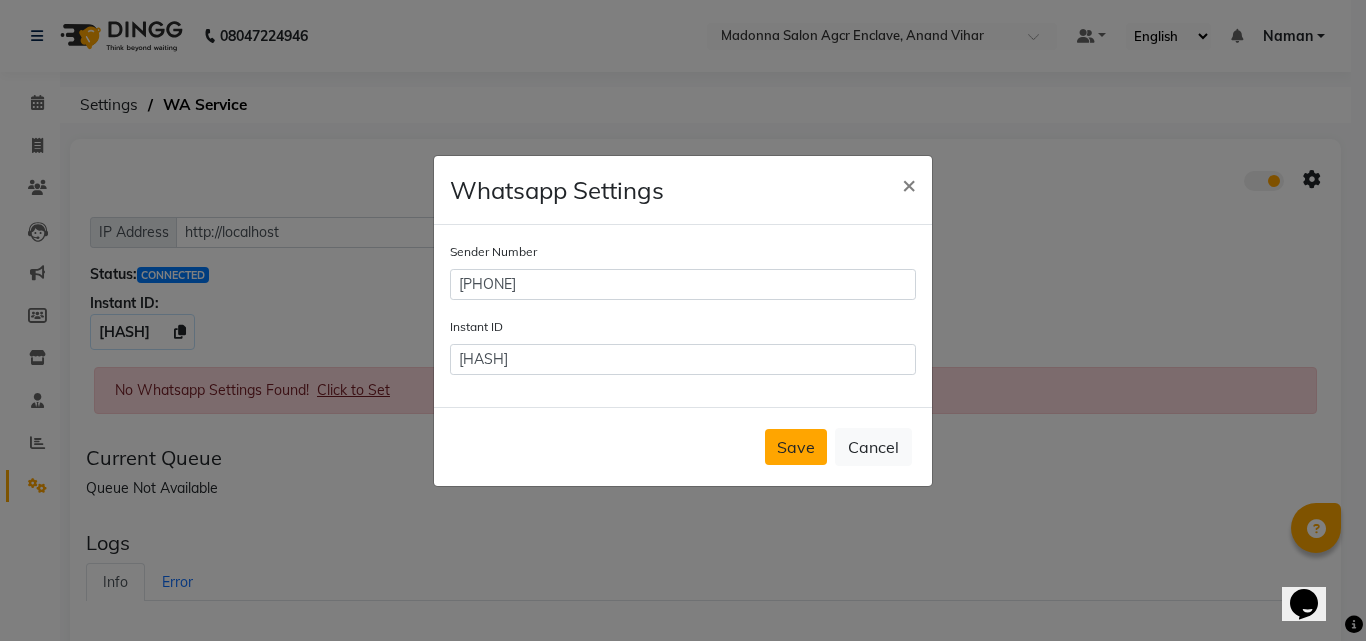 click on "Save" 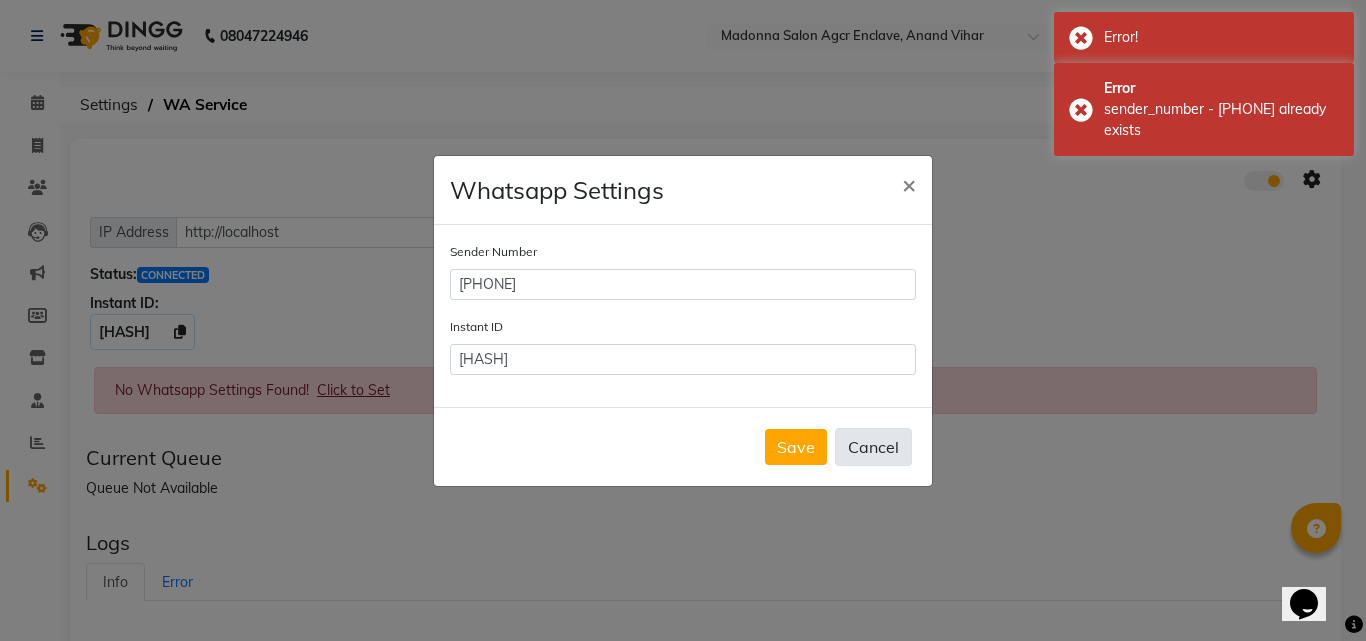 click on "Cancel" 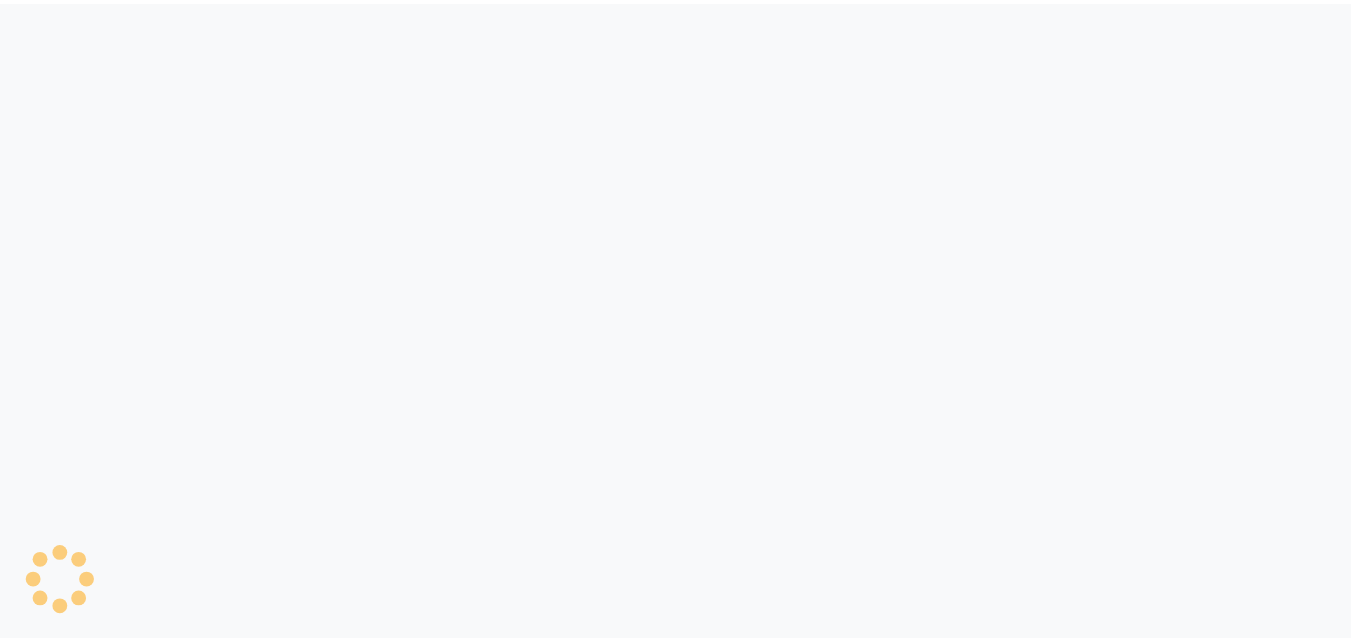 scroll, scrollTop: 0, scrollLeft: 0, axis: both 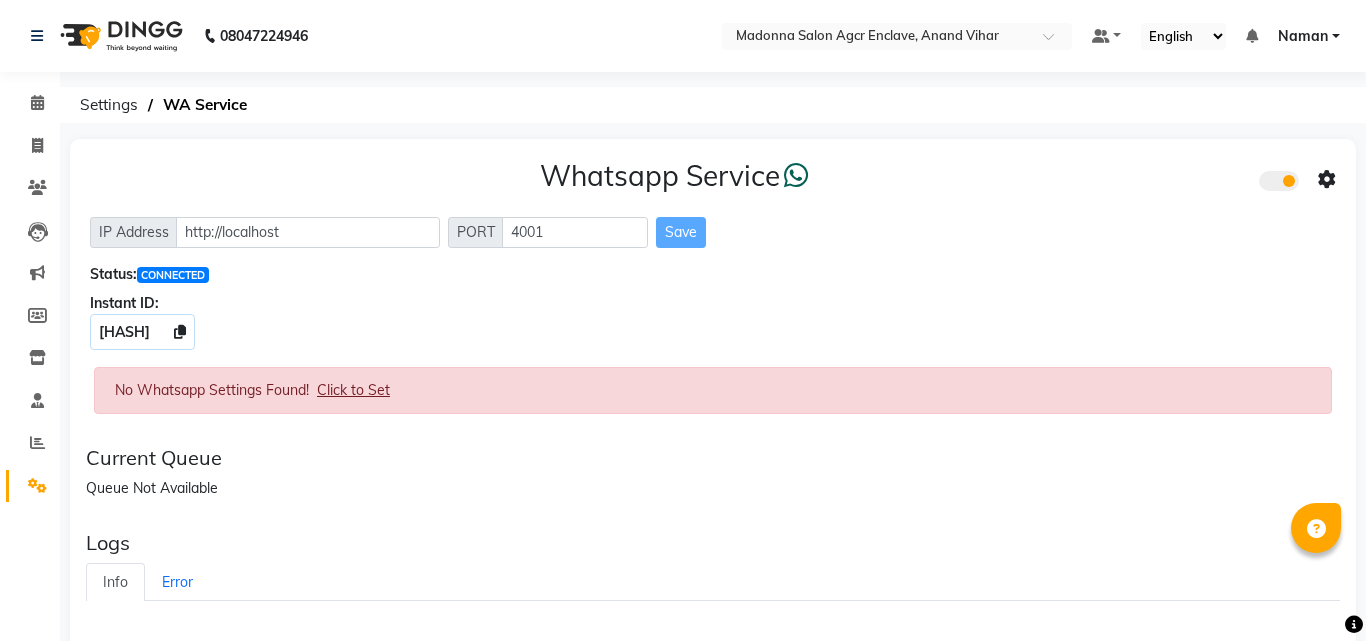 select on "en" 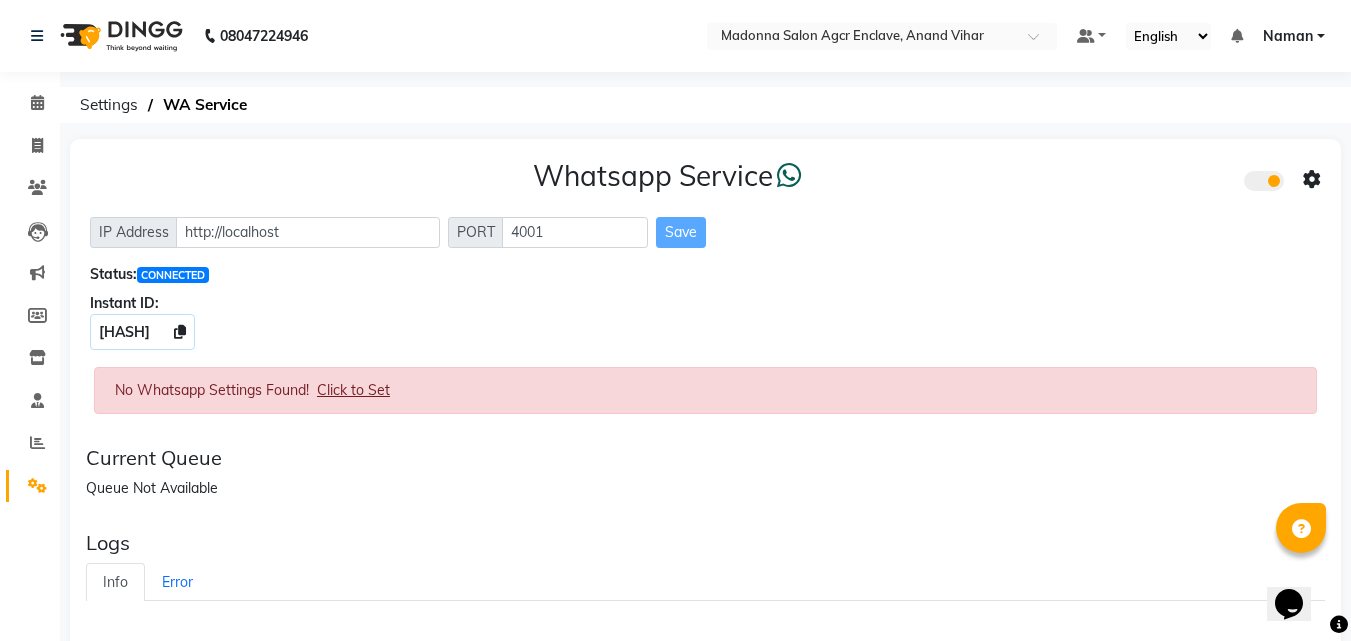 scroll, scrollTop: 0, scrollLeft: 0, axis: both 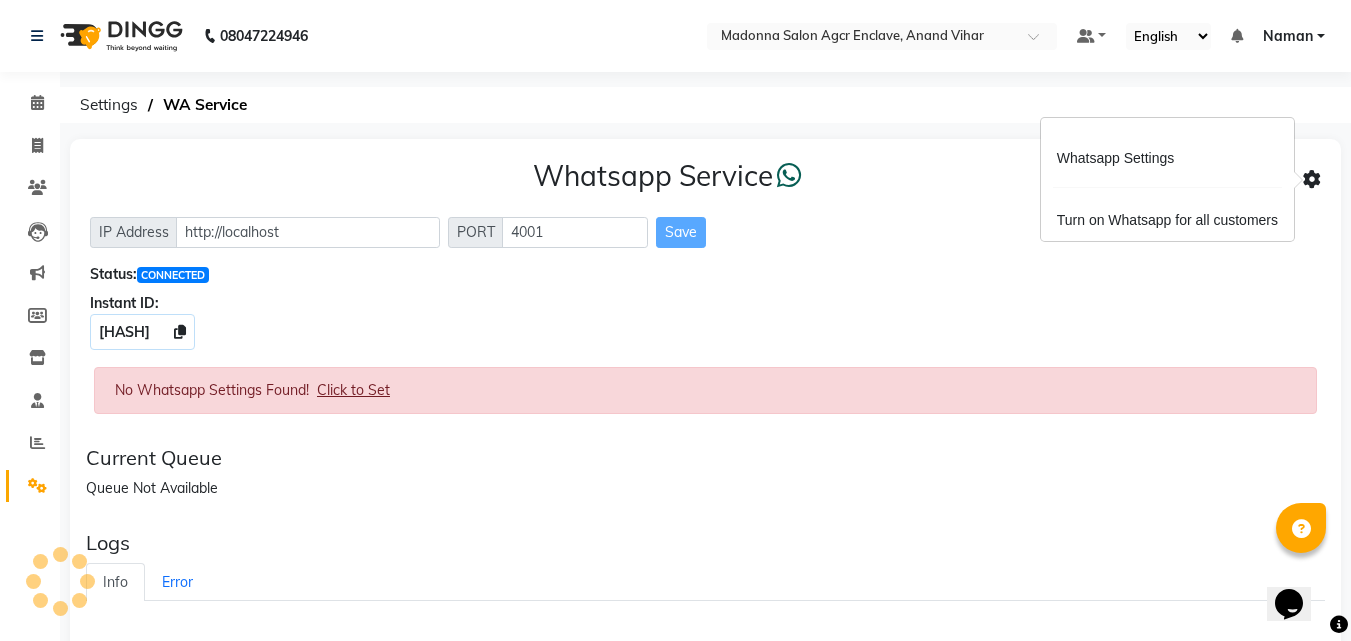 click 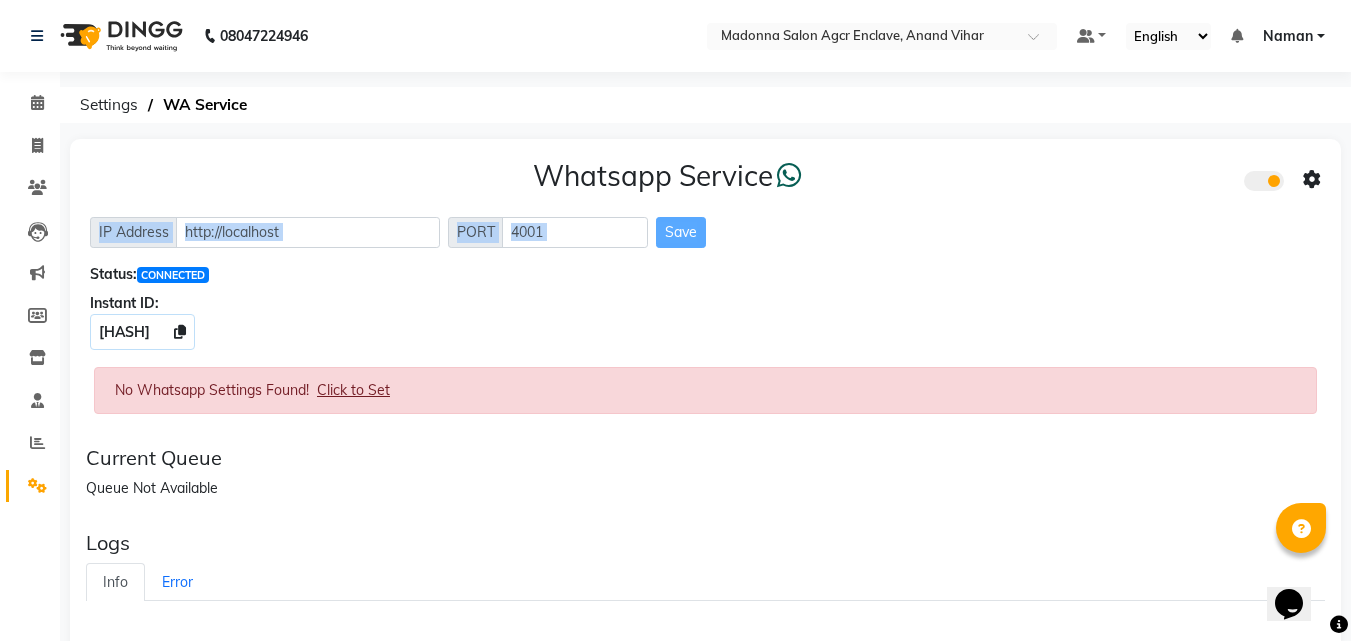 drag, startPoint x: 1227, startPoint y: 223, endPoint x: 1322, endPoint y: 183, distance: 103.077644 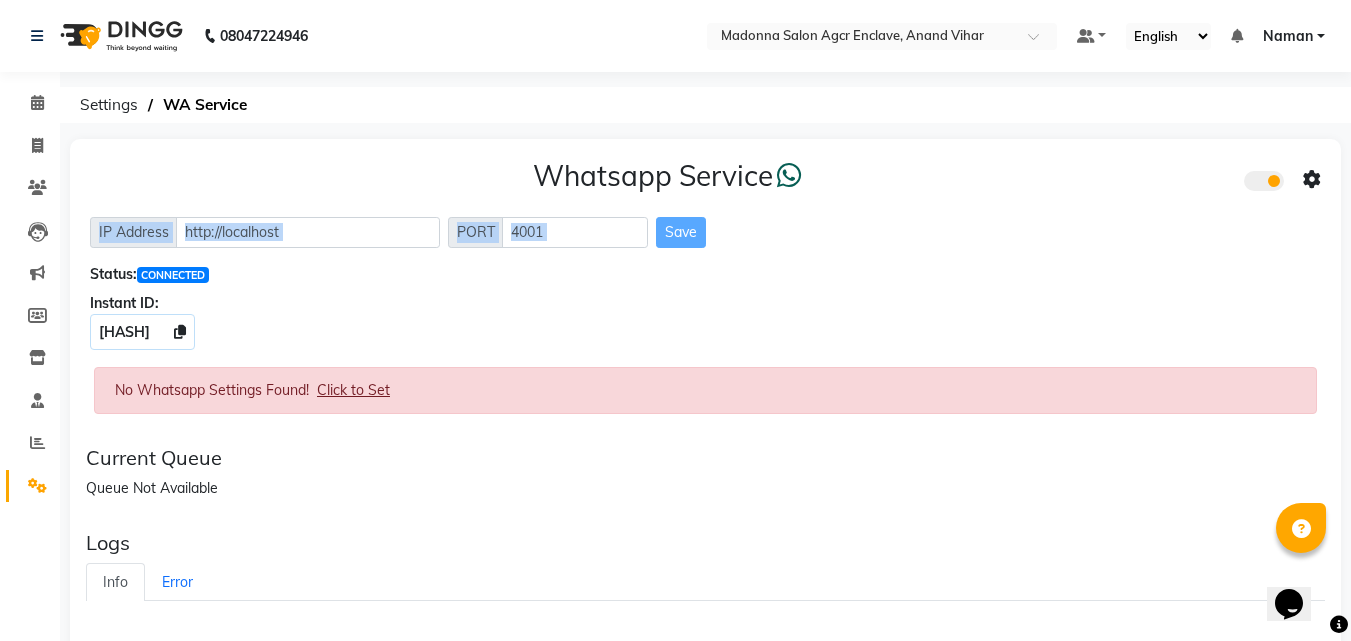 click on "Whatsapp Service  IP Address http://localhost PORT 4001 Save Status:  CONNECTED Instant ID: $2b$10$DiB2kV2.E5gkMskS3wxQa.AM75IpAthdaRnouwI4l2JadkJPAhqhW" 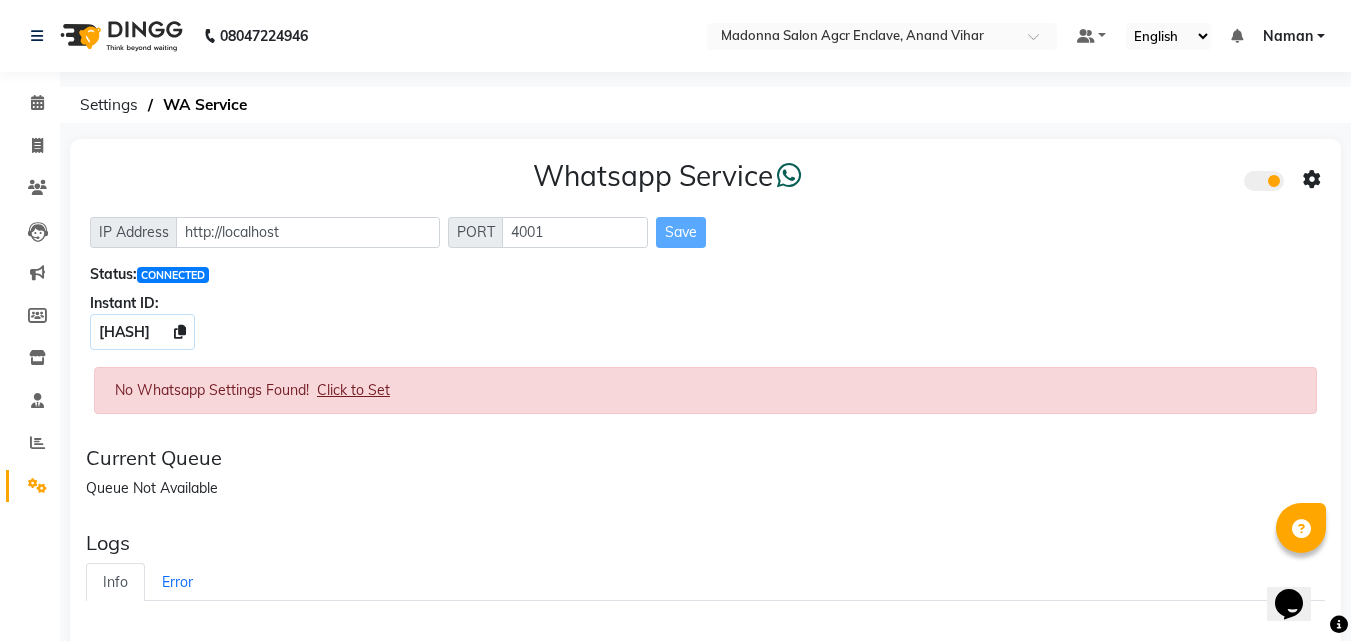 click 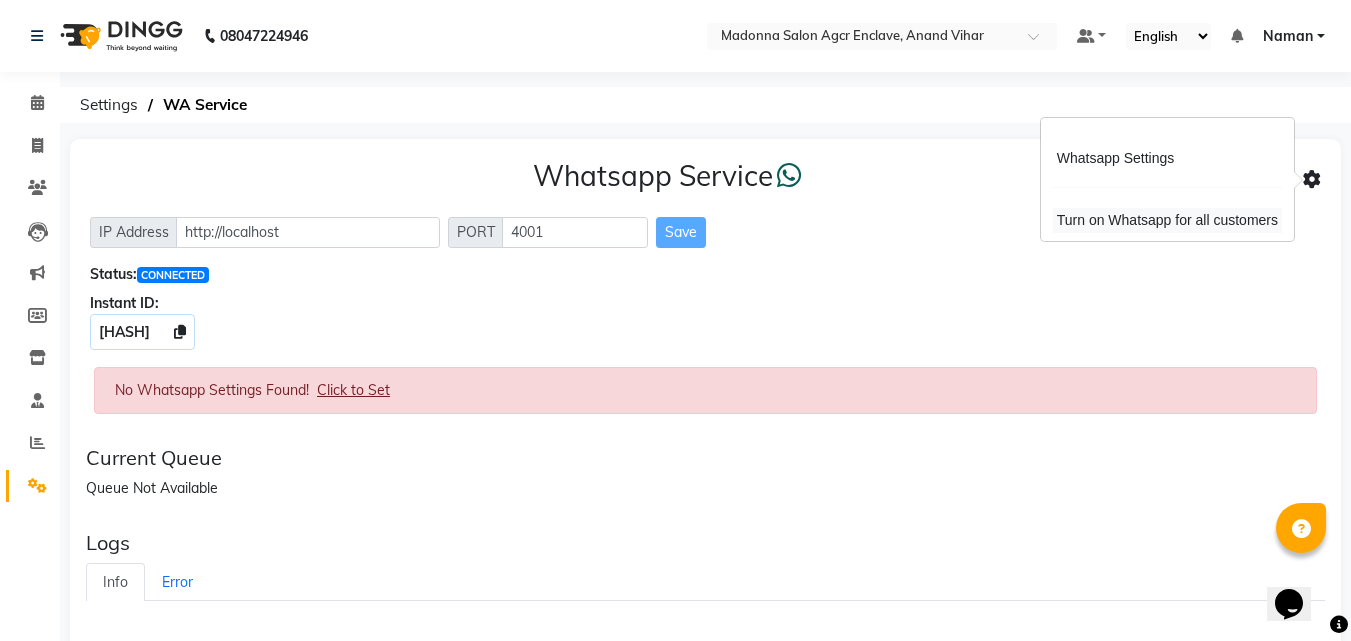 click on "Turn on Whatsapp for all customers" at bounding box center [1167, 220] 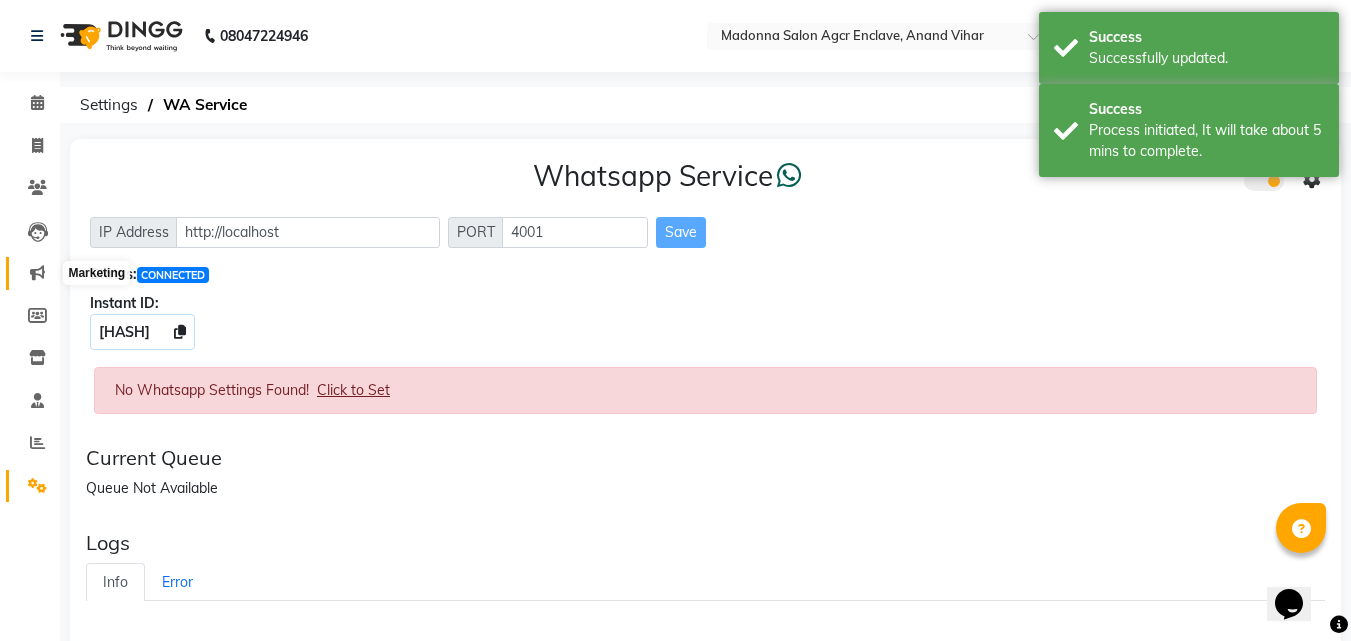 click 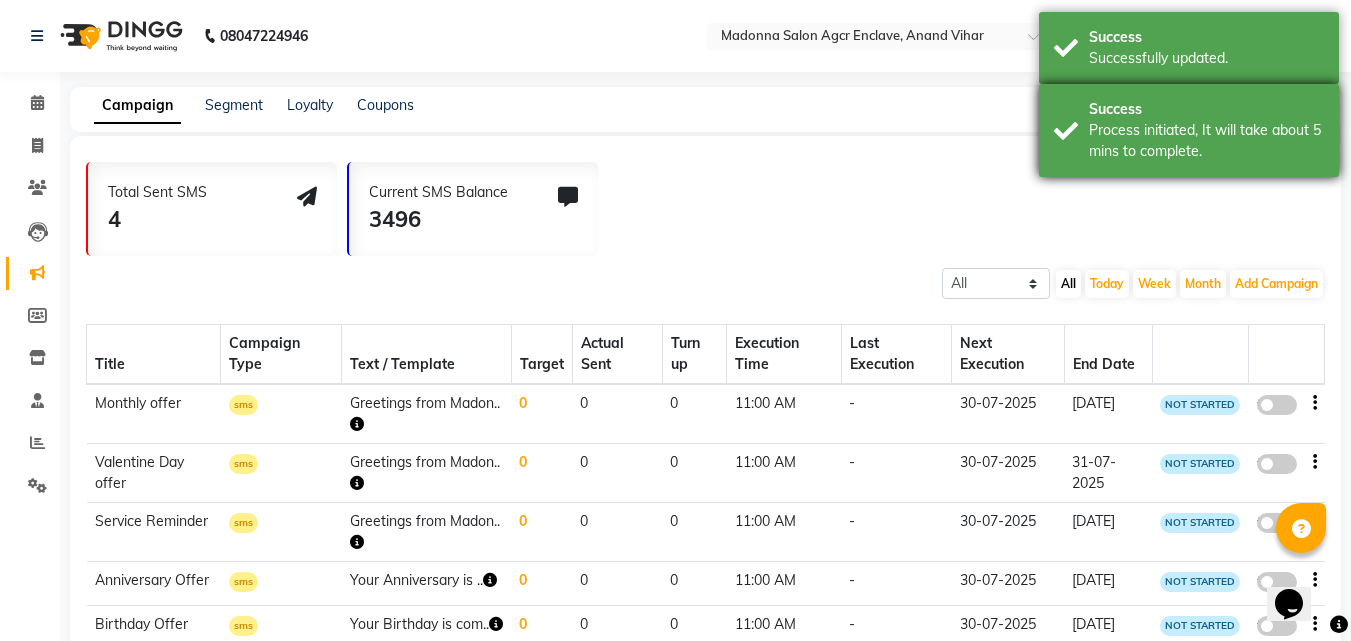 click on "Process initiated, It will take about 5 mins to complete." at bounding box center (1206, 141) 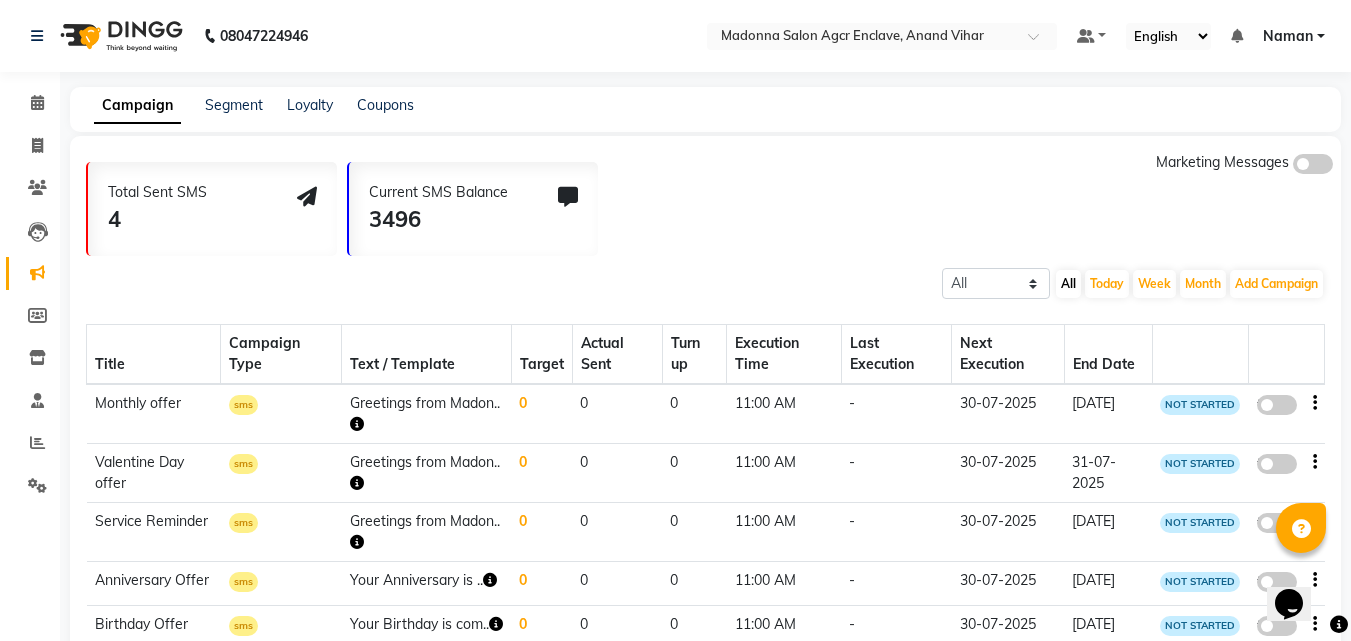 click on "Marketing Messages" 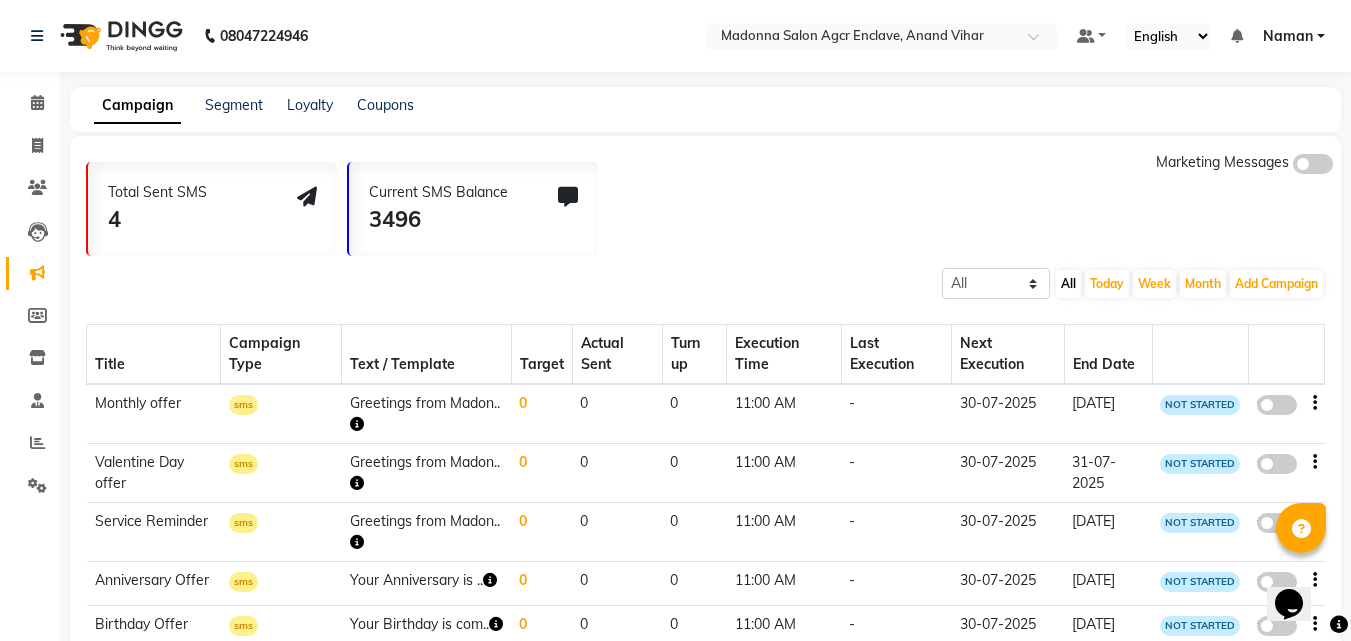 click 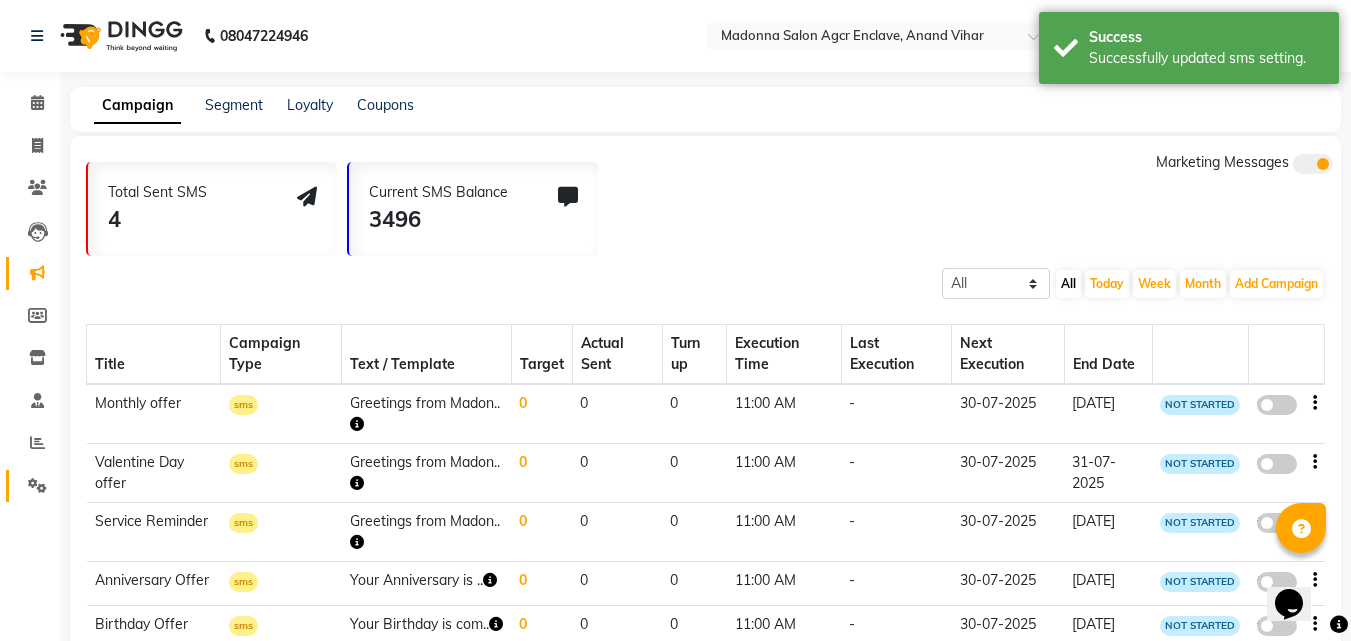 click on "Settings" 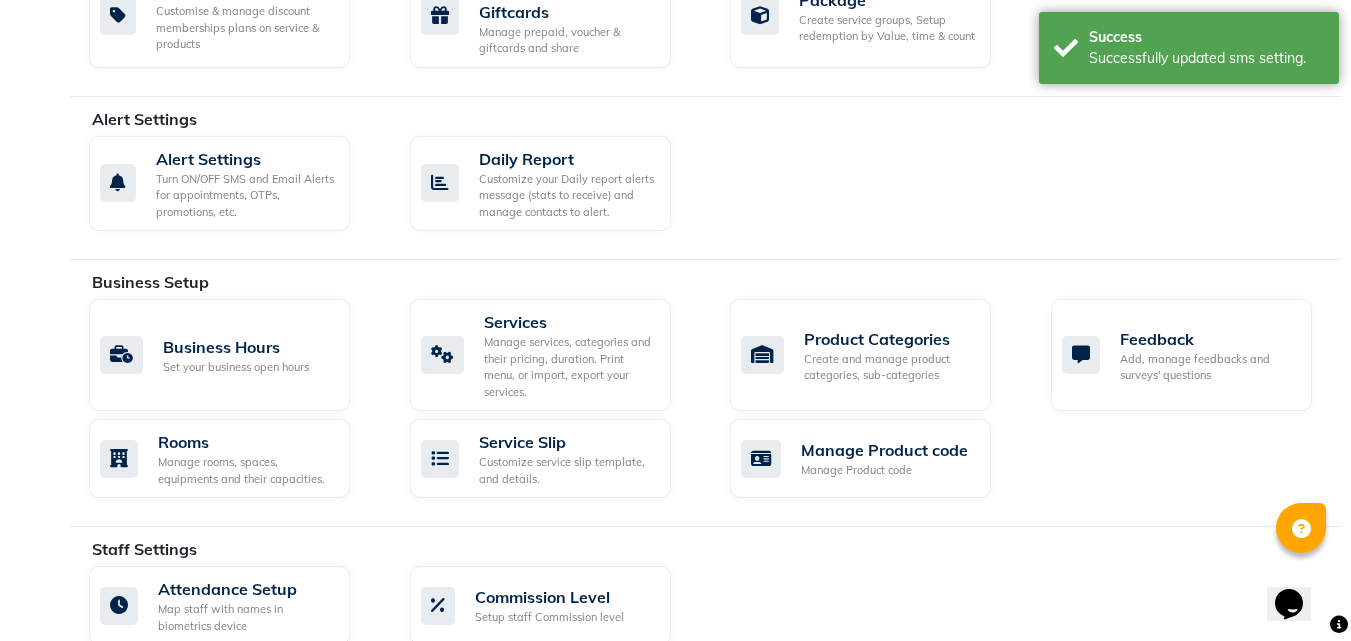 scroll, scrollTop: 649, scrollLeft: 0, axis: vertical 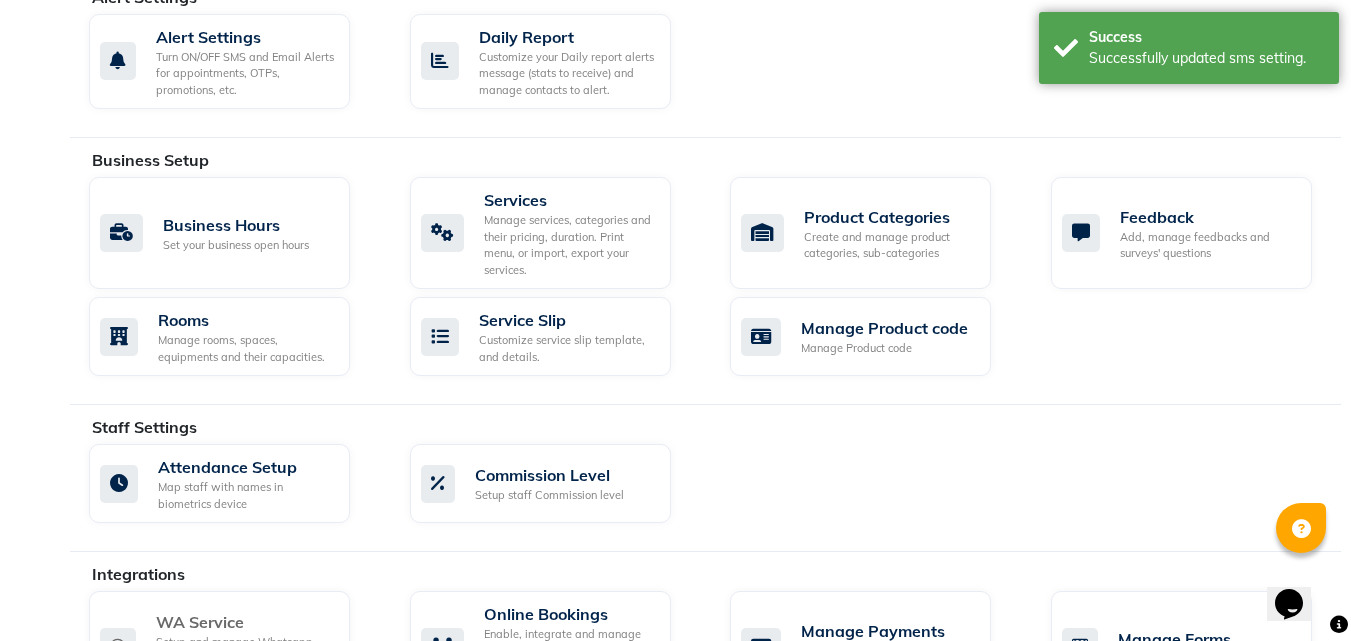 click on "WA Service" 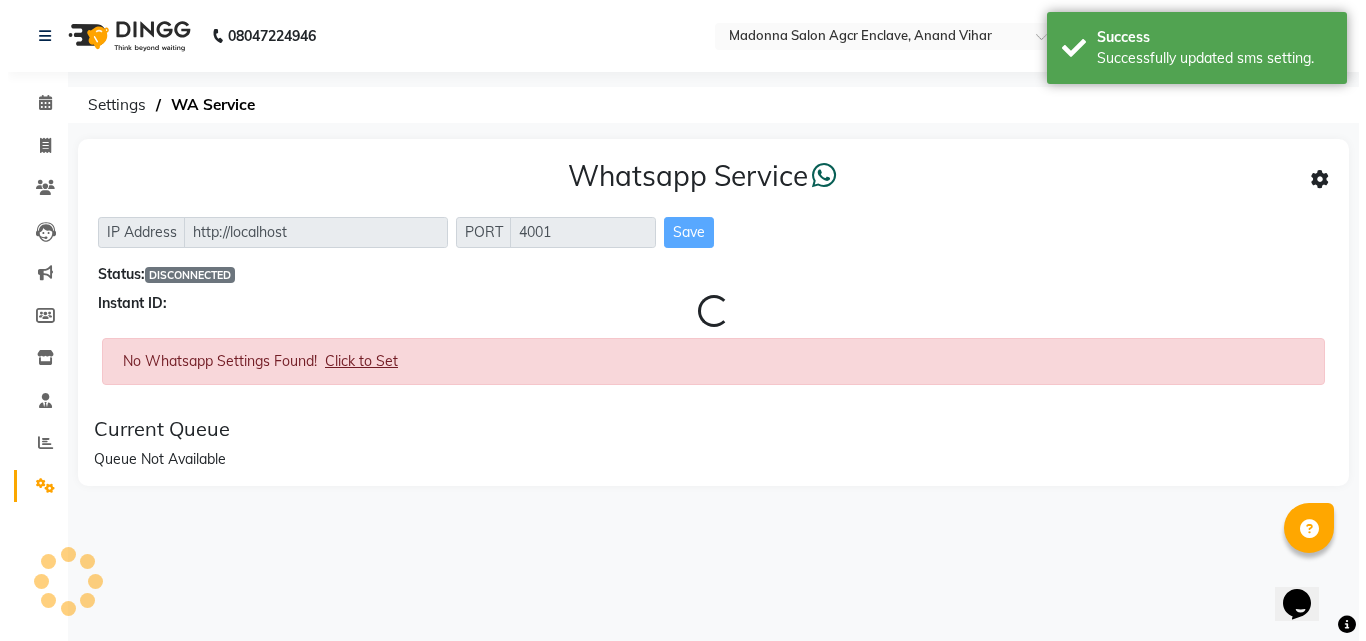 scroll, scrollTop: 0, scrollLeft: 0, axis: both 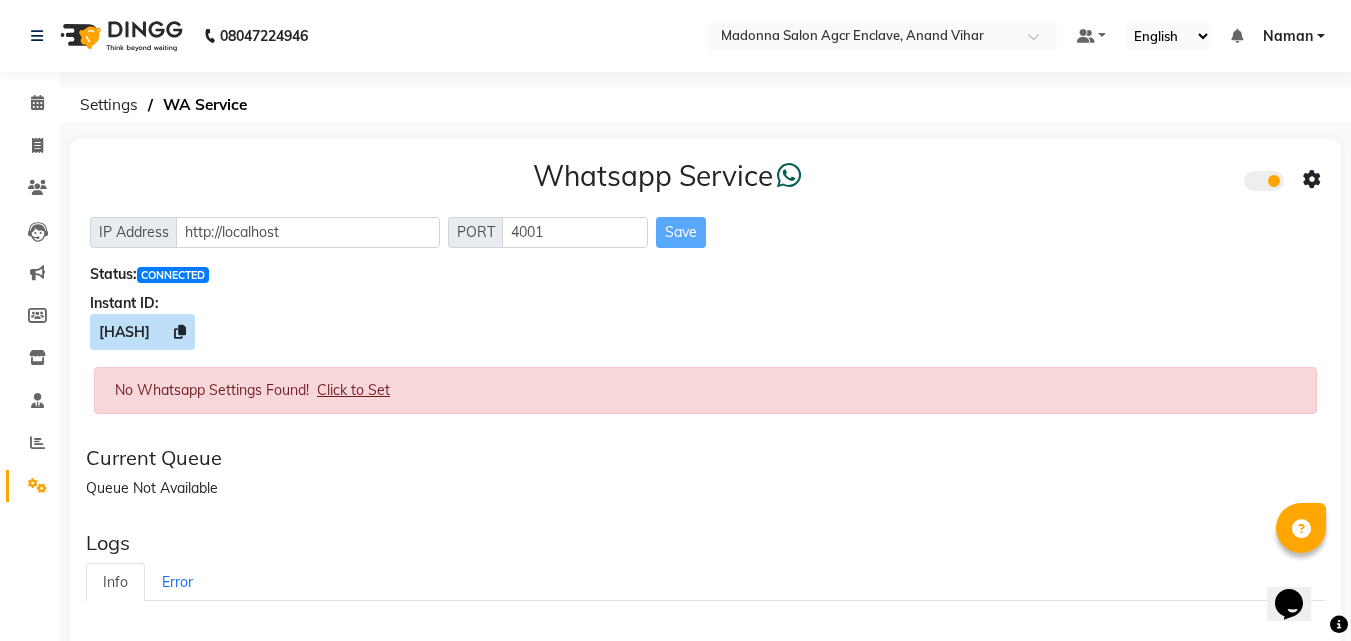 click 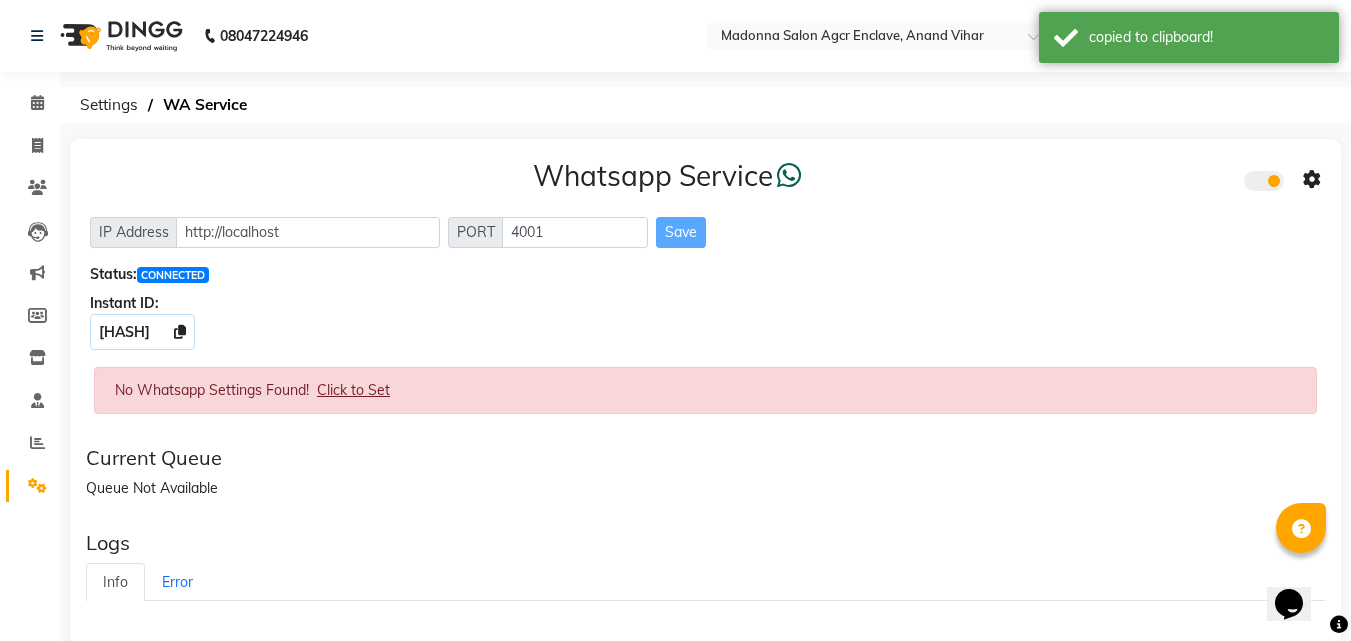 click 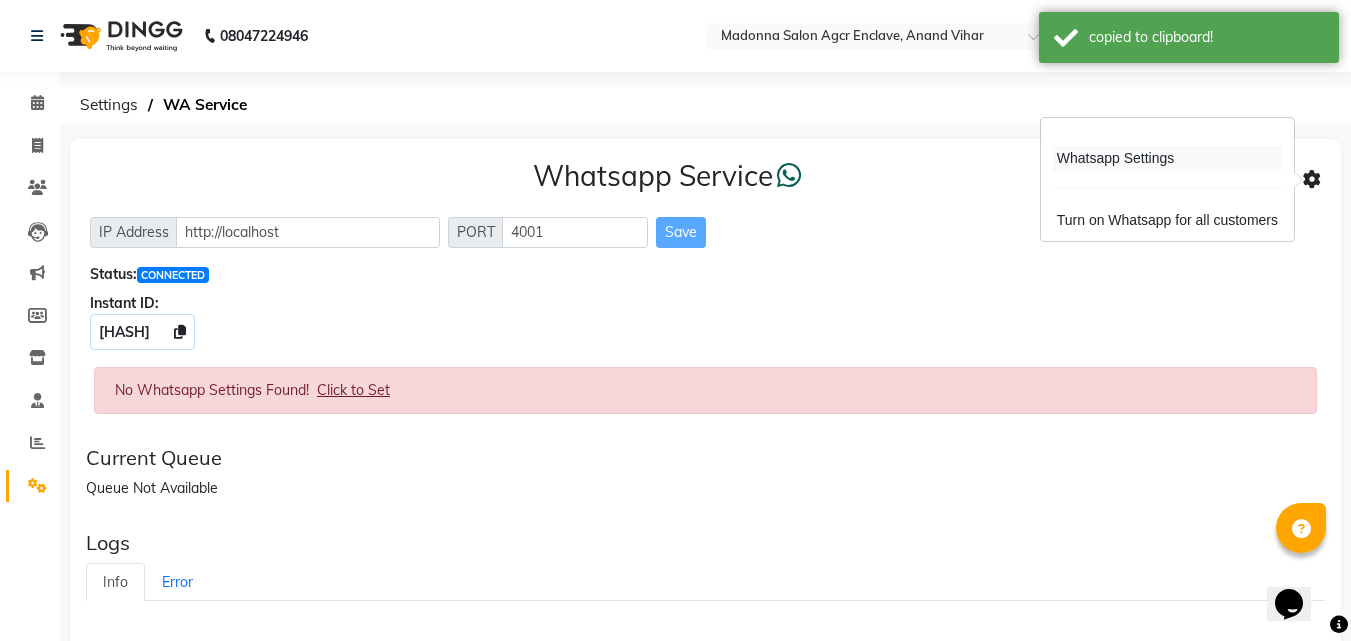 click on "Whatsapp Settings" at bounding box center [1167, 158] 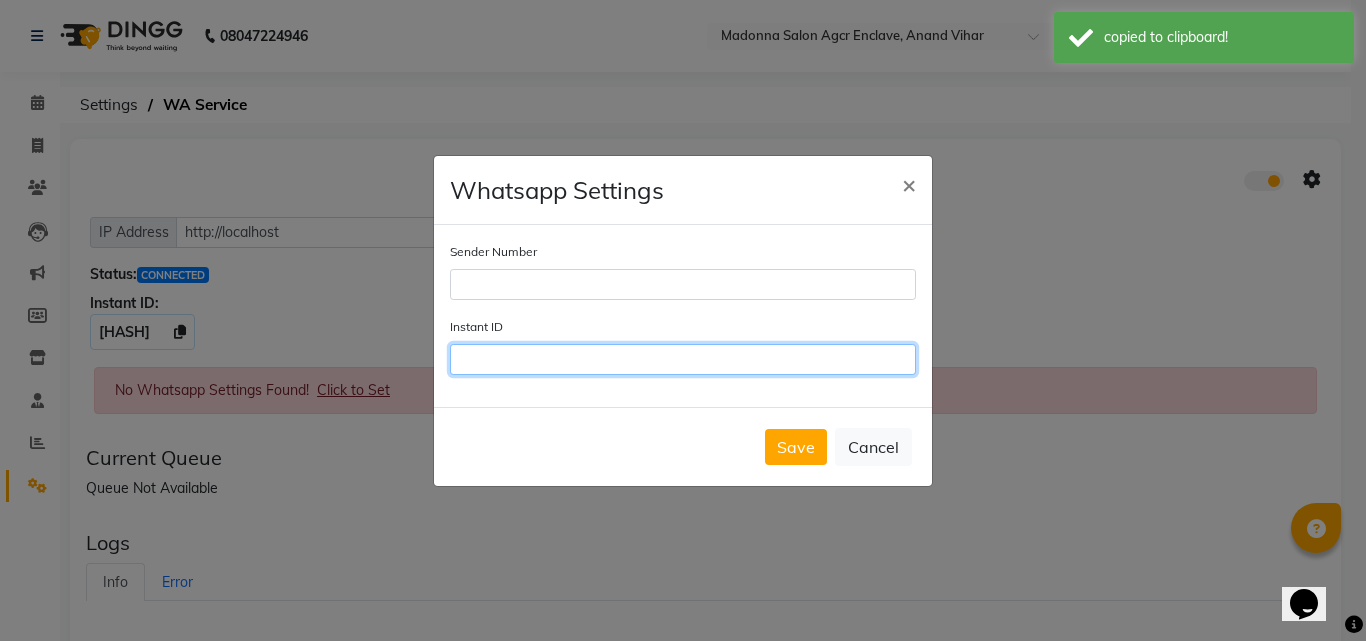 click on "Instant ID" at bounding box center (683, 359) 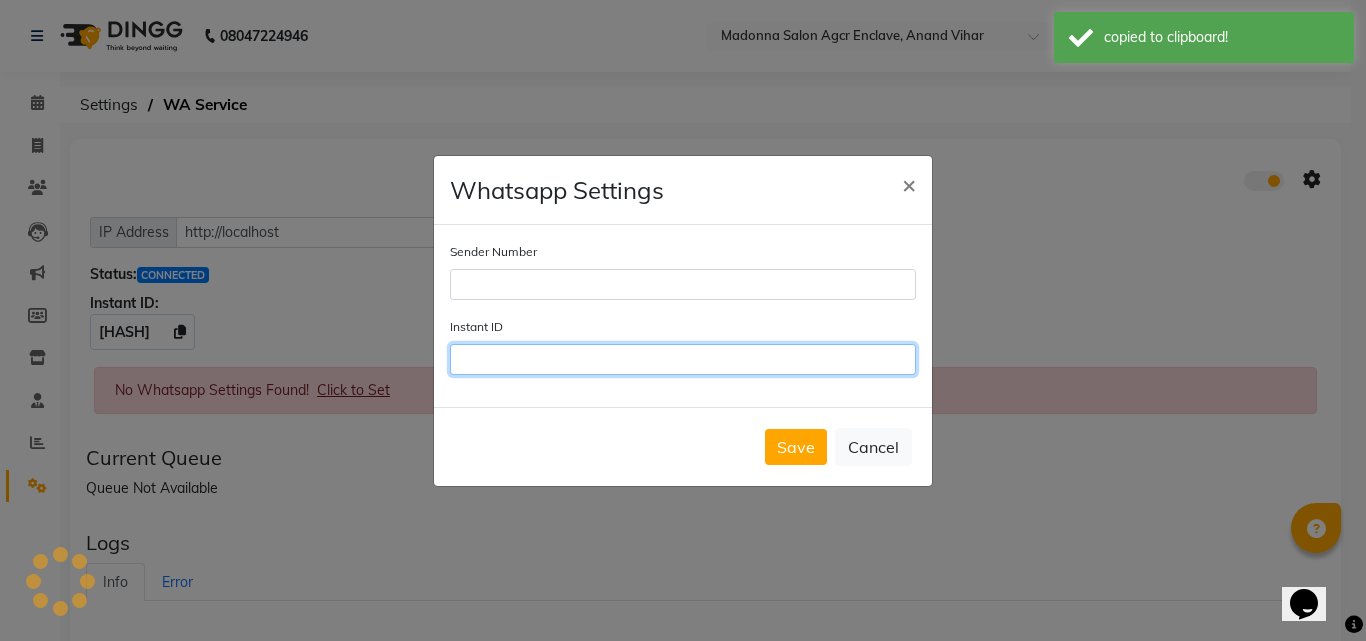 click on "Instant ID" at bounding box center (683, 359) 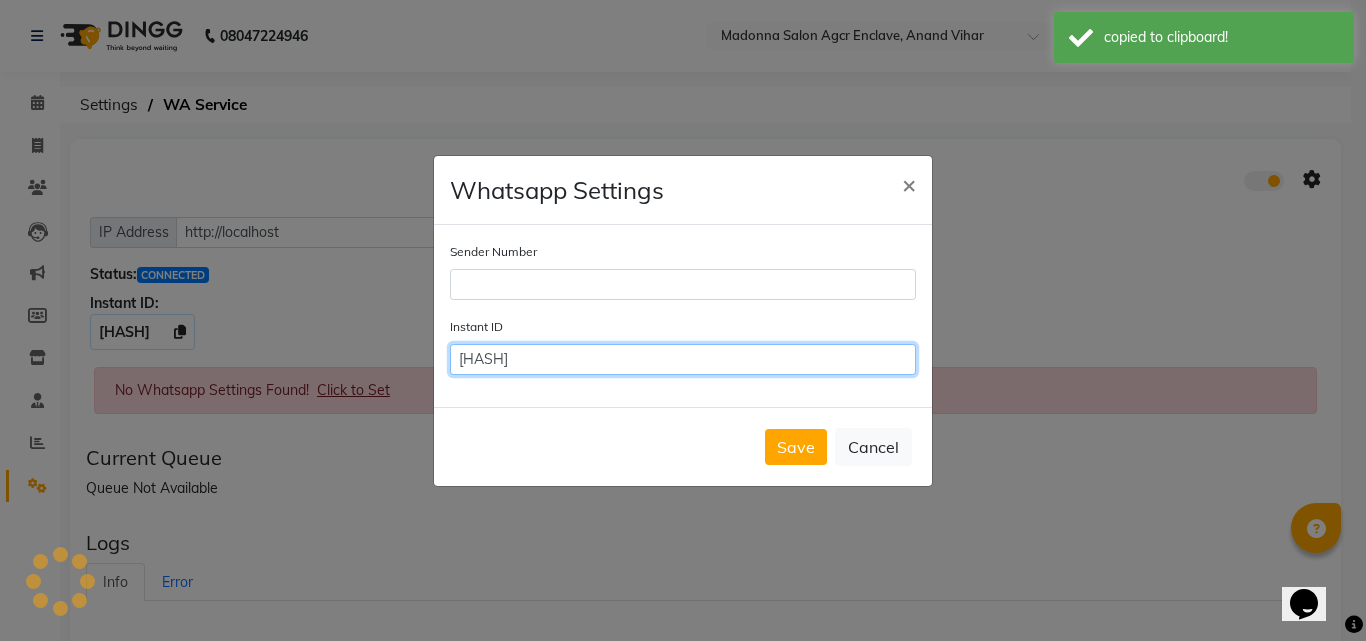 click on "$2b$10$DiB2kV2.E5gkMskS3wxQa.AM75IpAthdaRnouwI4l2JadkJPAhqhW" at bounding box center [683, 359] 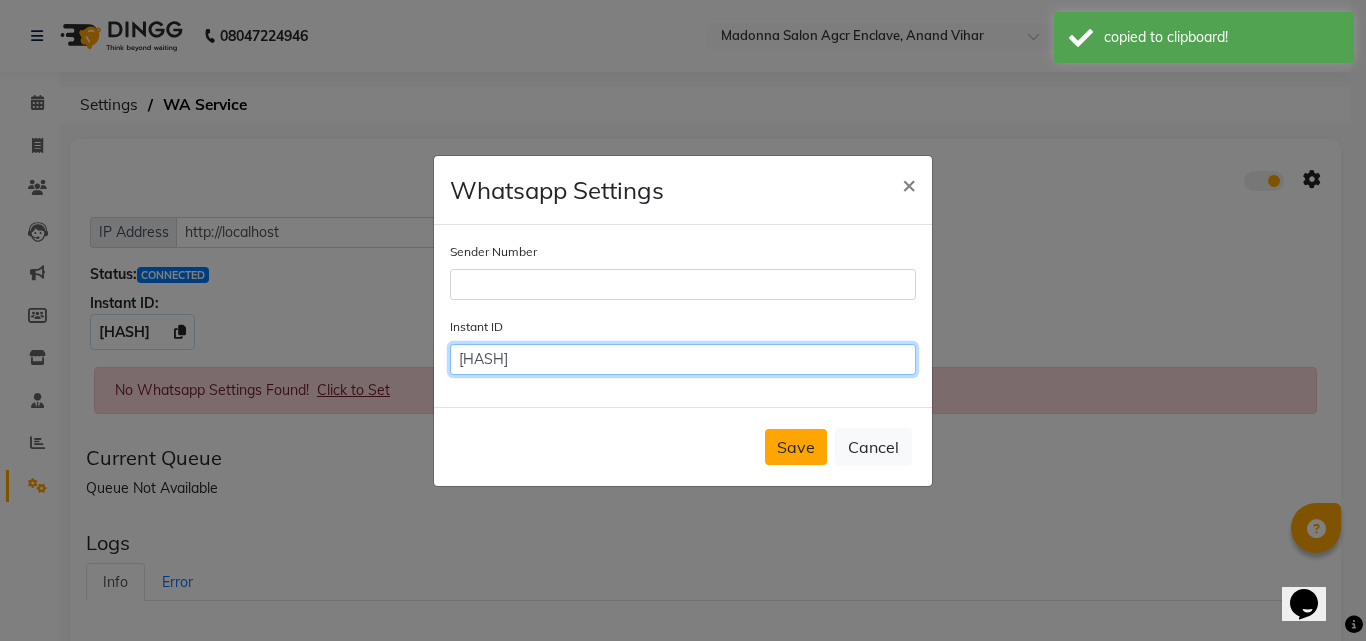 type on "$2b$10$DiB2kV2.E5gkMskS3wxQa.AM75IpAthdaRnouwI4l2JadkJPAhqhW" 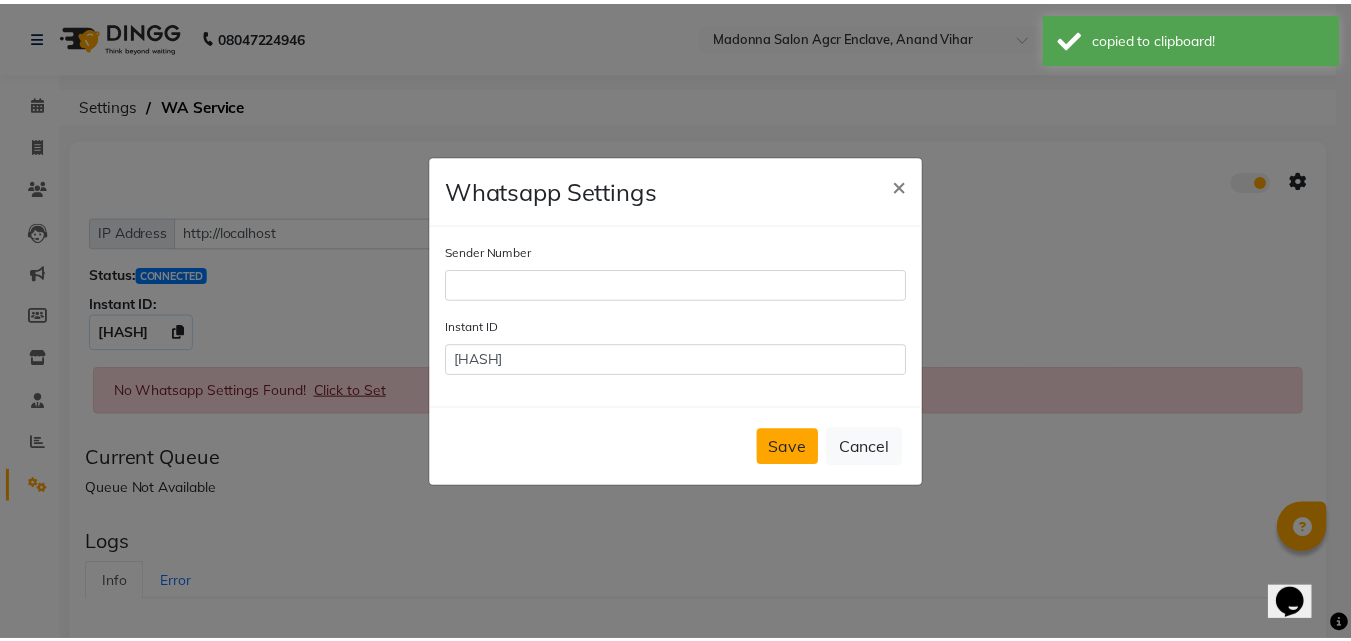 scroll, scrollTop: 0, scrollLeft: 0, axis: both 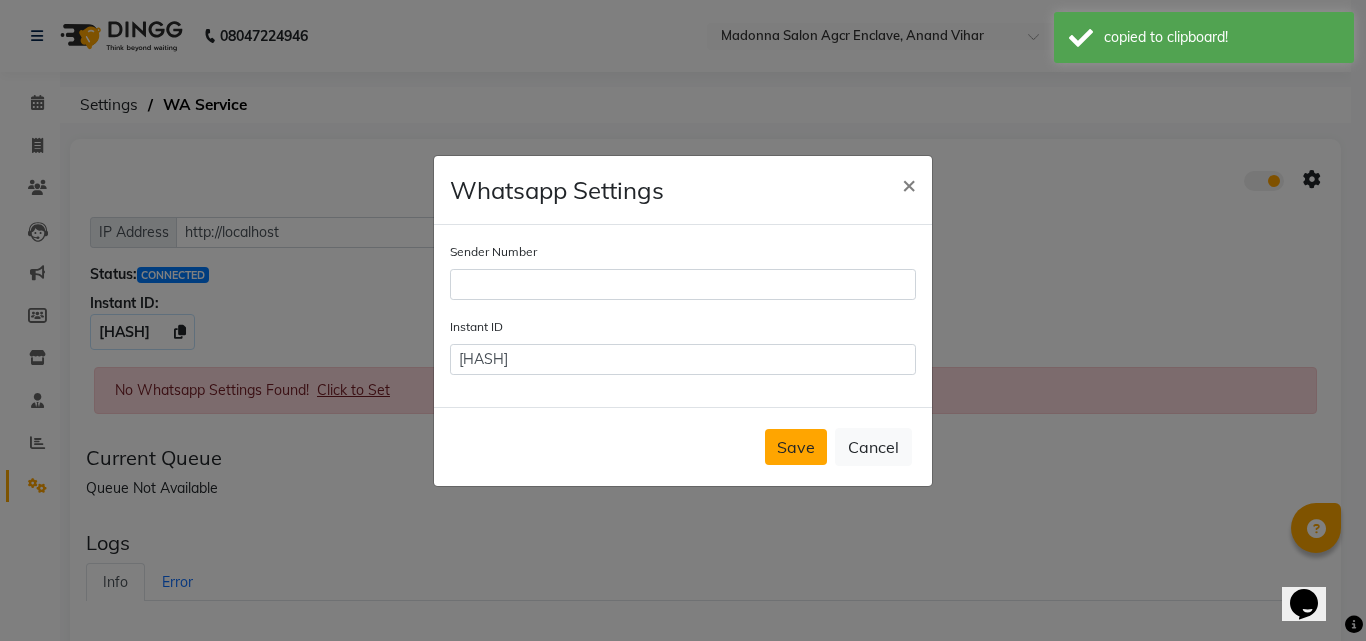 click on "Save" 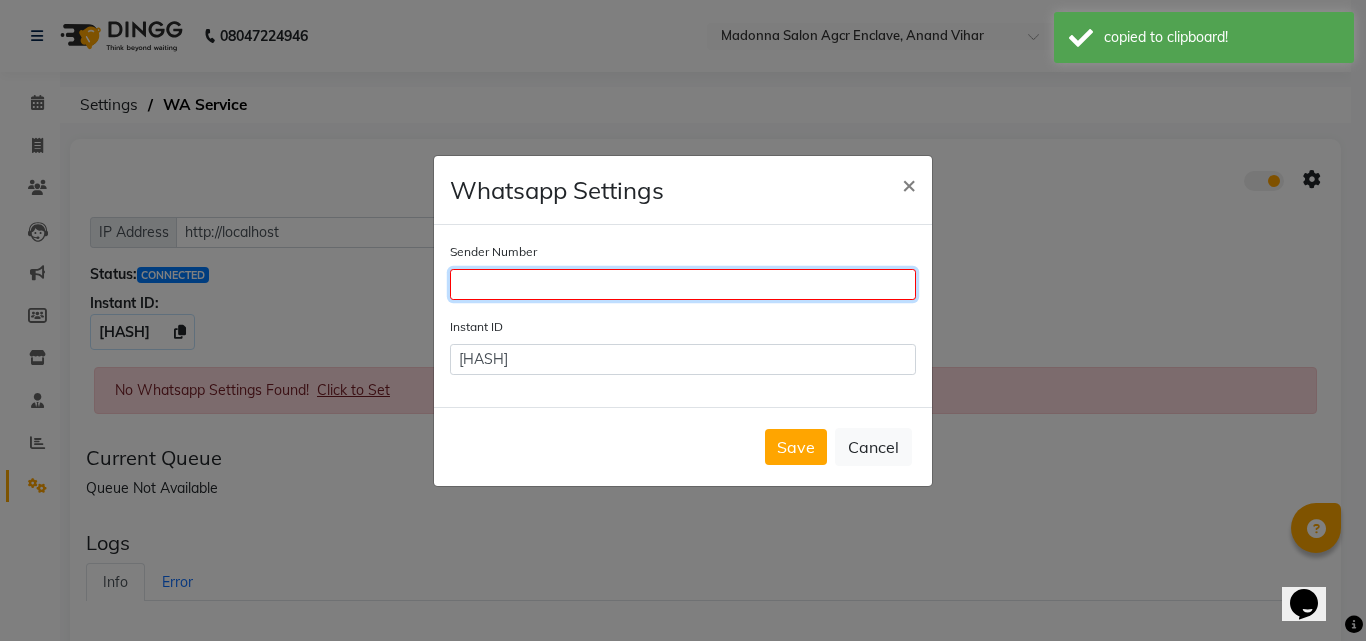click on "Sender Number" at bounding box center [683, 284] 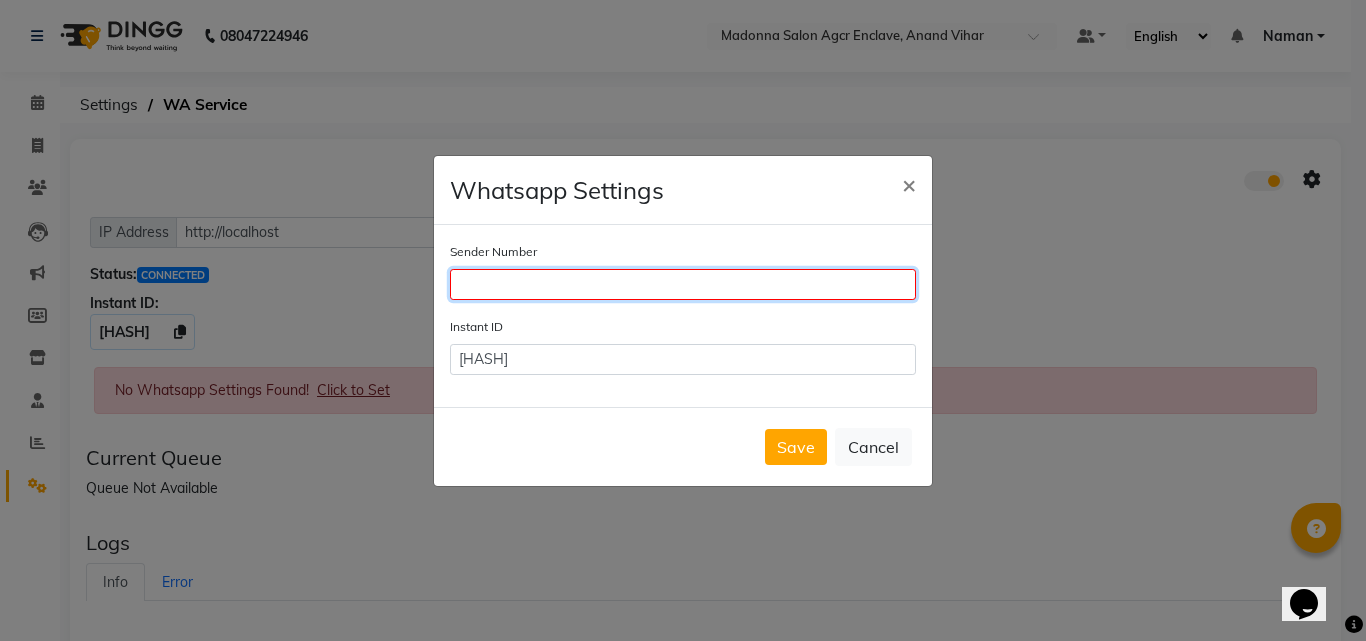 type on "9719000376" 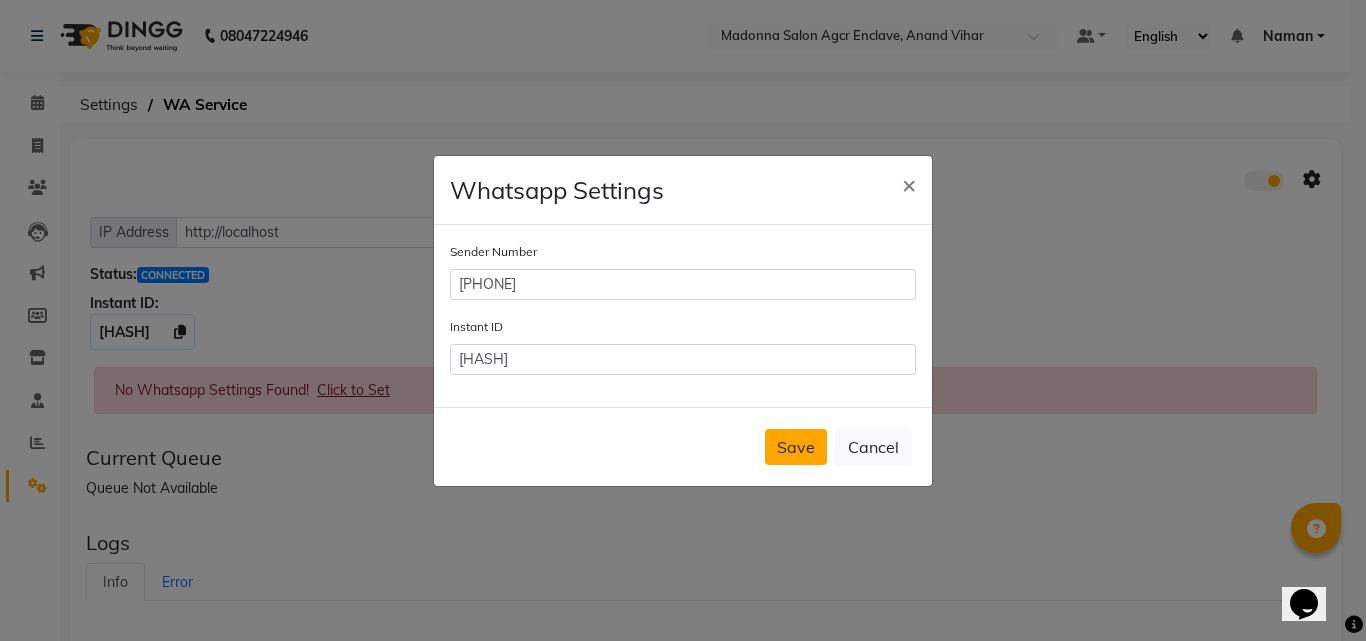 click on "Save" 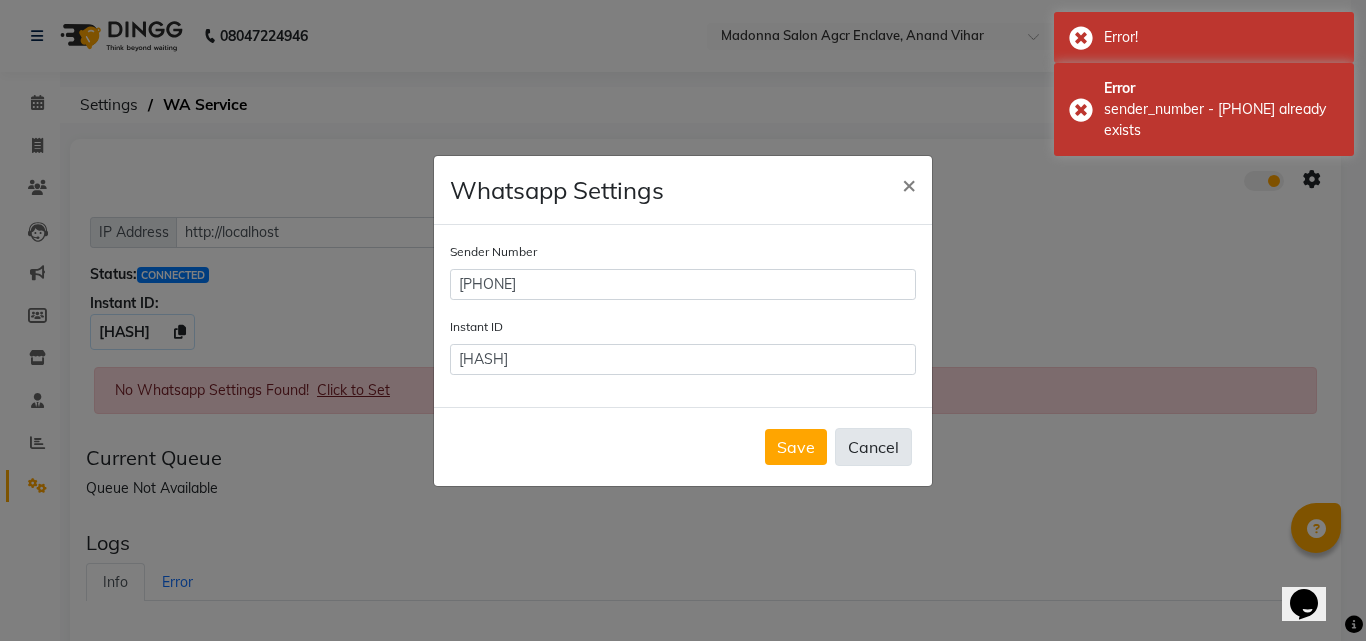 click on "Cancel" 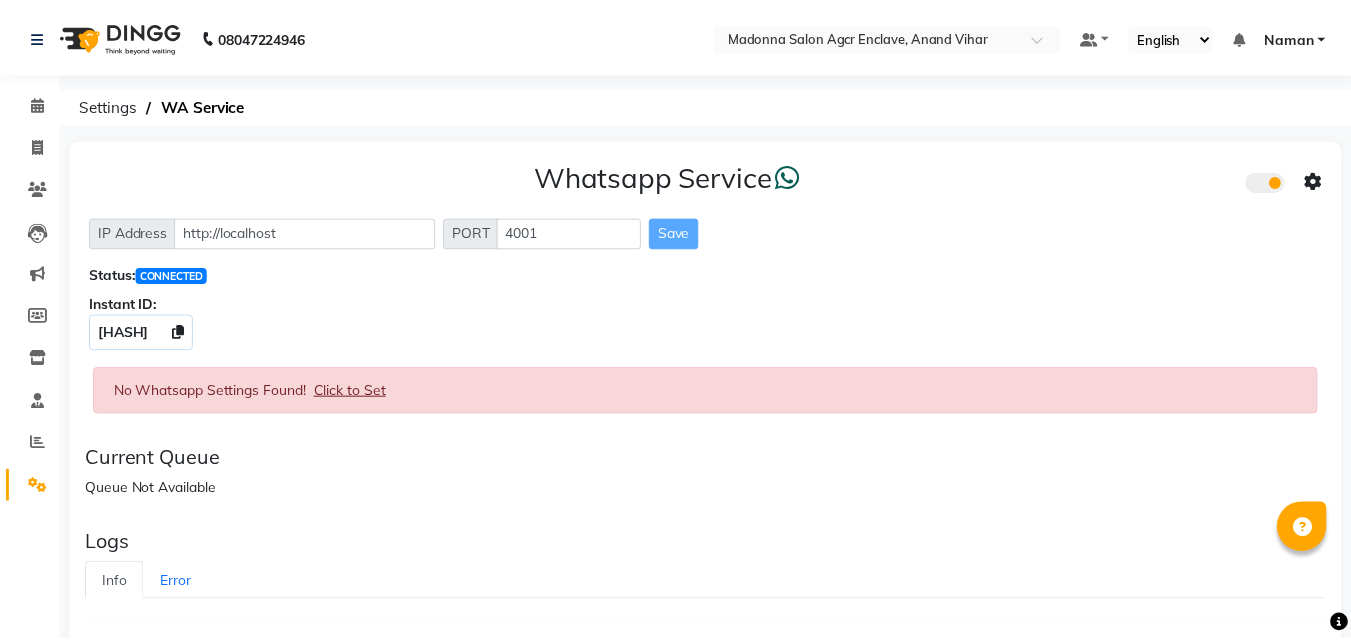 scroll, scrollTop: 0, scrollLeft: 0, axis: both 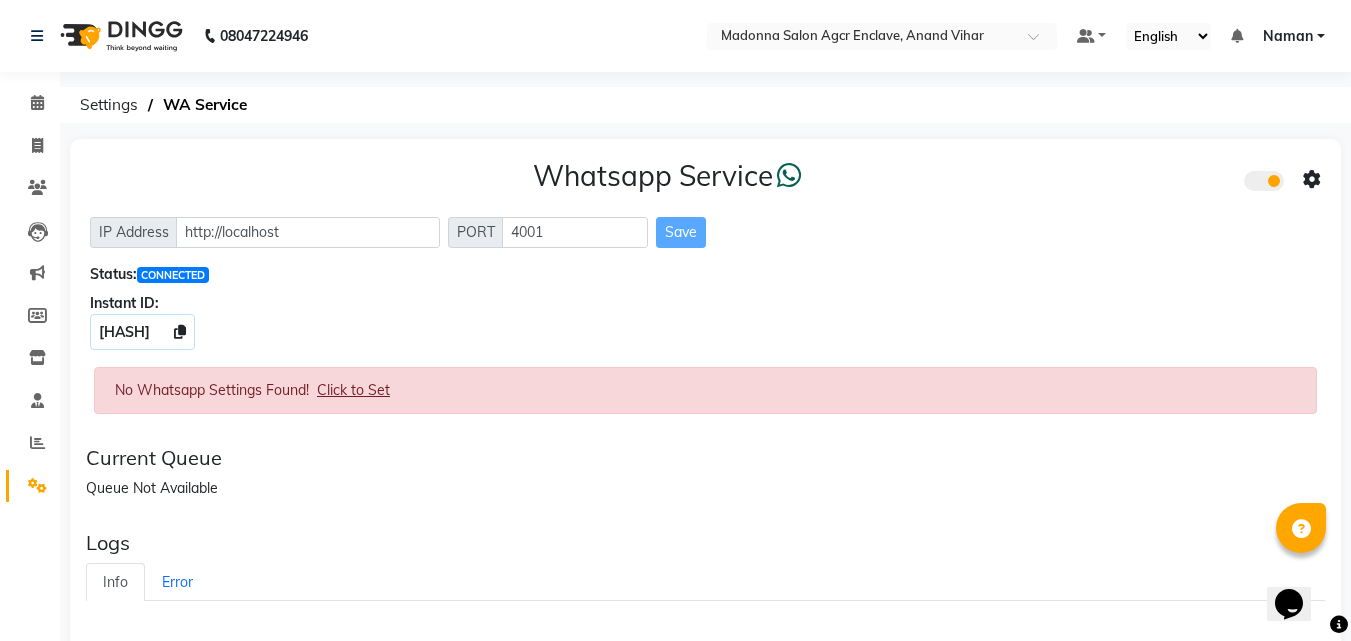 click on "Click to Set" 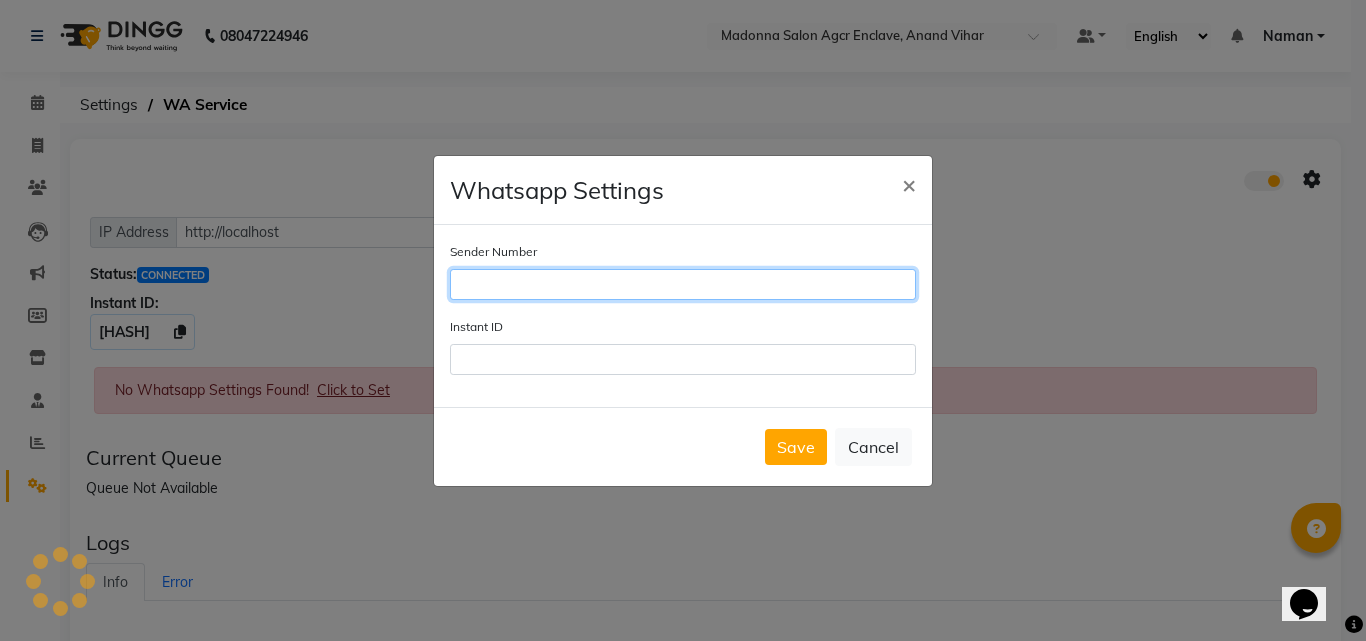 click on "Sender Number" at bounding box center (683, 284) 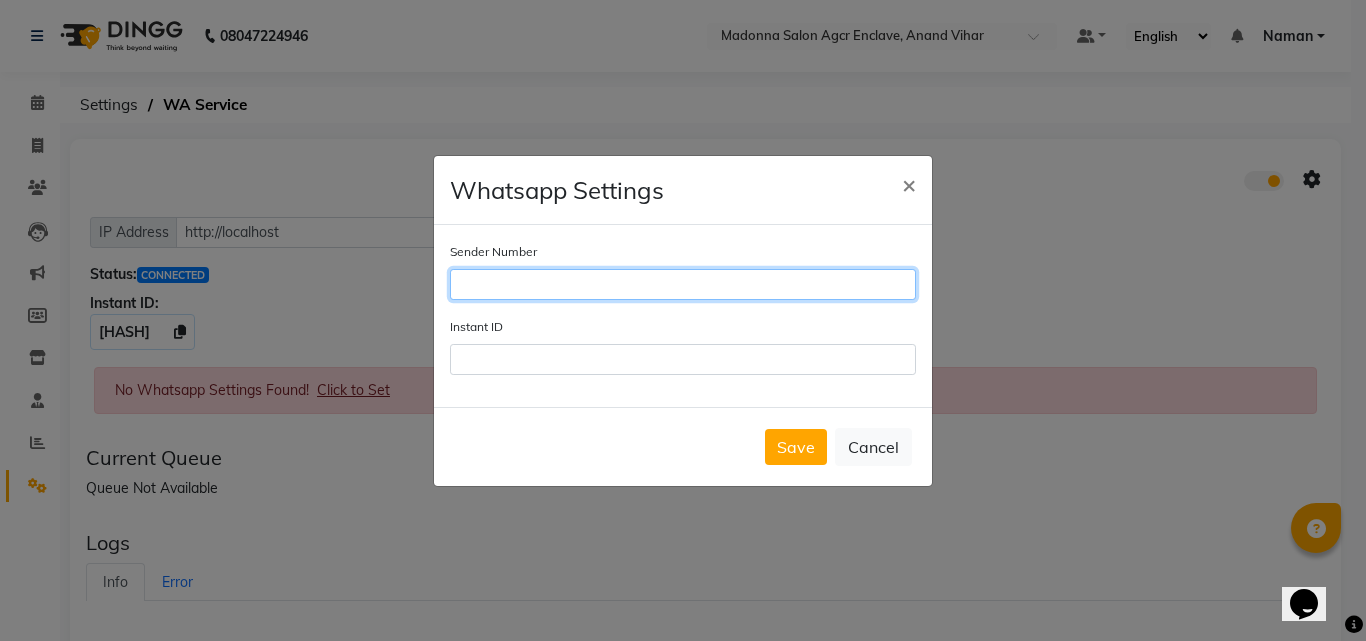 type on "[PHONE]" 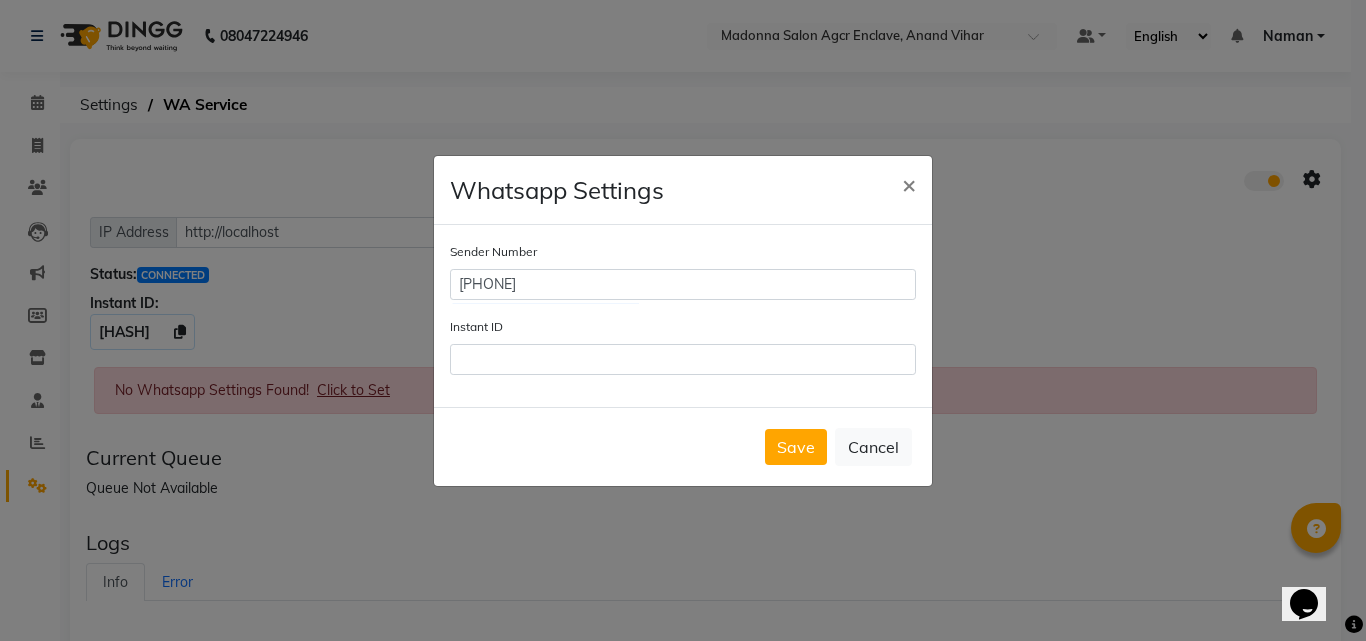 click on "Sender Number 9719000376 Instant ID" 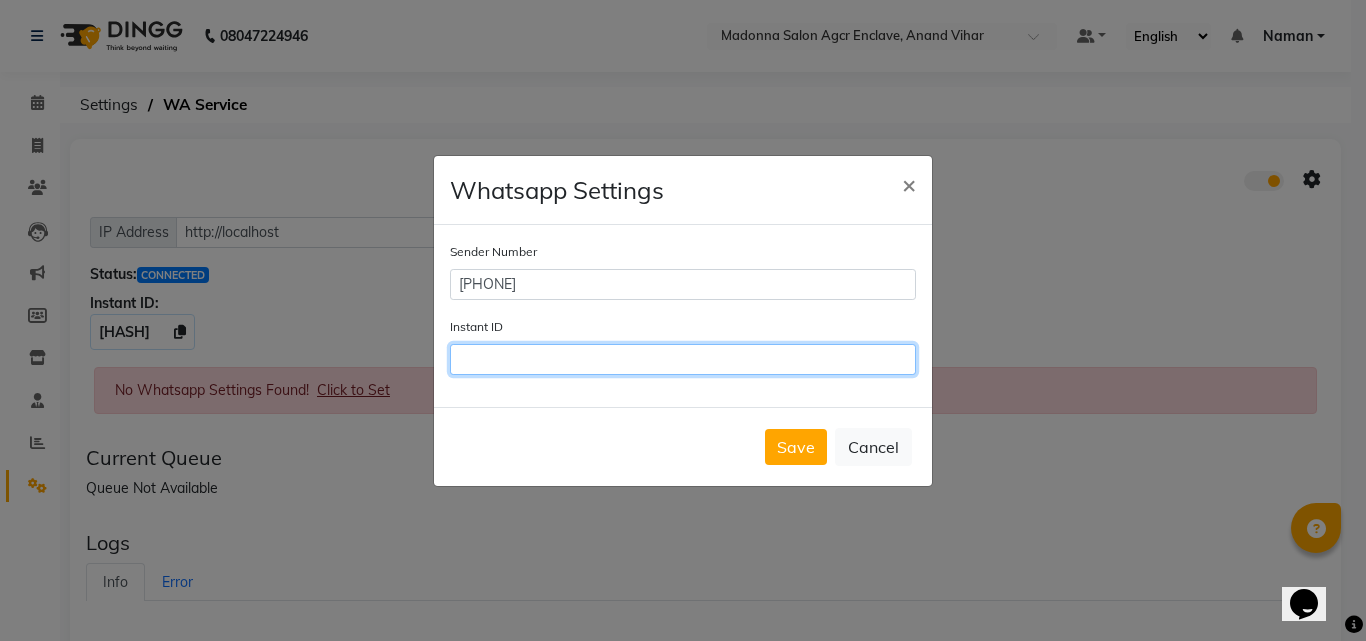 click on "Instant ID" at bounding box center [683, 359] 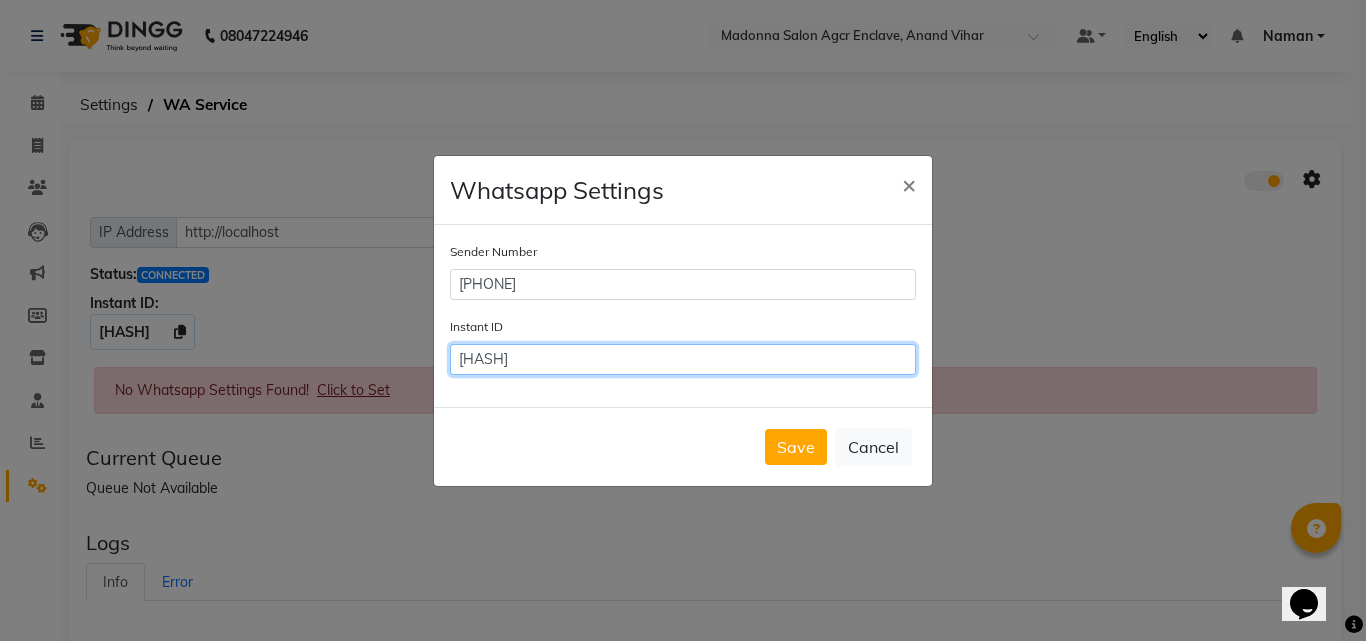 scroll, scrollTop: 0, scrollLeft: 42, axis: horizontal 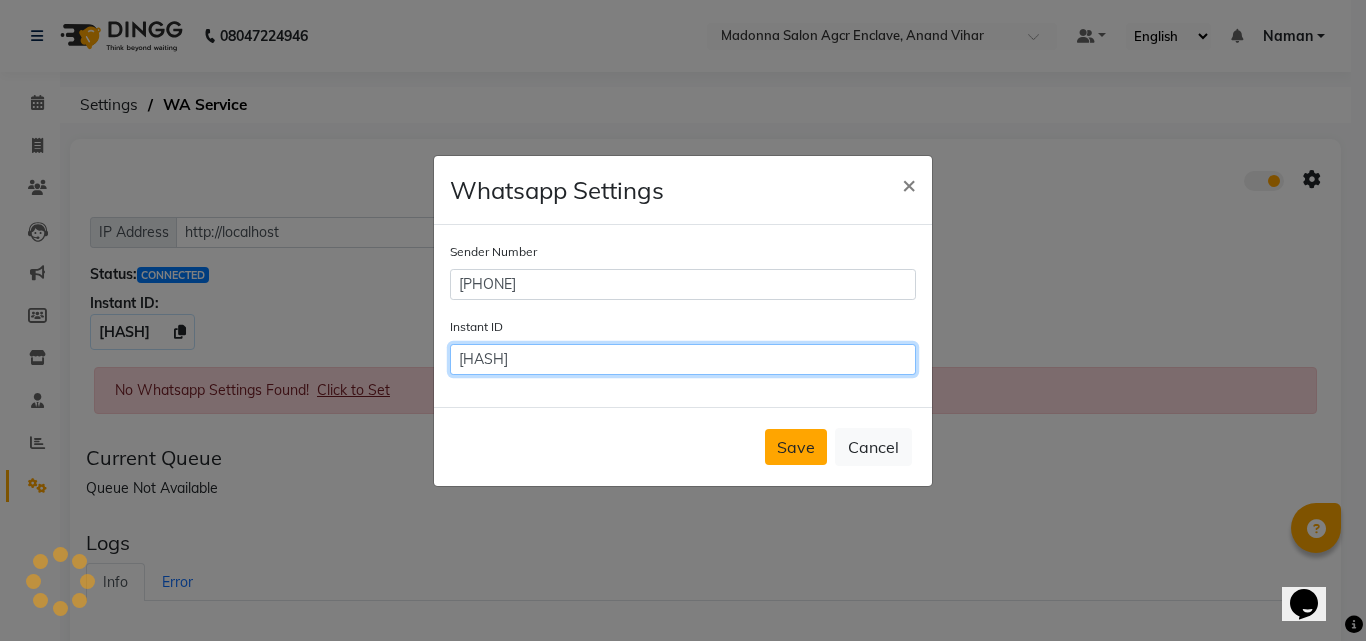 type on "[PASSWORD]" 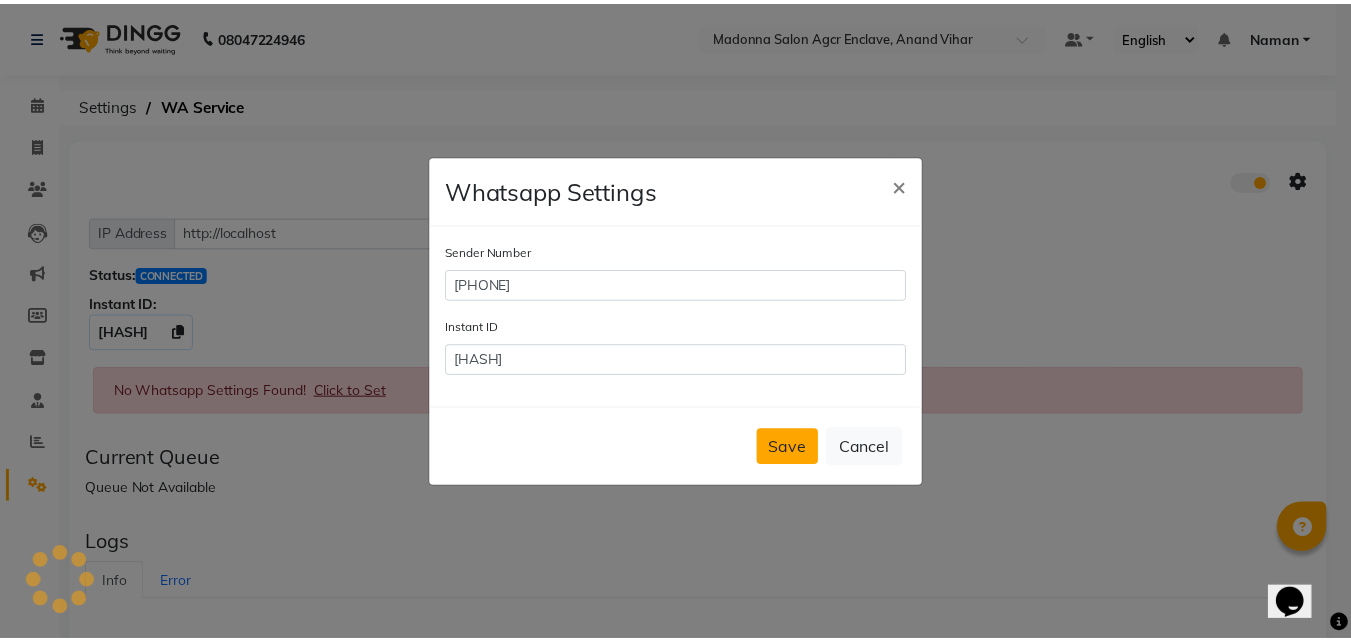 scroll, scrollTop: 0, scrollLeft: 0, axis: both 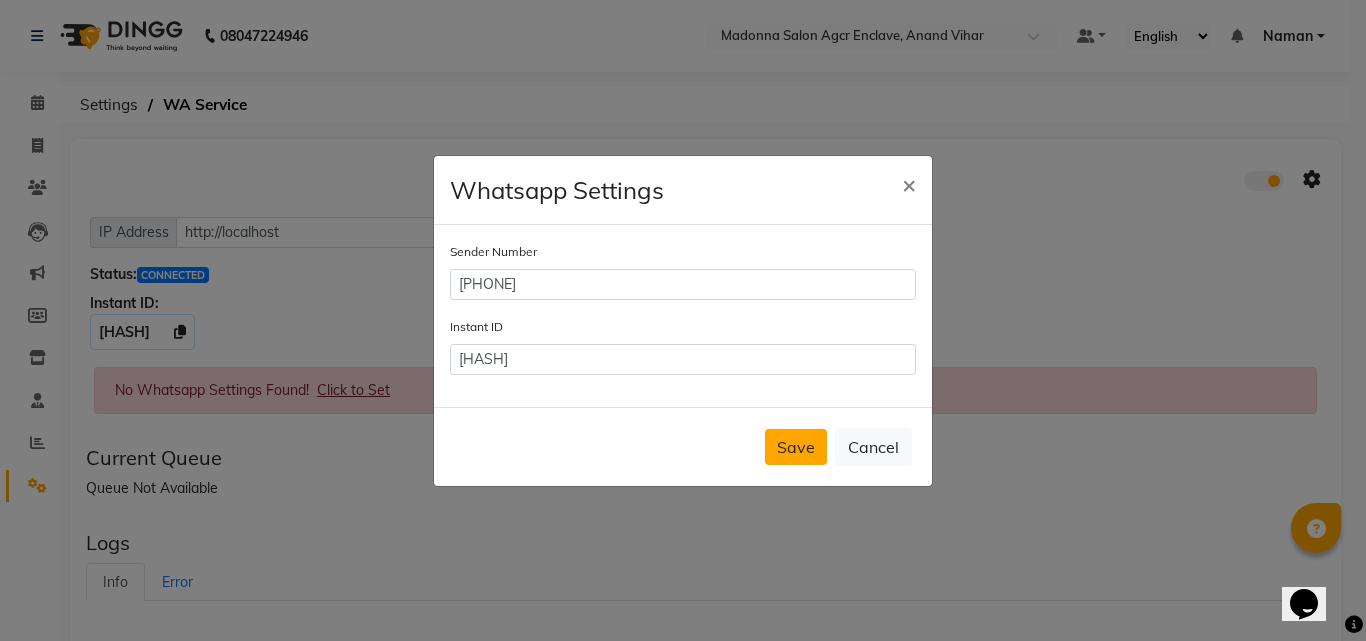 click on "Save" 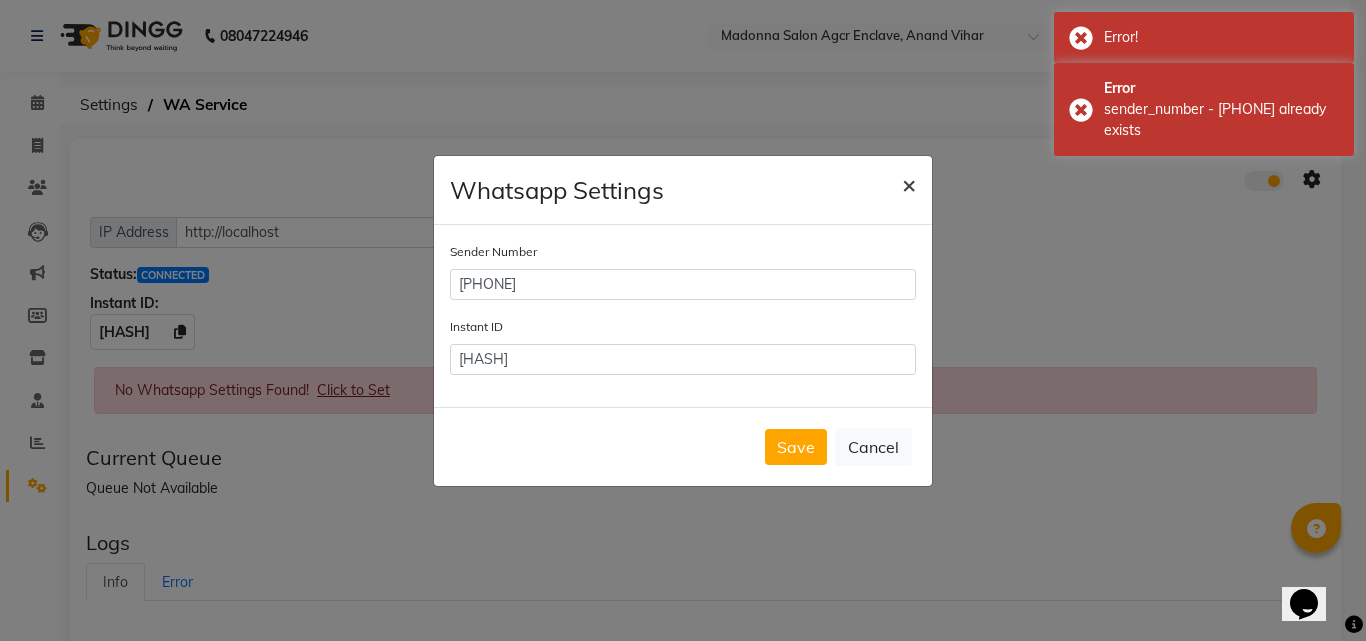 click on "×" 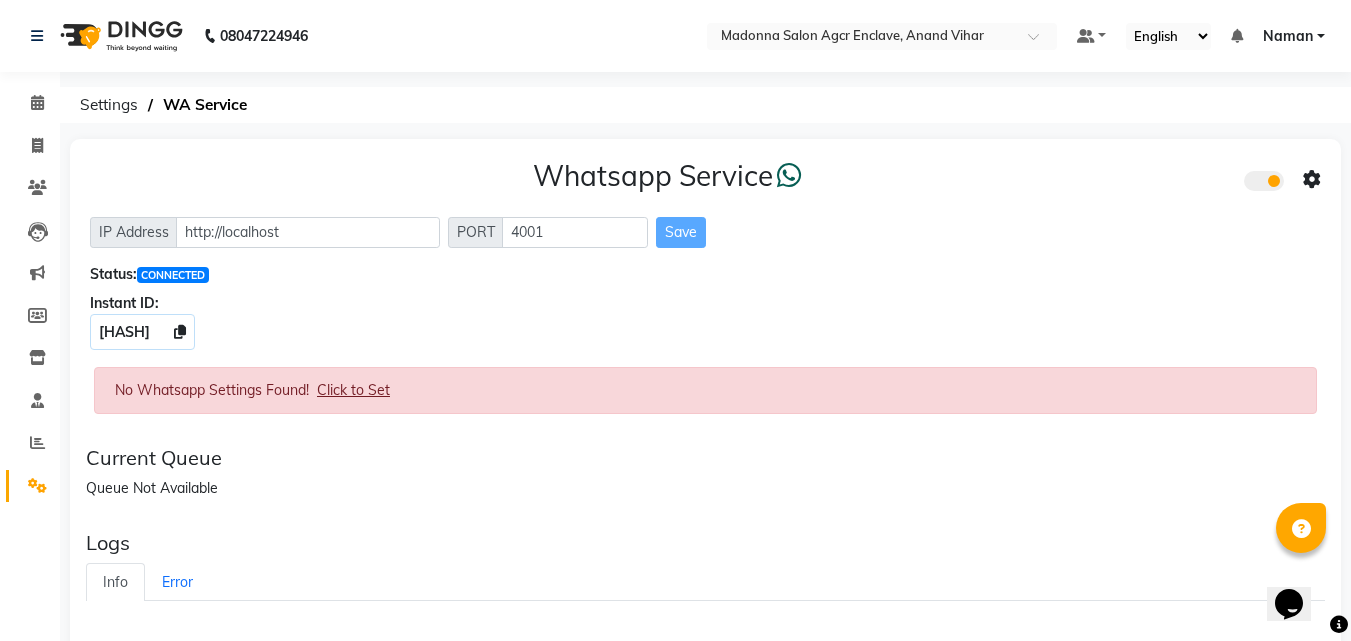 click on "Whatsapp Service IP Address http://localhost PORT 4001 Save Status: CONNECTED Instant ID: [HASH]" 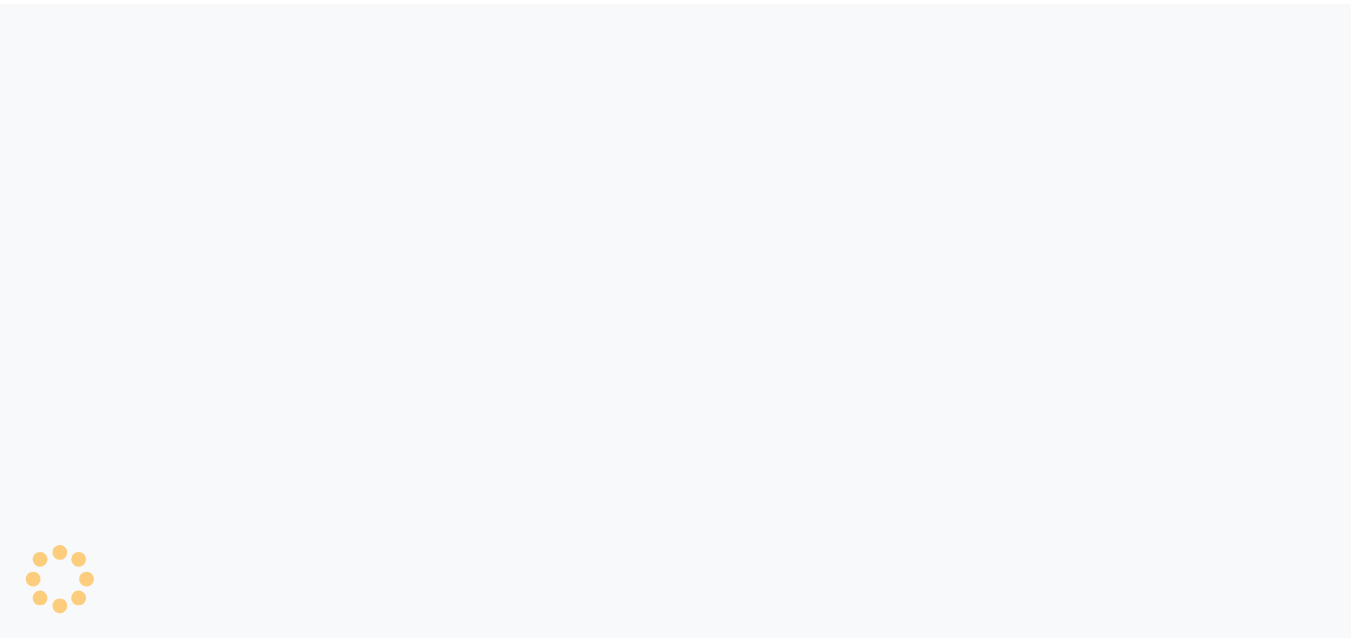 scroll, scrollTop: 0, scrollLeft: 0, axis: both 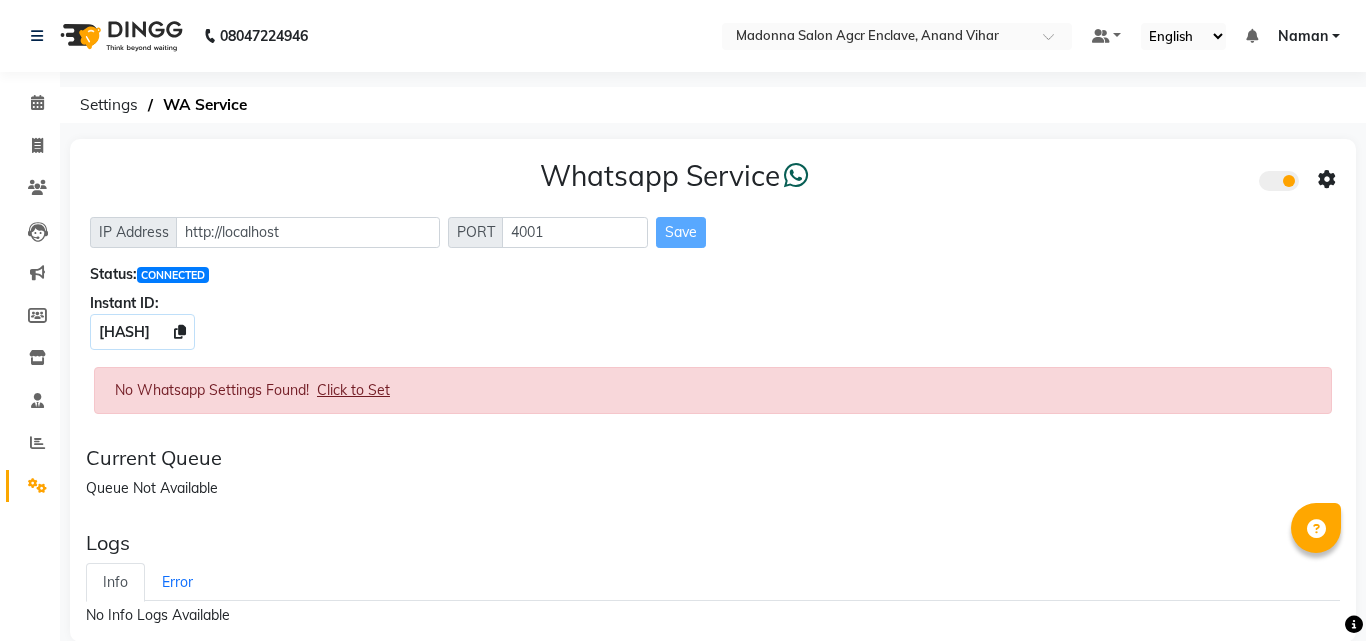 select on "en" 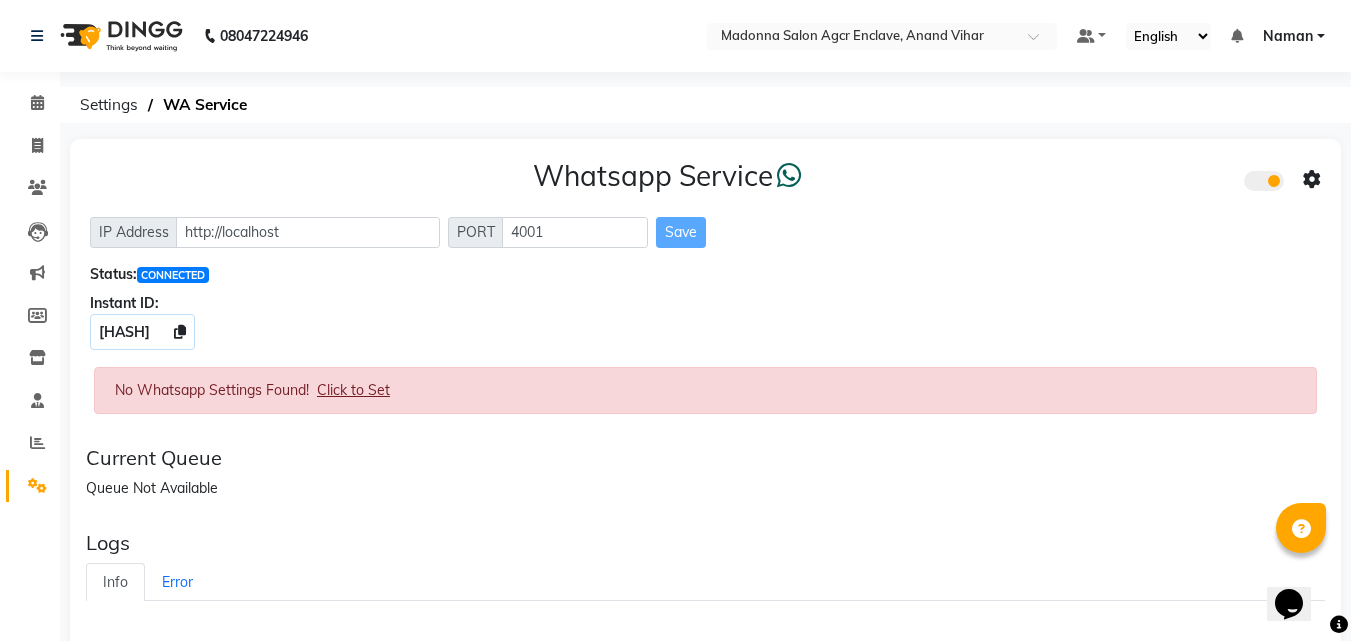 scroll, scrollTop: 0, scrollLeft: 0, axis: both 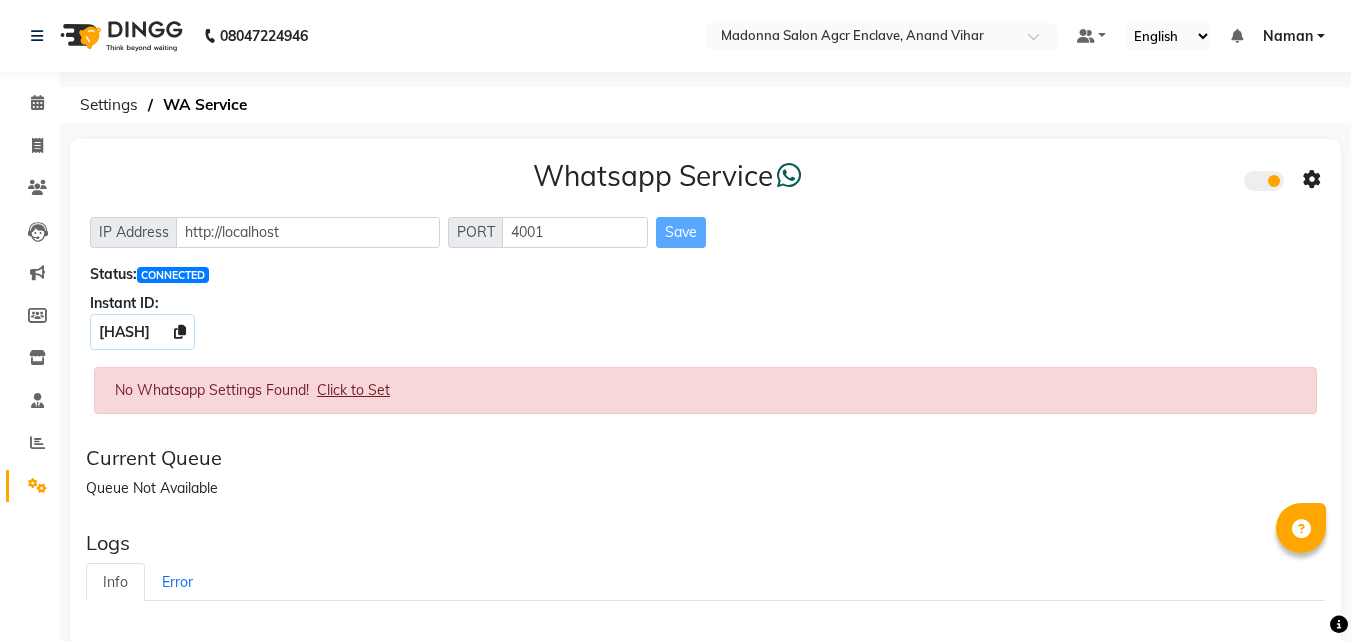 select on "en" 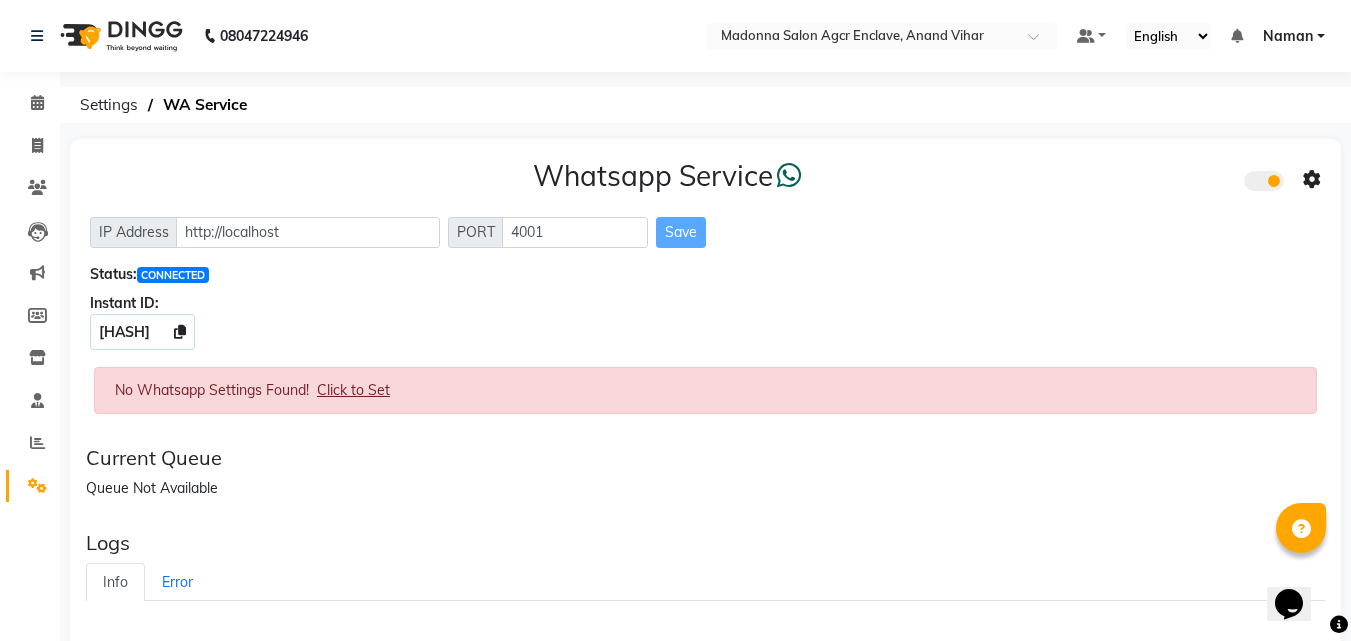 scroll, scrollTop: 0, scrollLeft: 0, axis: both 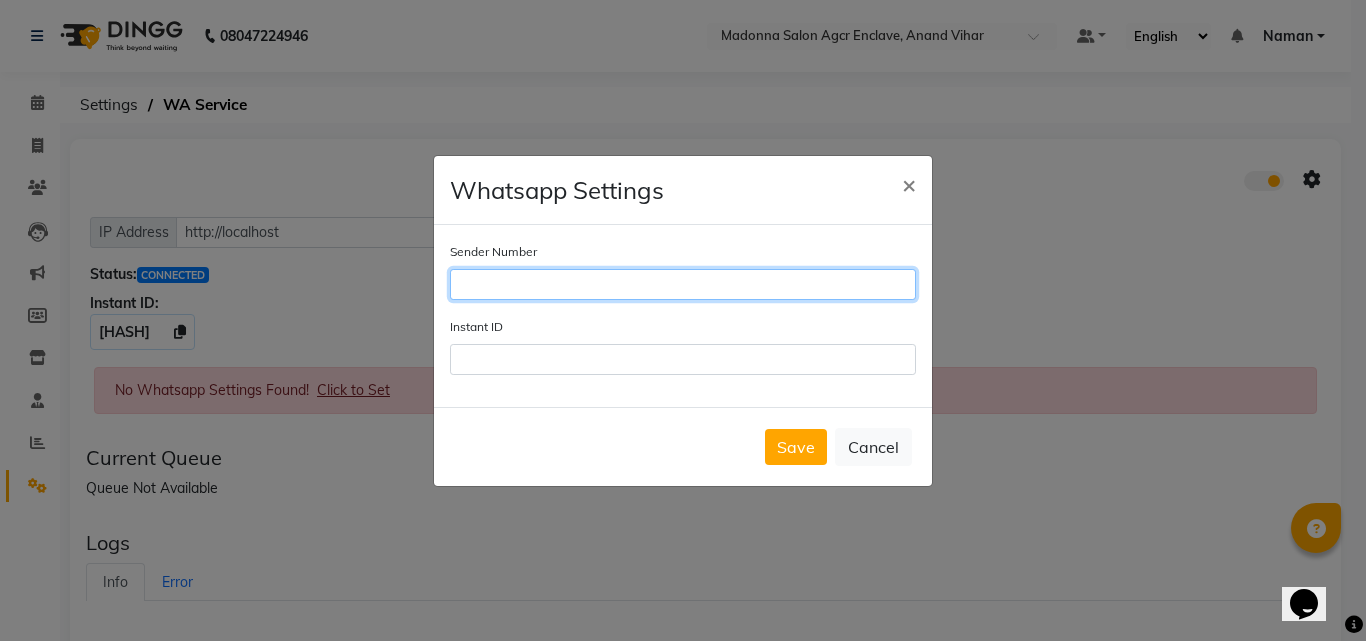 click on "Sender Number" at bounding box center (683, 284) 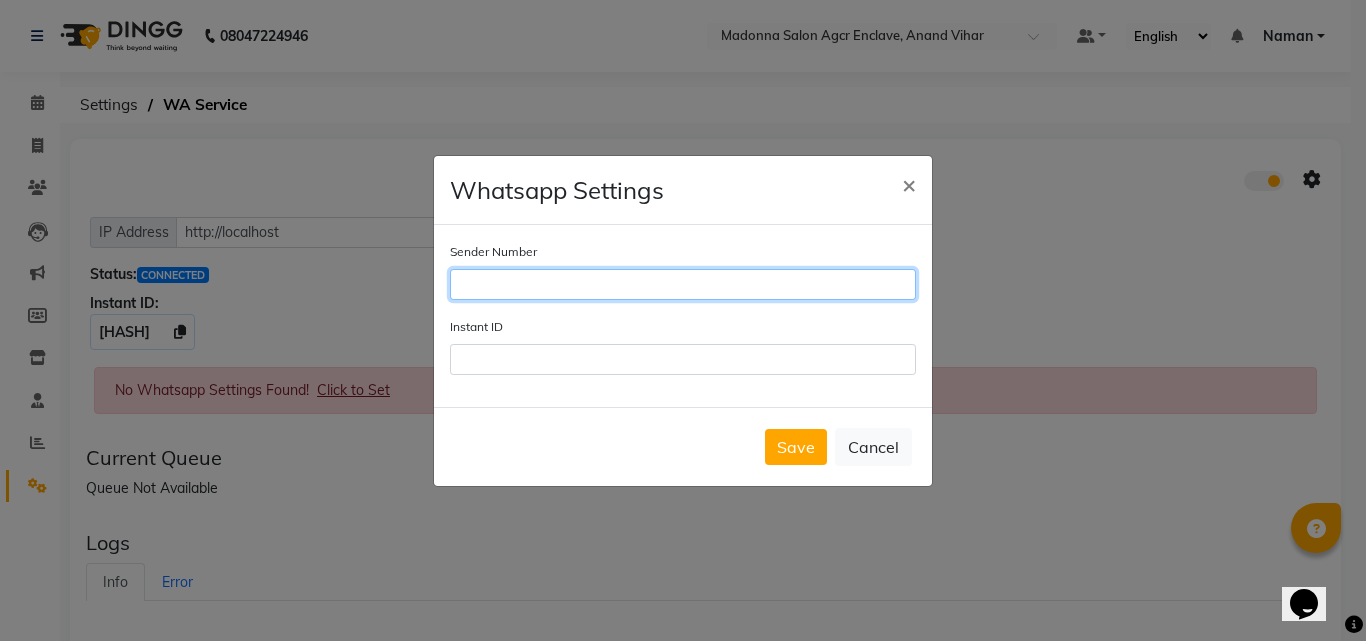 type on "9719000376" 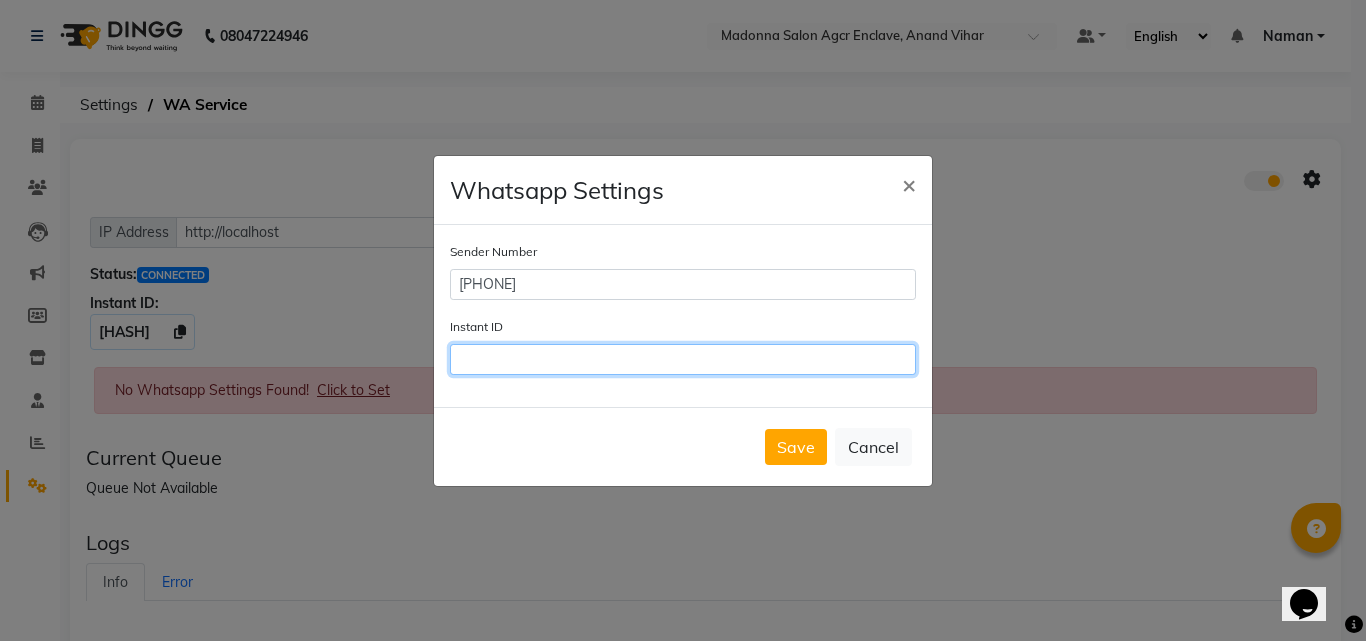 click on "Instant ID" at bounding box center [683, 359] 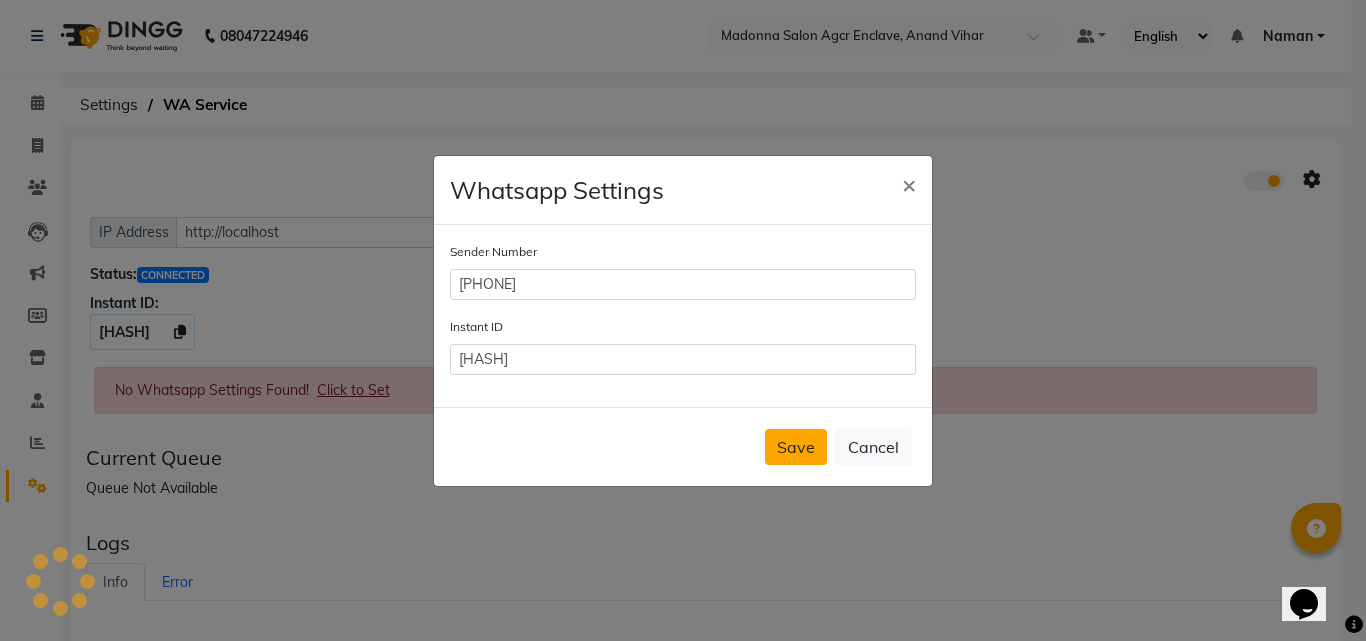 click on "Save" 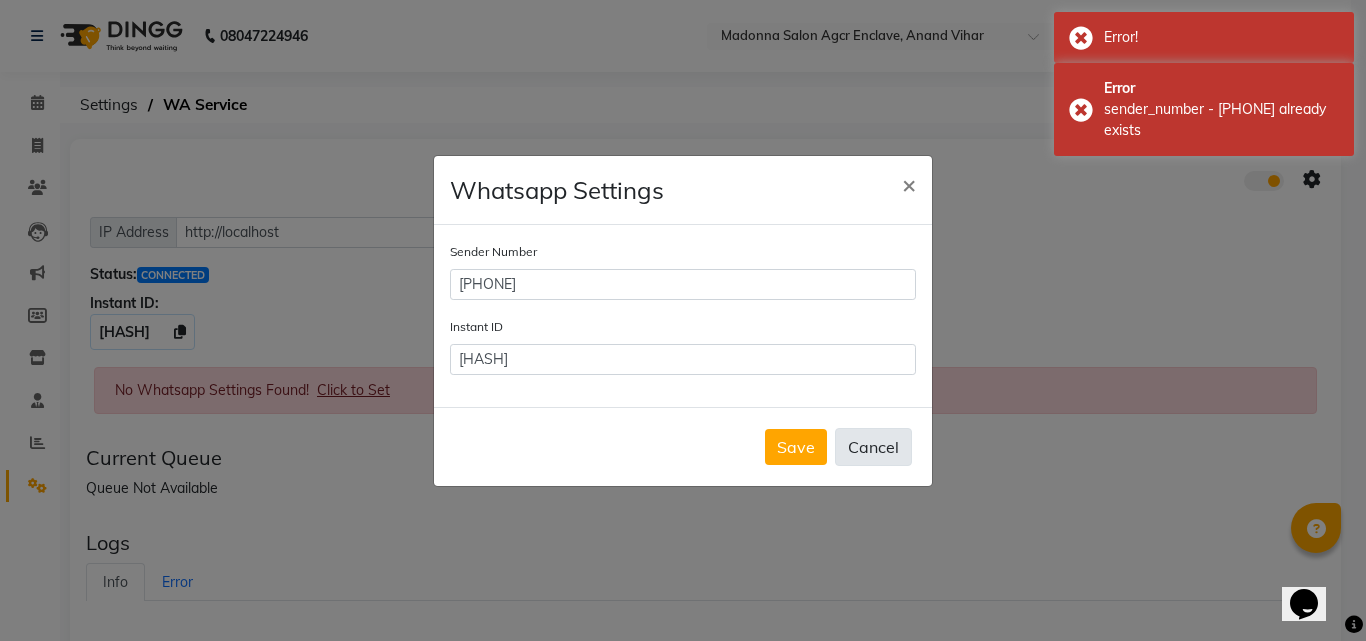 click on "Cancel" 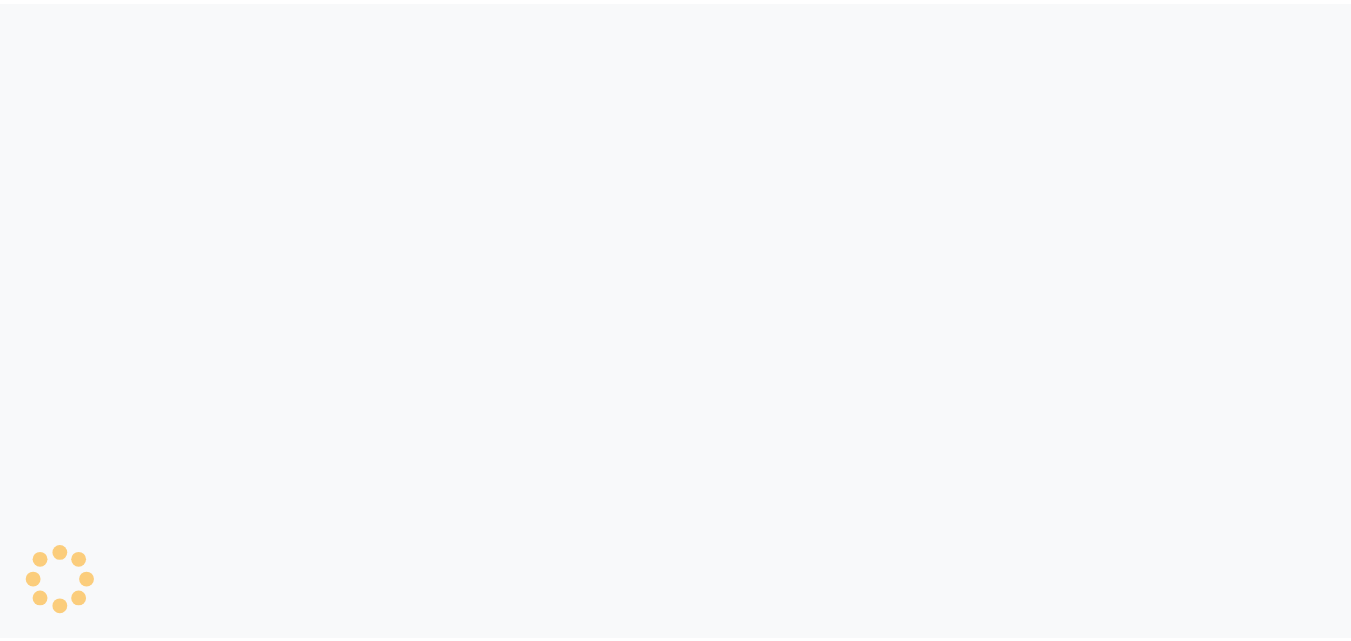 scroll, scrollTop: 0, scrollLeft: 0, axis: both 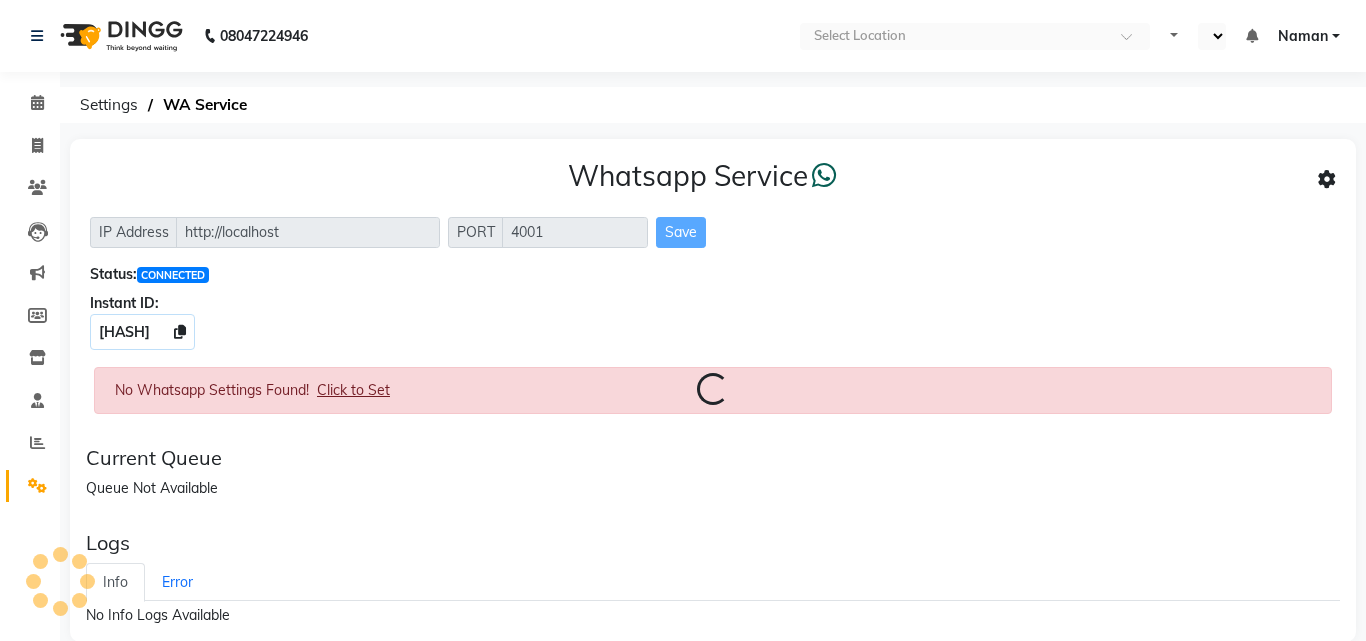 select on "en" 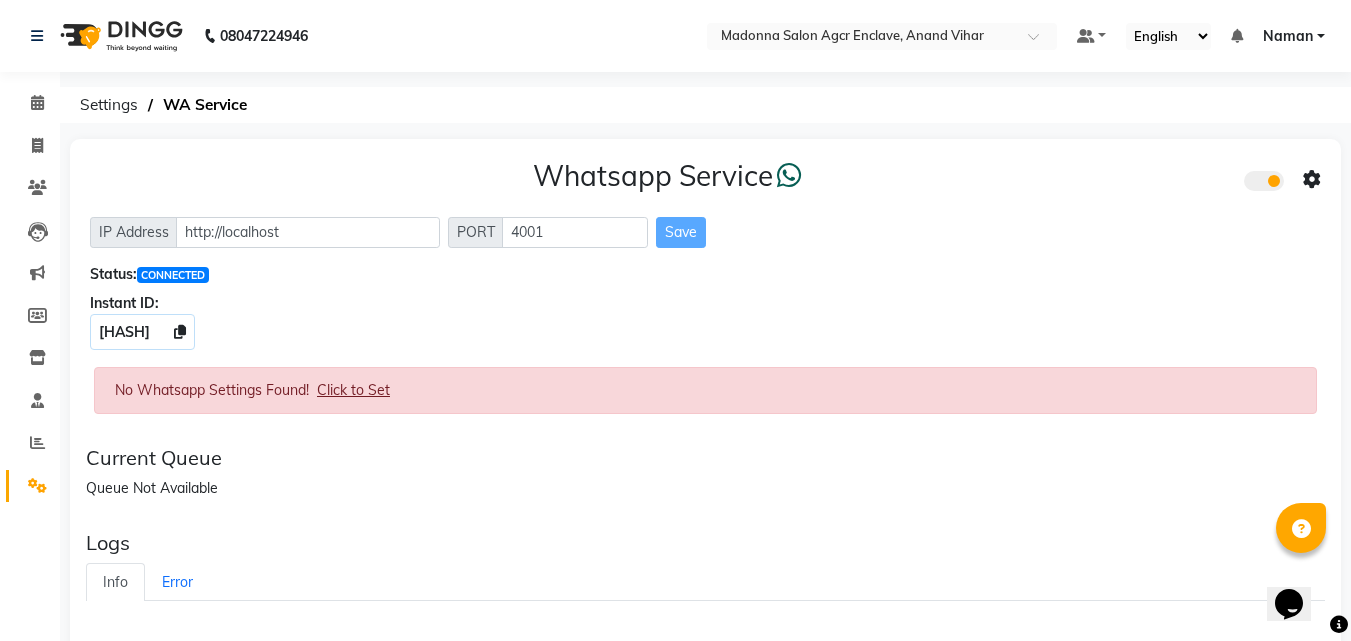 scroll, scrollTop: 0, scrollLeft: 0, axis: both 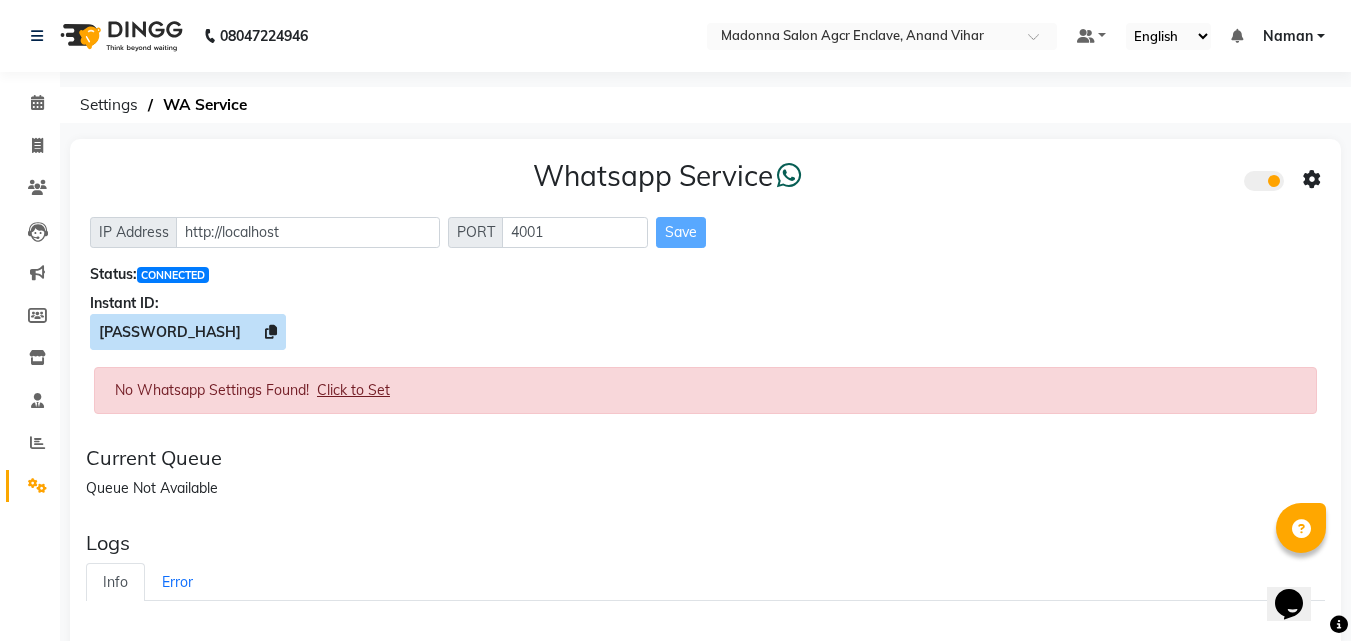 click on "[HASH]" 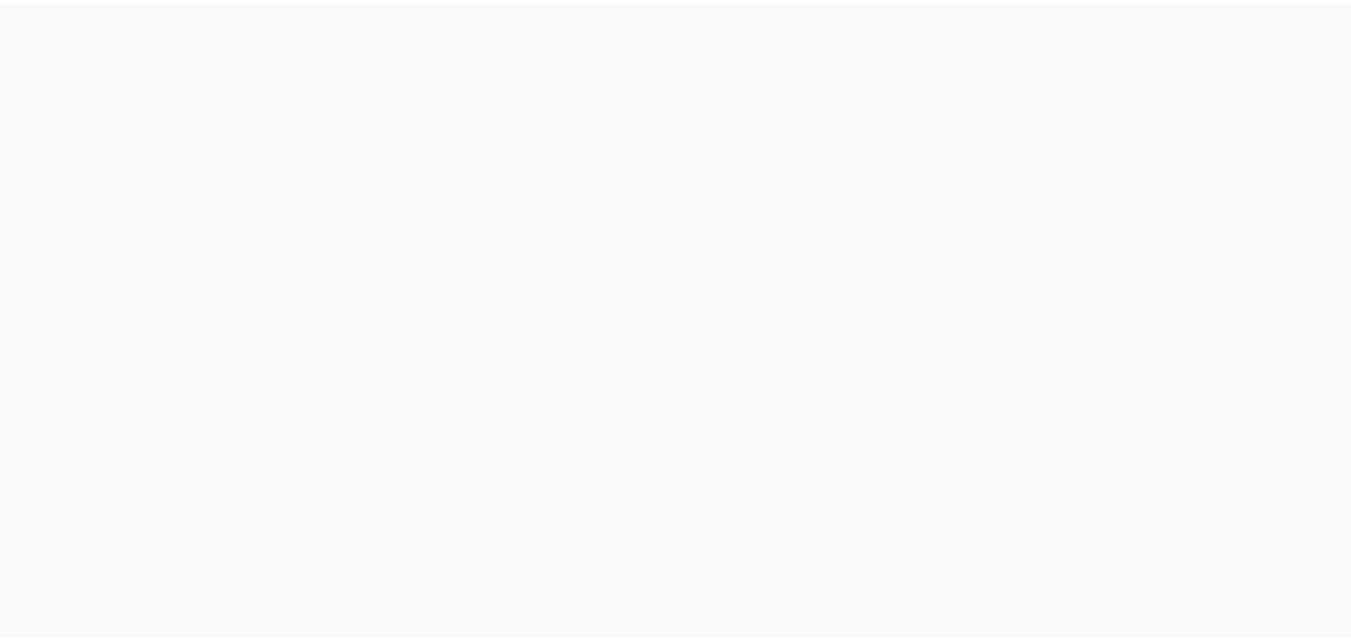 scroll, scrollTop: 0, scrollLeft: 0, axis: both 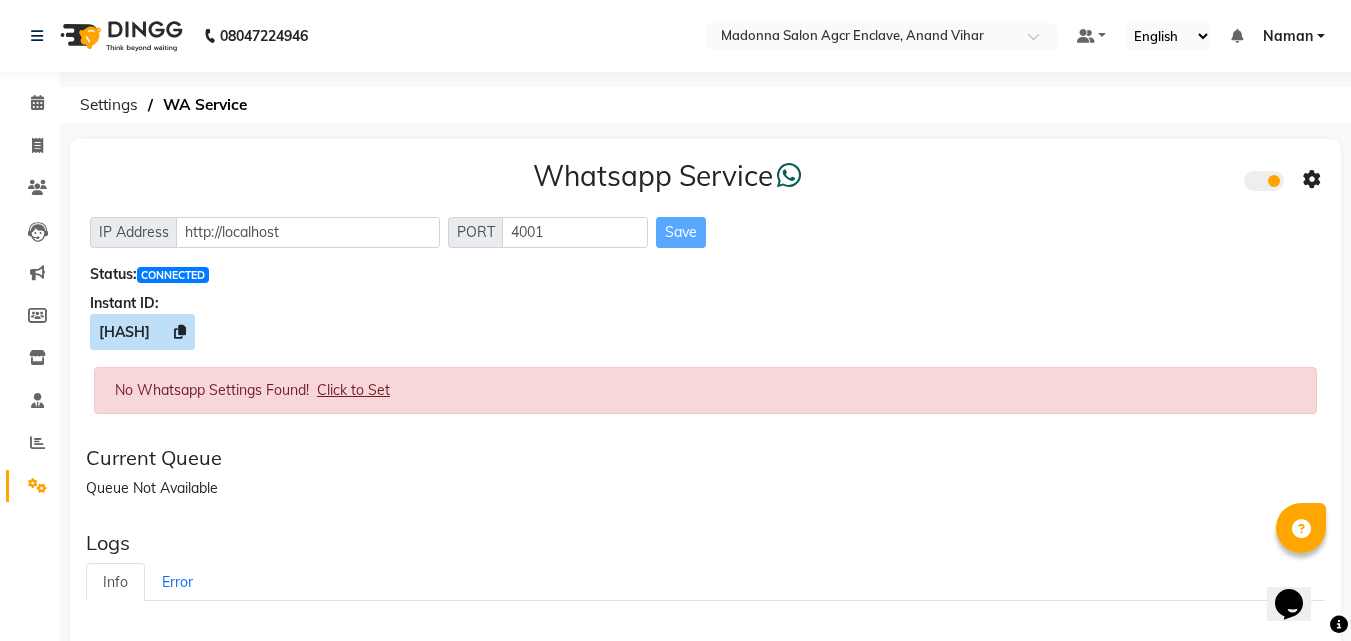 click 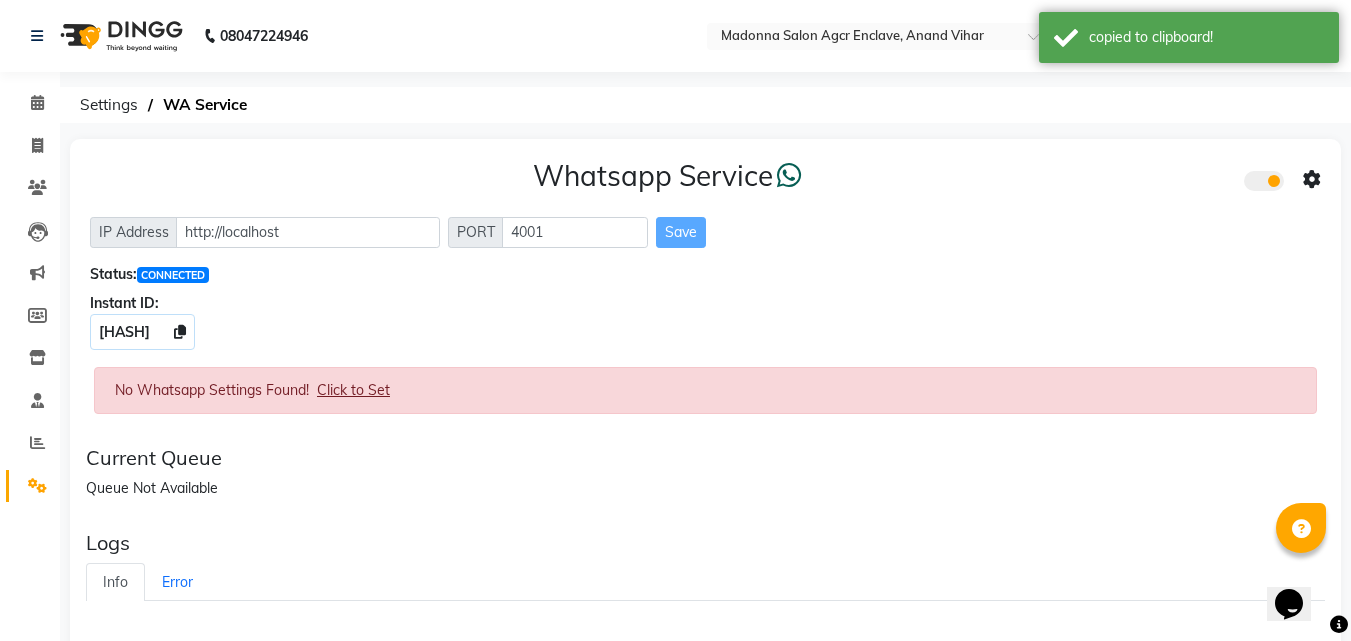 click 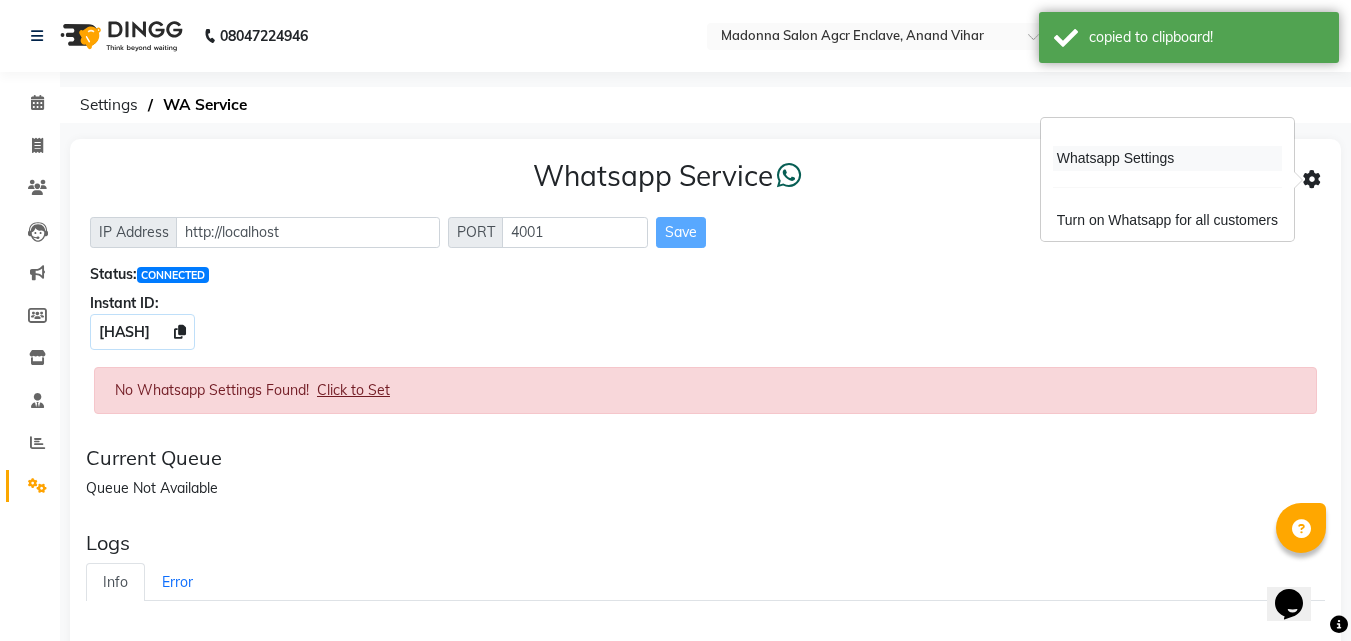 click on "Whatsapp Settings" at bounding box center (1167, 158) 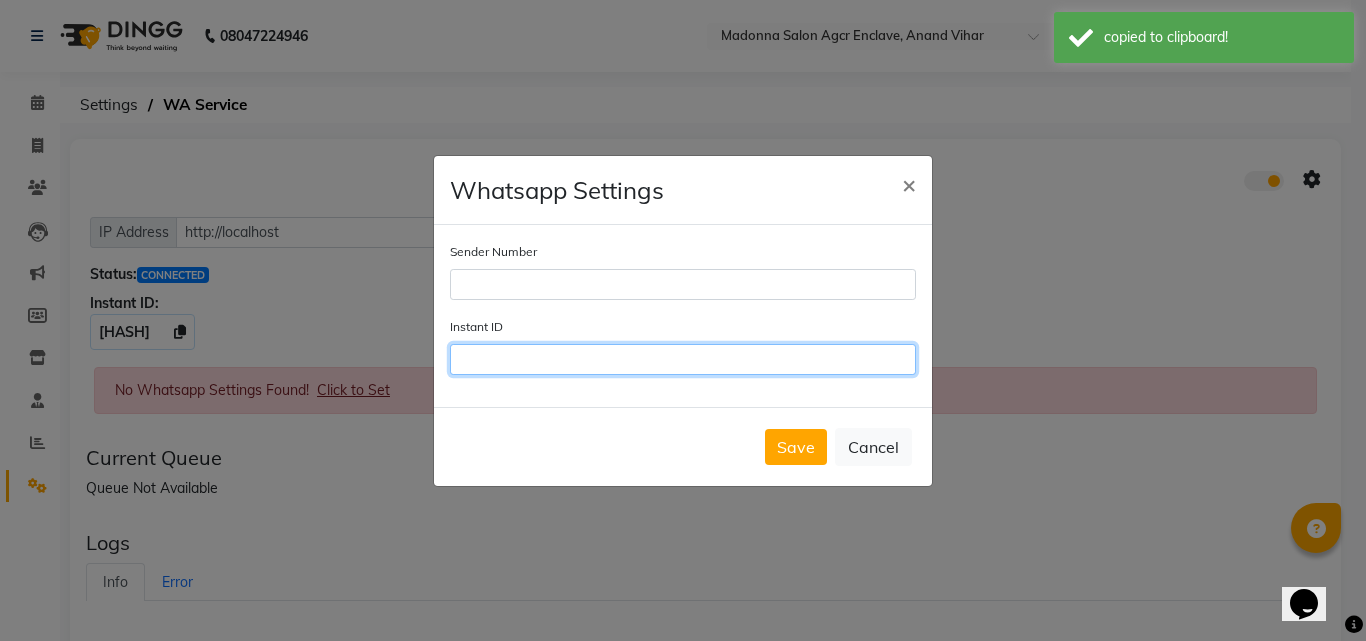 click on "Instant ID" at bounding box center [683, 359] 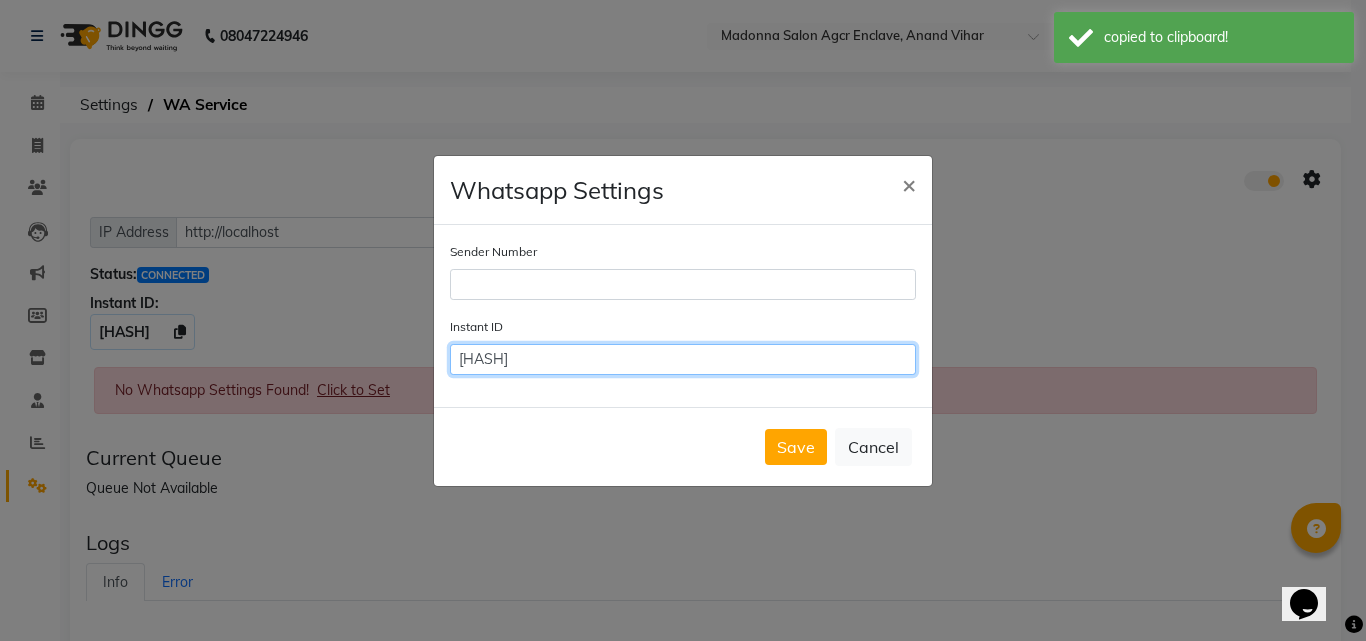scroll, scrollTop: 0, scrollLeft: 42, axis: horizontal 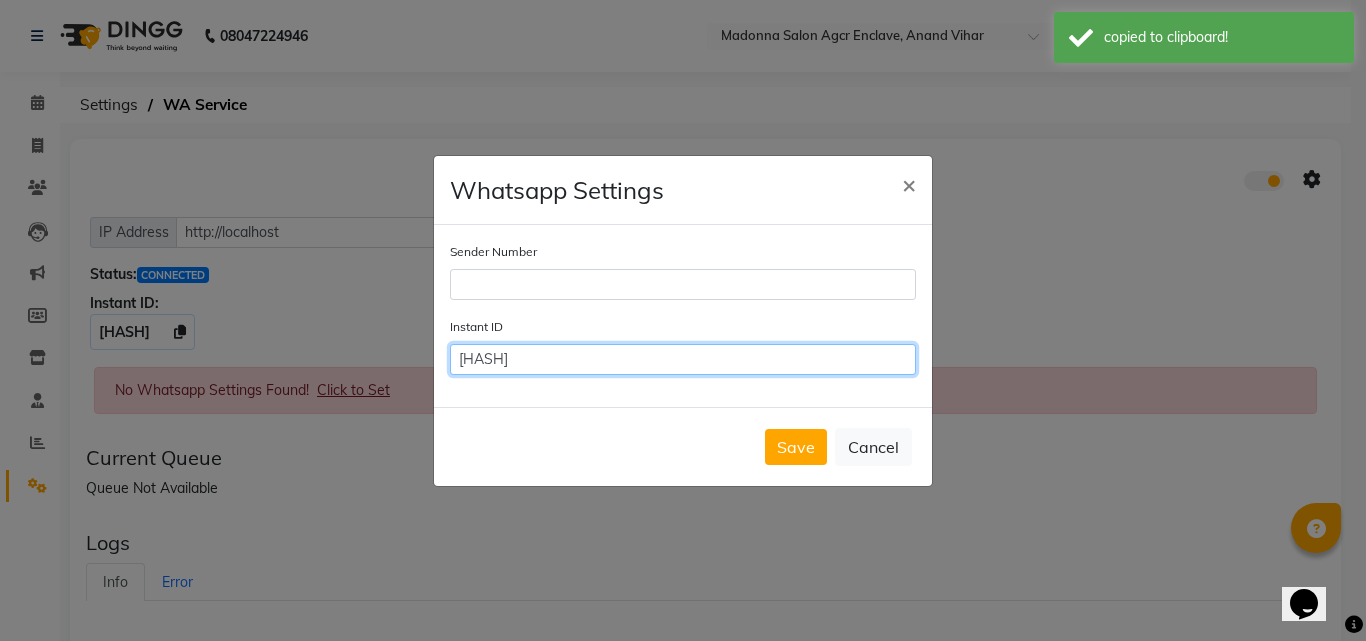 type on "[HASH]" 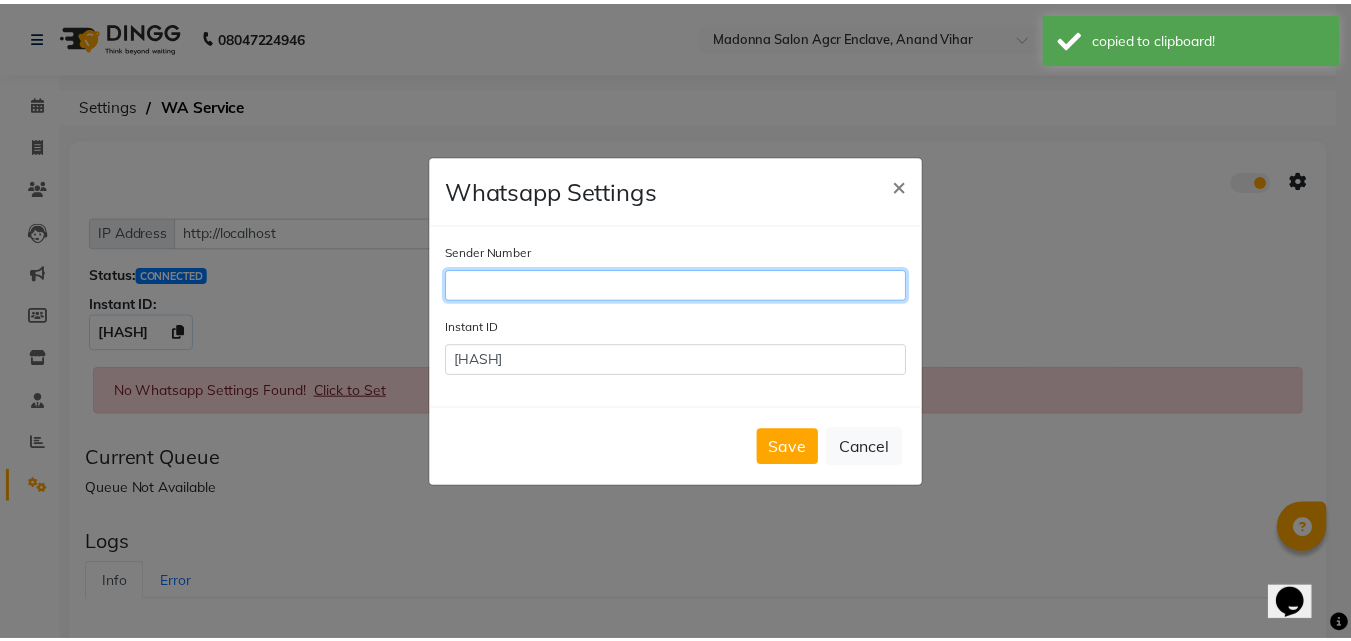 scroll, scrollTop: 0, scrollLeft: 0, axis: both 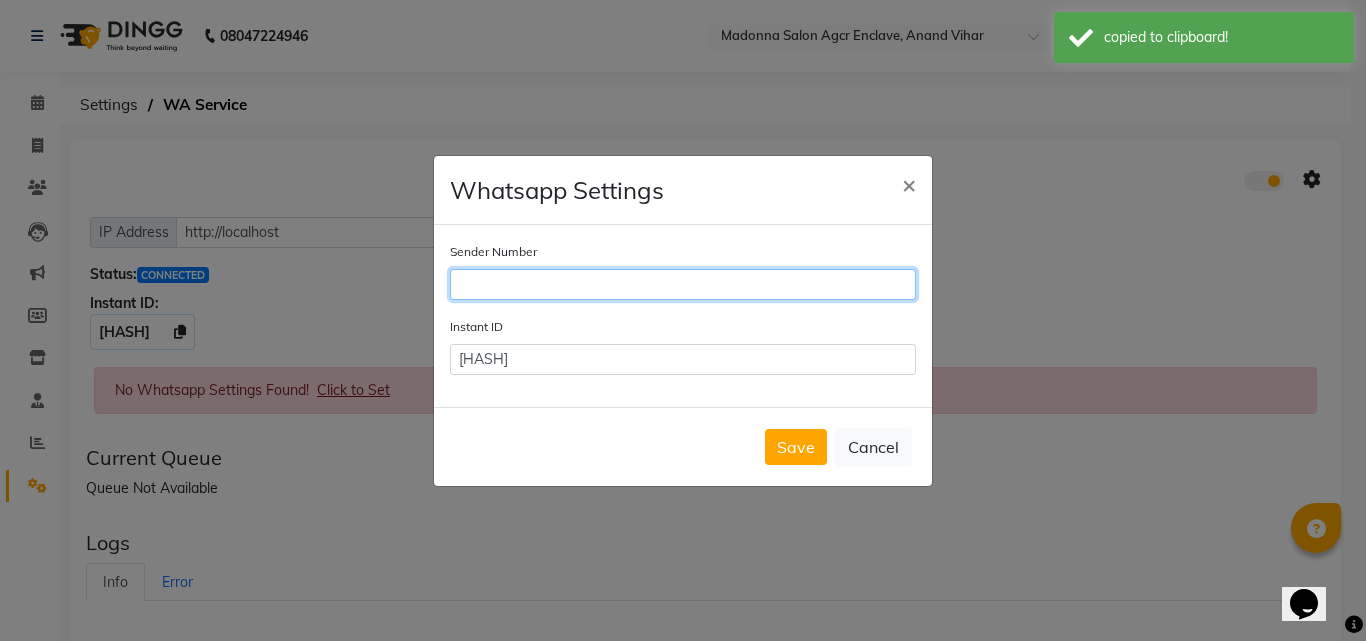 click on "Sender Number" at bounding box center (683, 284) 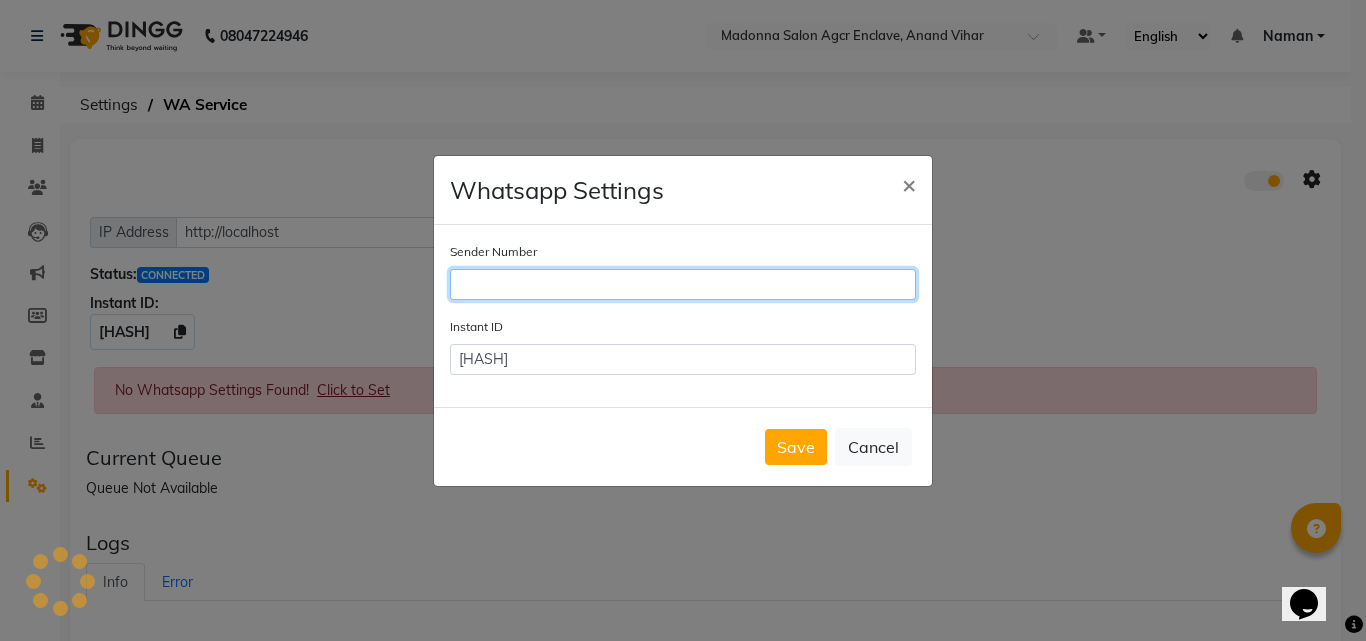 type on "[PHONE]" 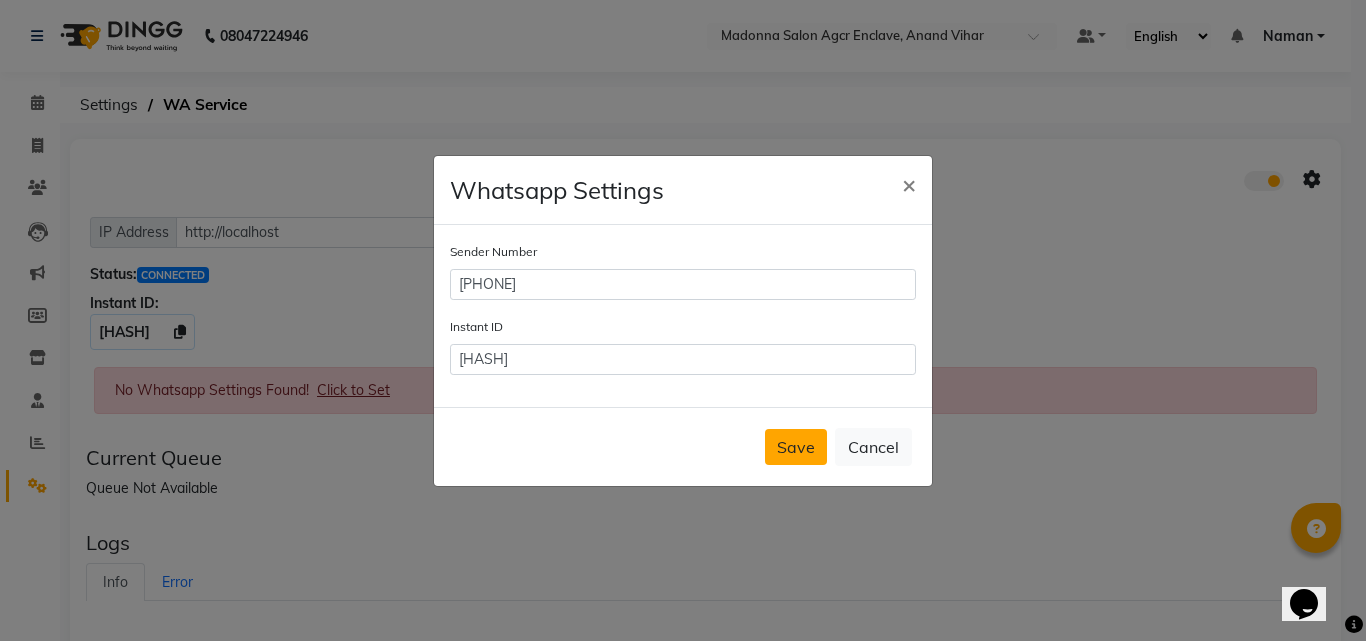 click on "Save" 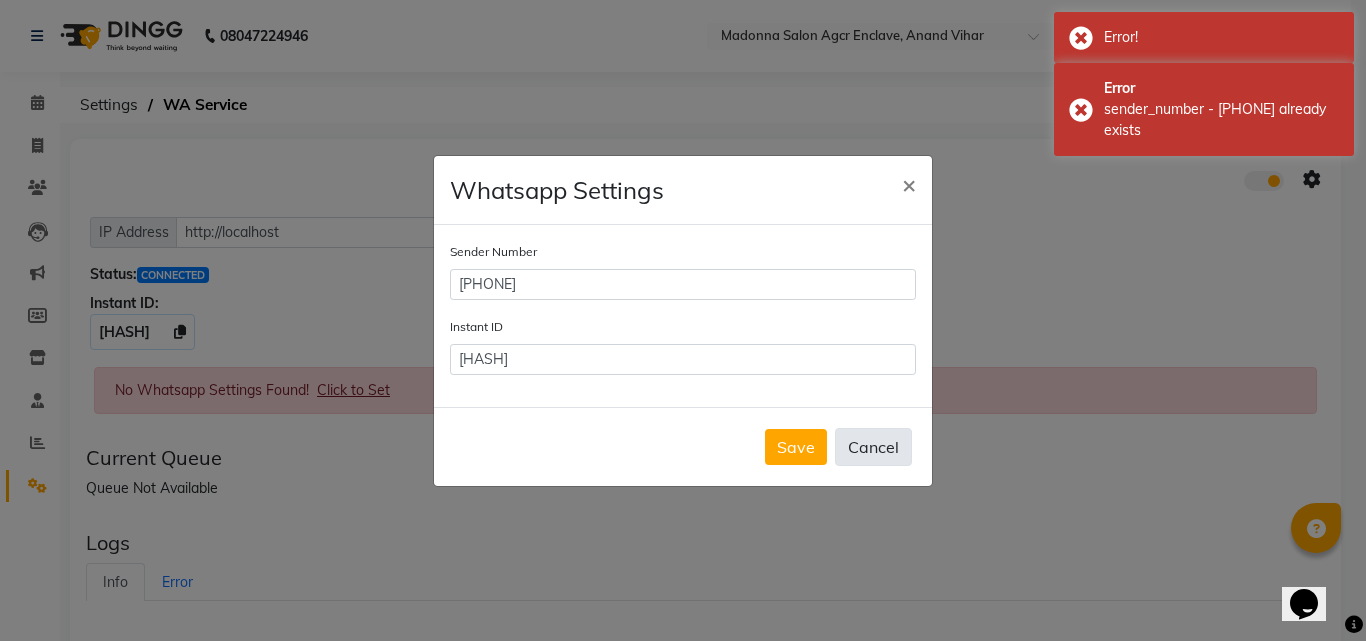 click on "Cancel" 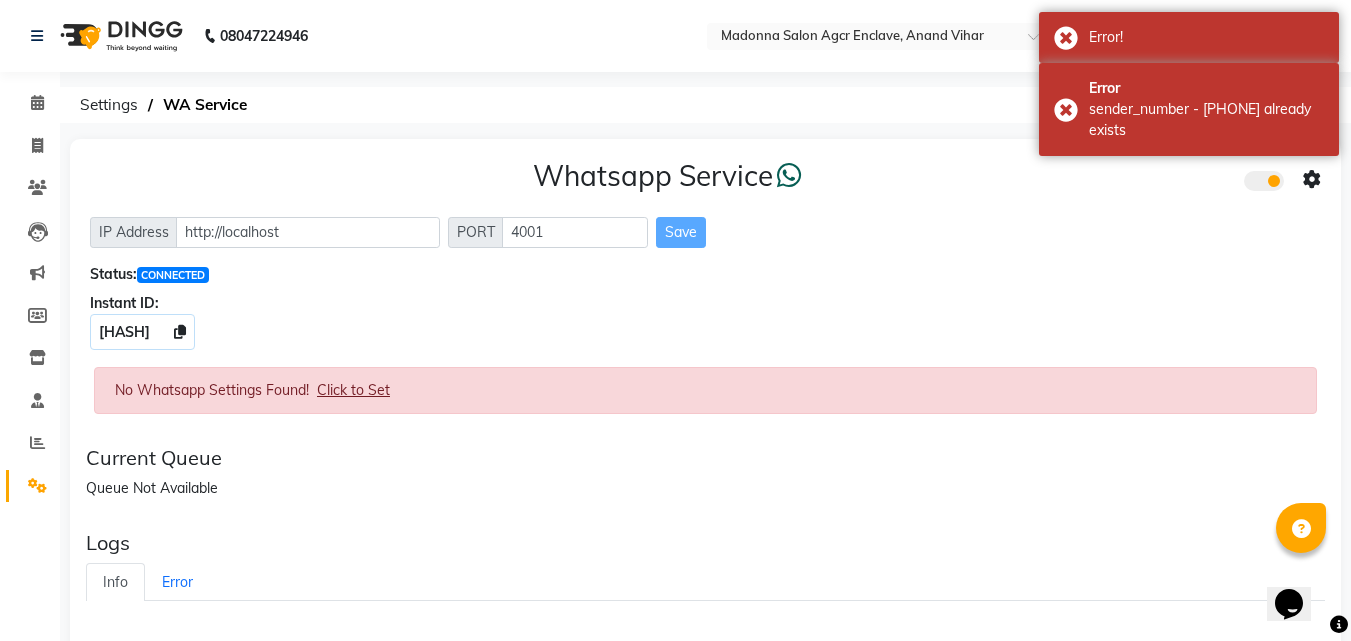 click 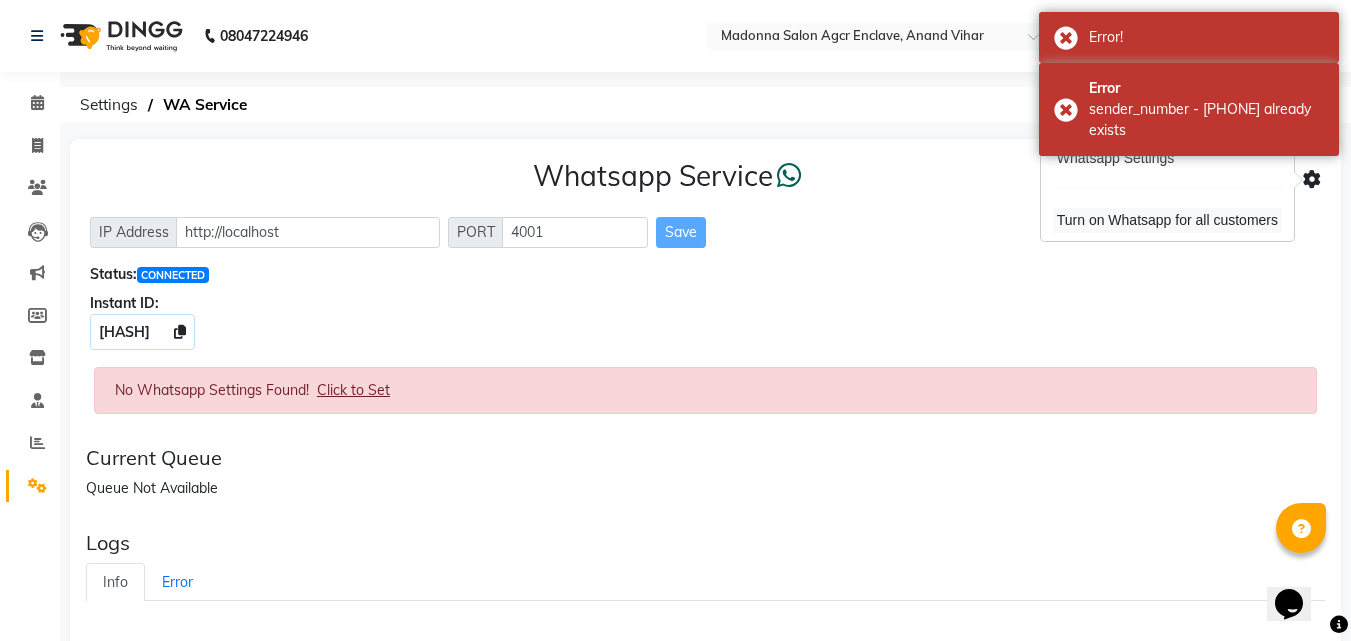 click on "Turn on Whatsapp for all customers" at bounding box center [1167, 220] 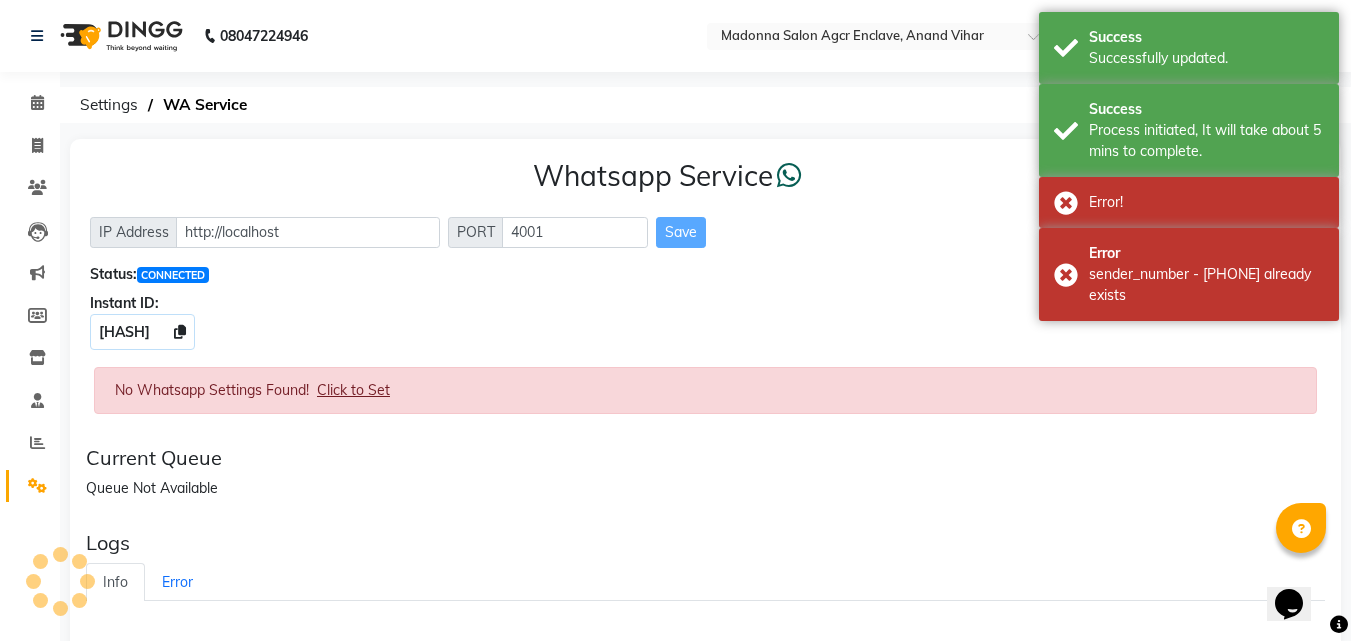 click on "IP Address http://localhost PORT 4001 Save" 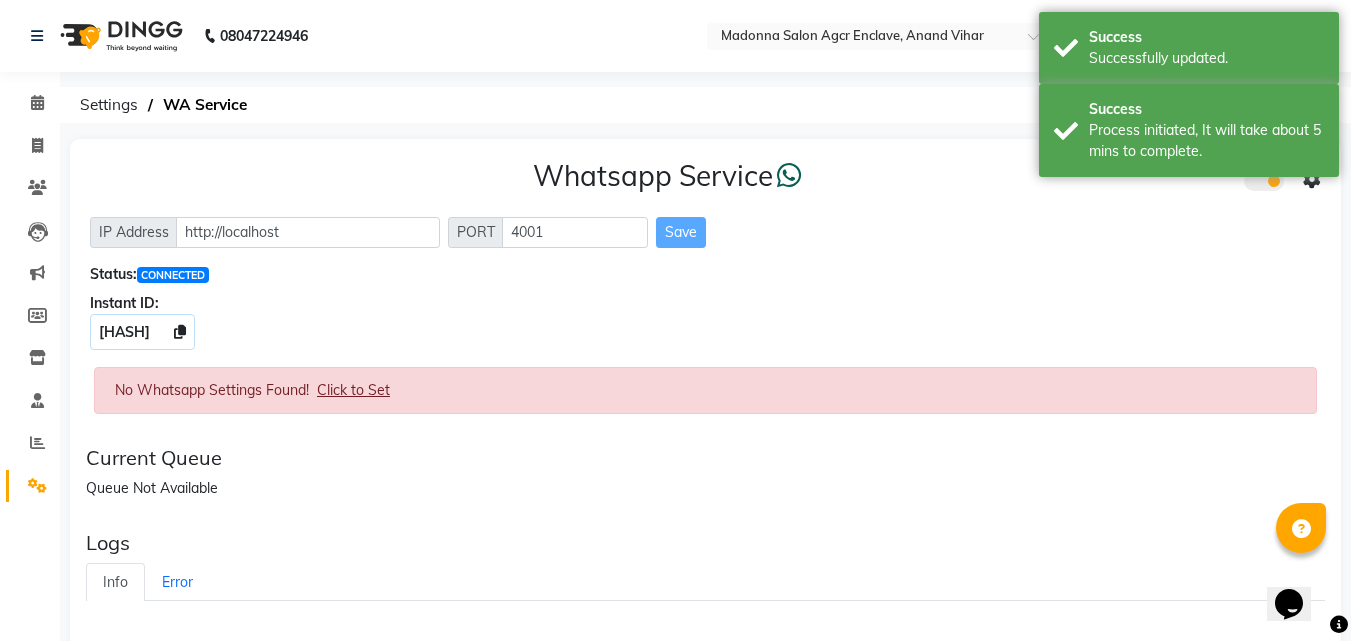 click on "IP Address http://localhost PORT 4001 Save" 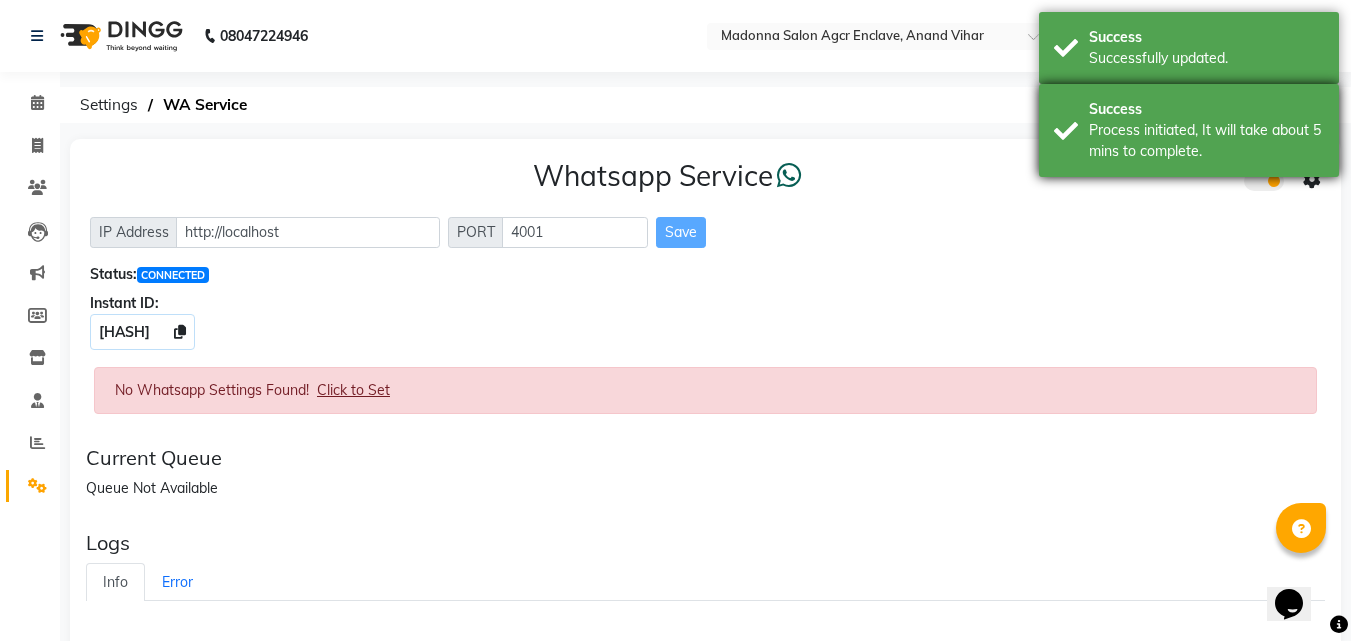 click on "Process initiated, It will take about 5 mins to complete." at bounding box center [1206, 141] 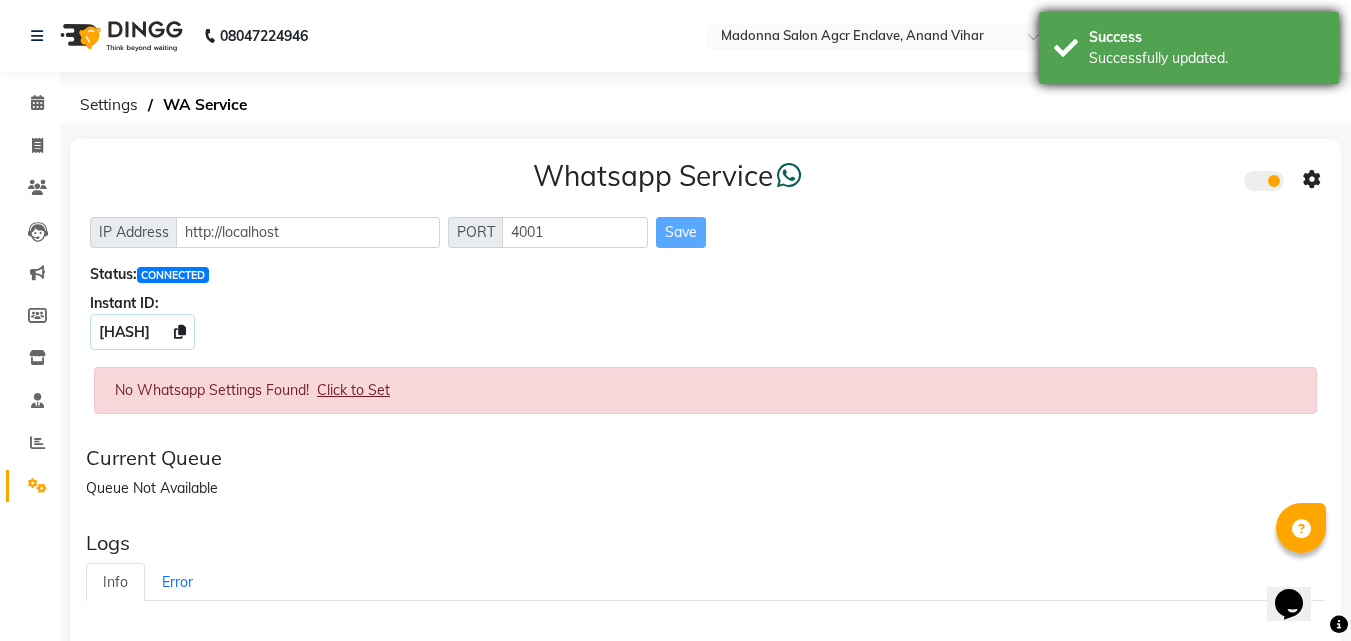 click on "Successfully updated." at bounding box center (1206, 58) 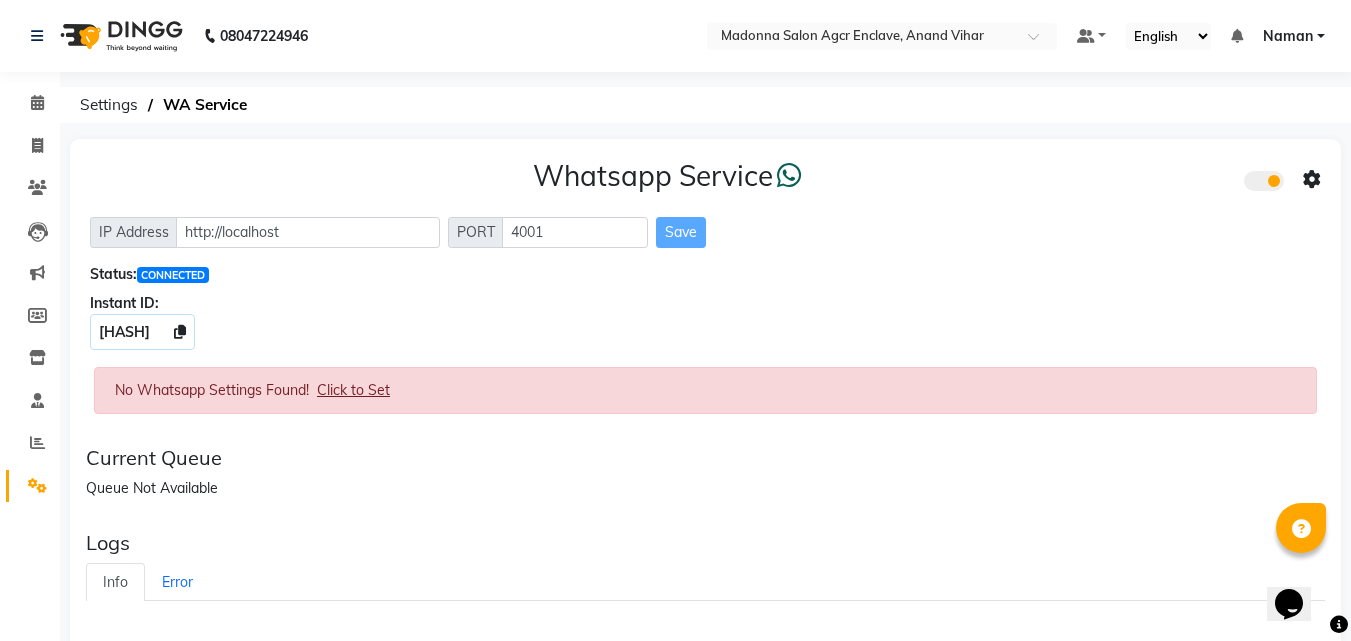 click 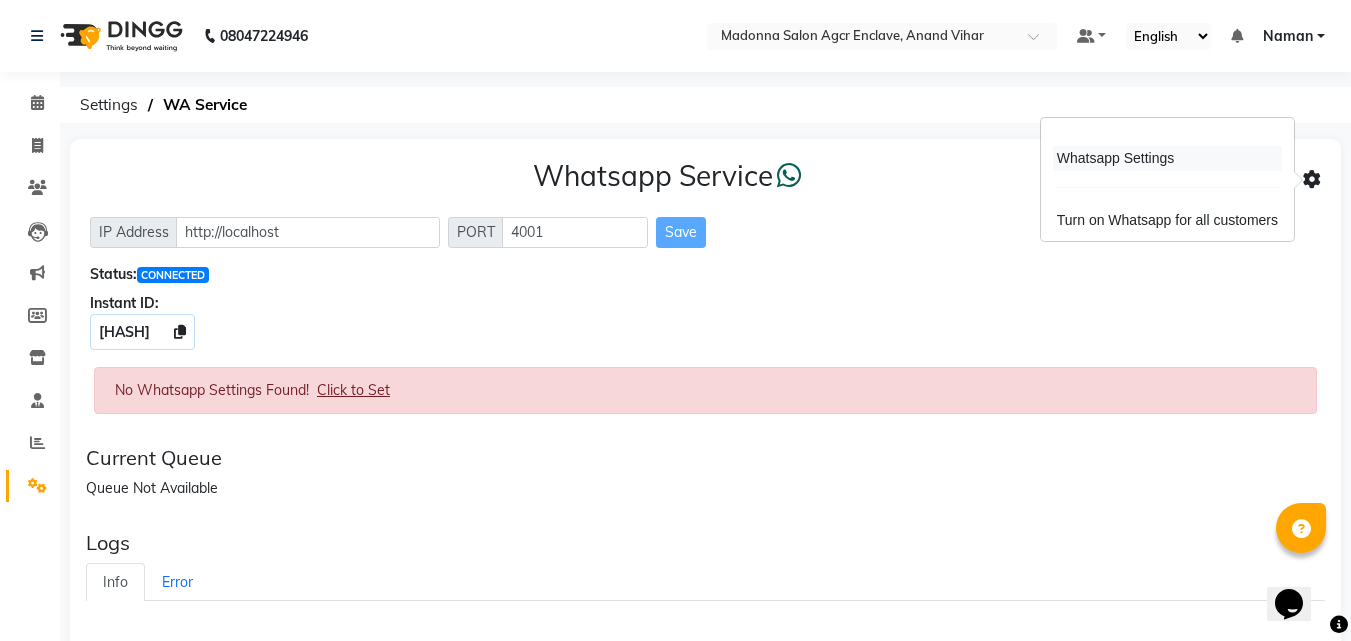 click on "Whatsapp Settings" at bounding box center [1167, 158] 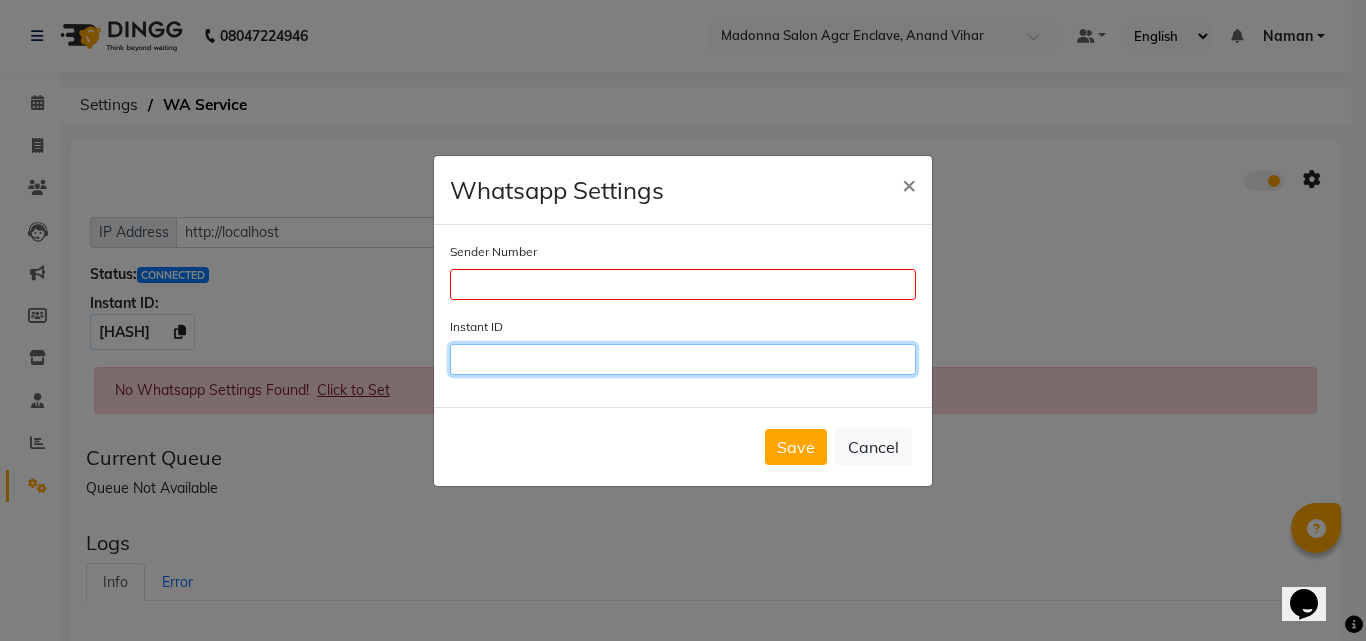 click on "Instant ID" at bounding box center (683, 359) 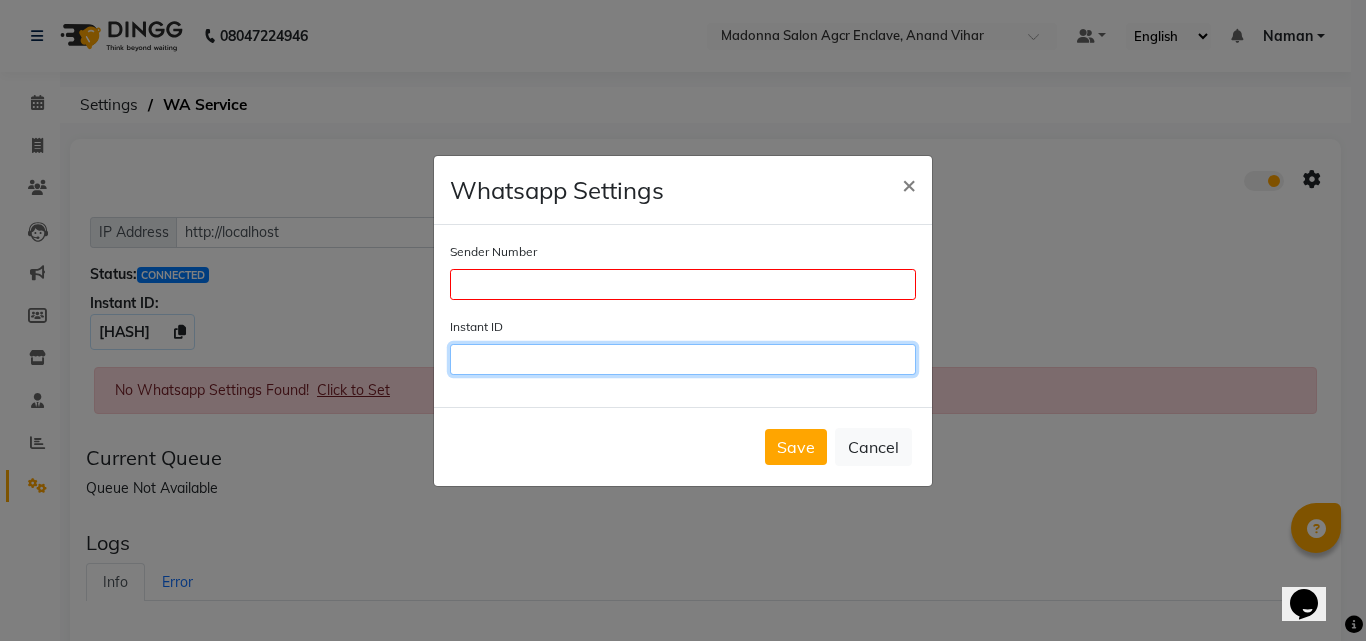 type on "$2b$10$DiB2kV2.E5gkMskS3wxQa.AM75IpAthdaRnouwI4l2JadkJPAhqhW" 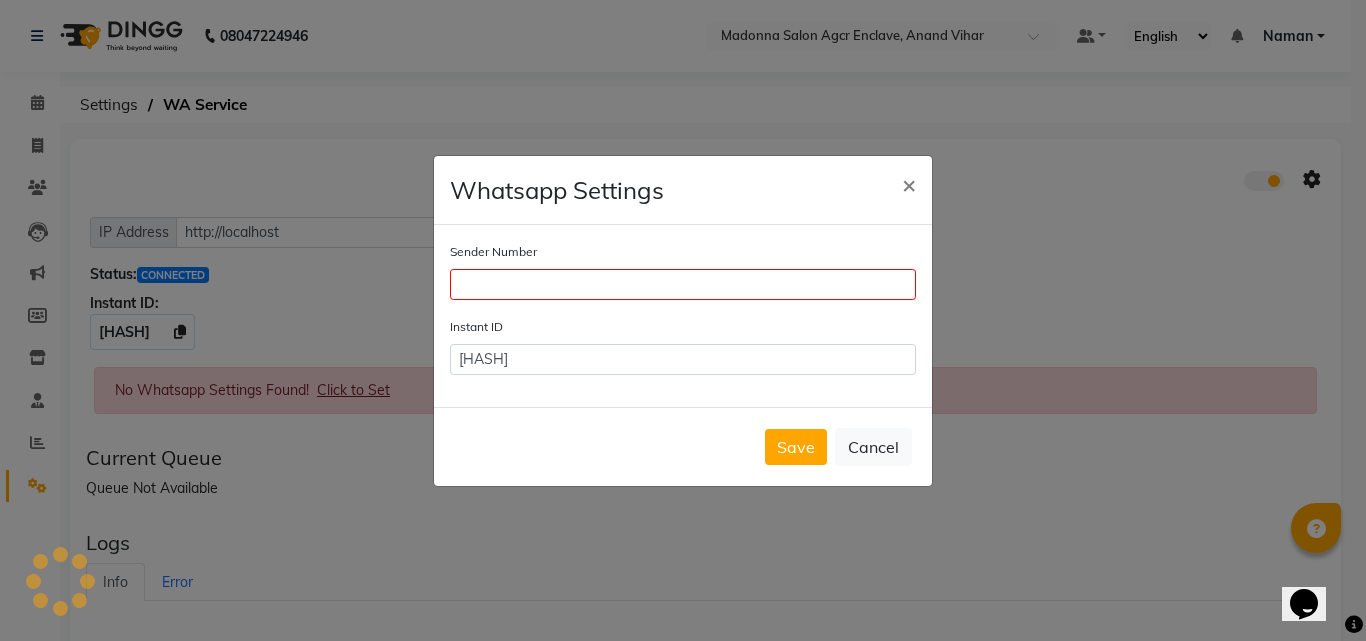 click on "Save   Cancel" 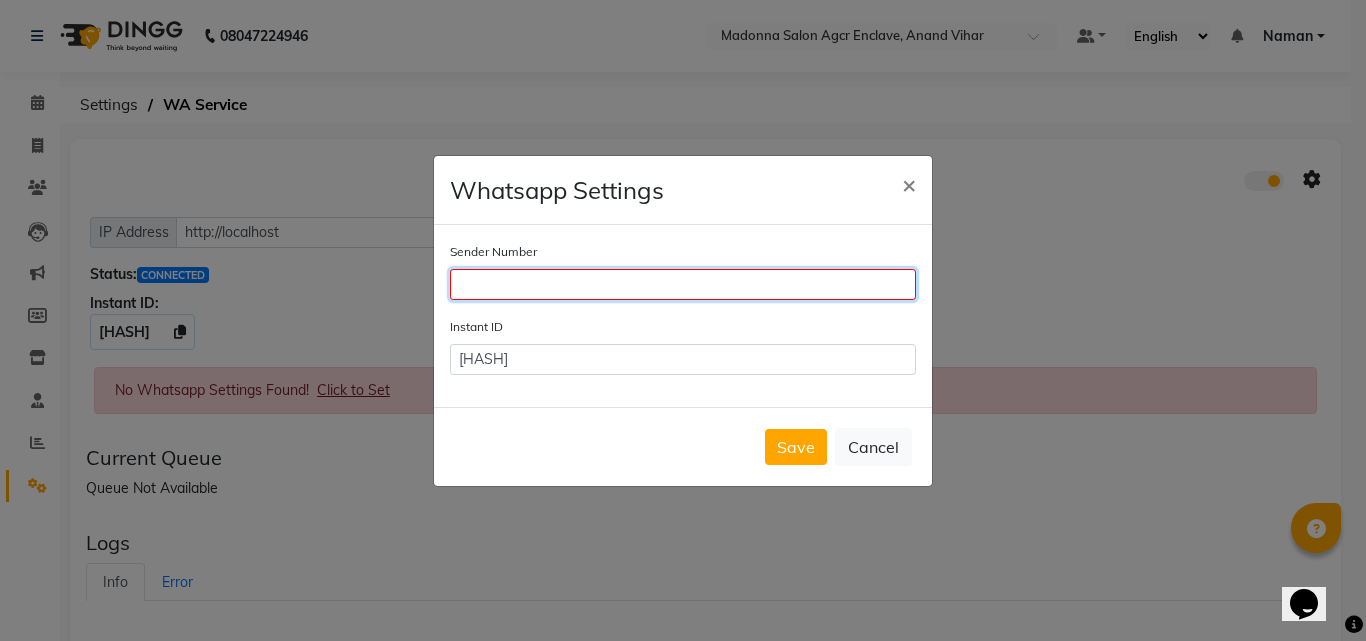 click on "Sender Number" at bounding box center (683, 284) 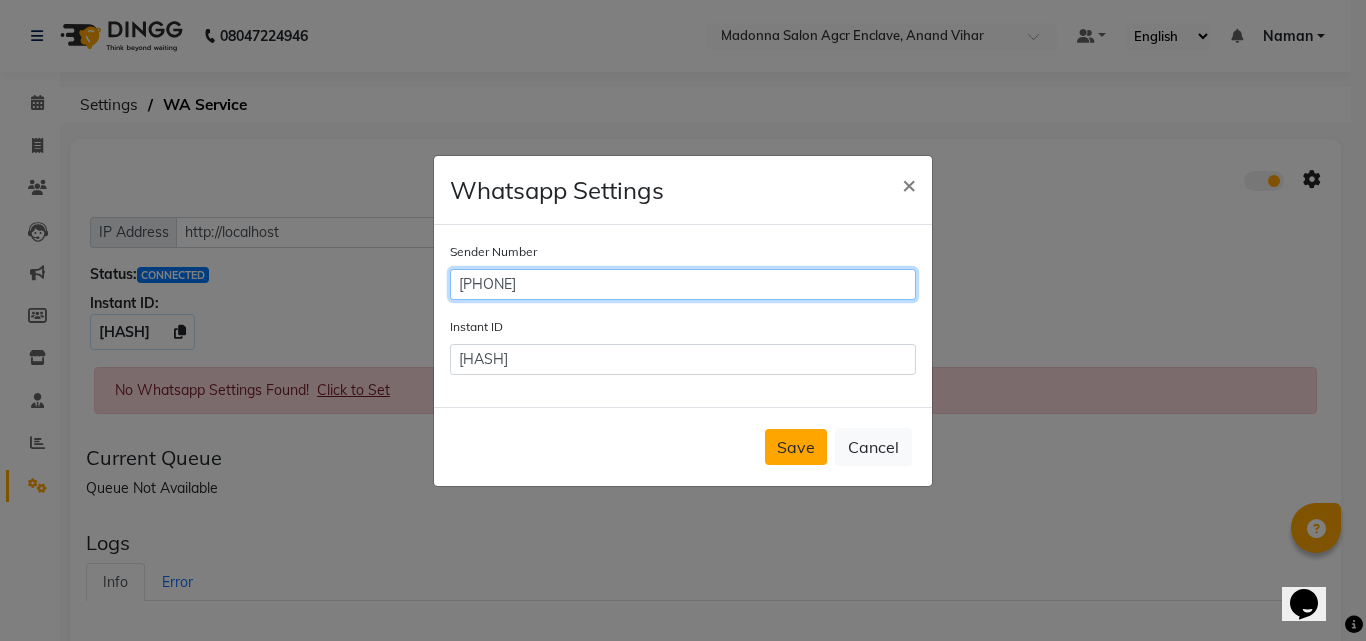 type on "[PHONE]" 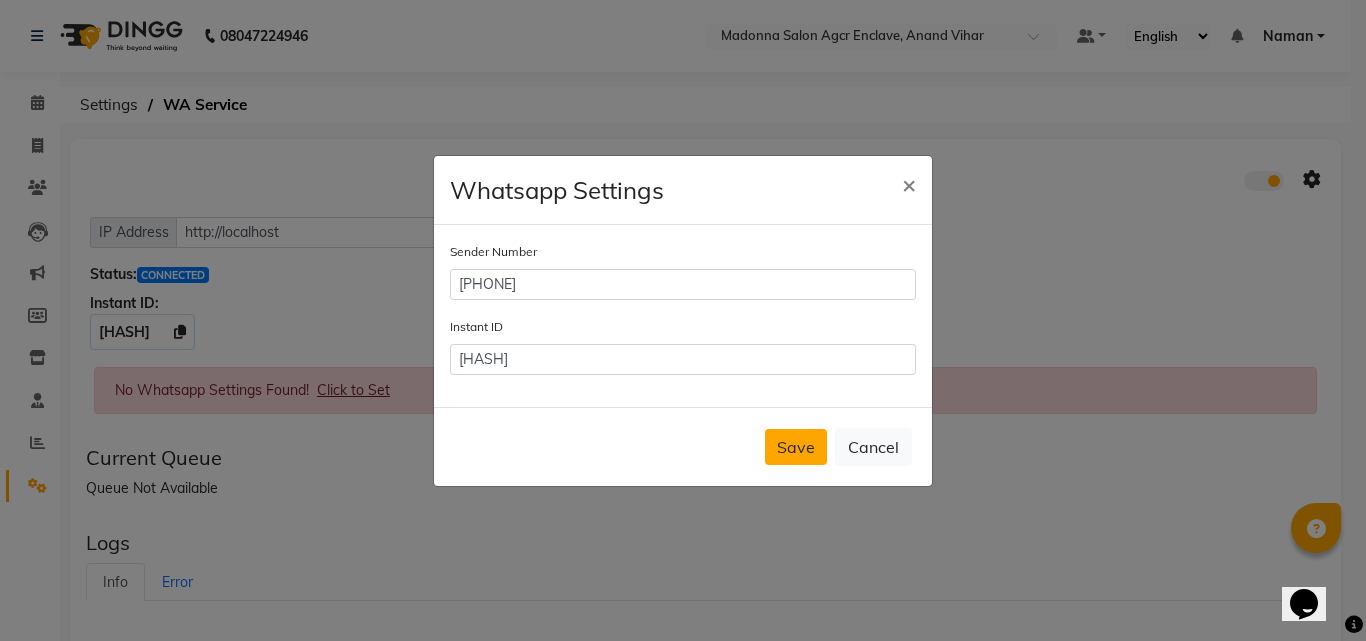 click on "Save" 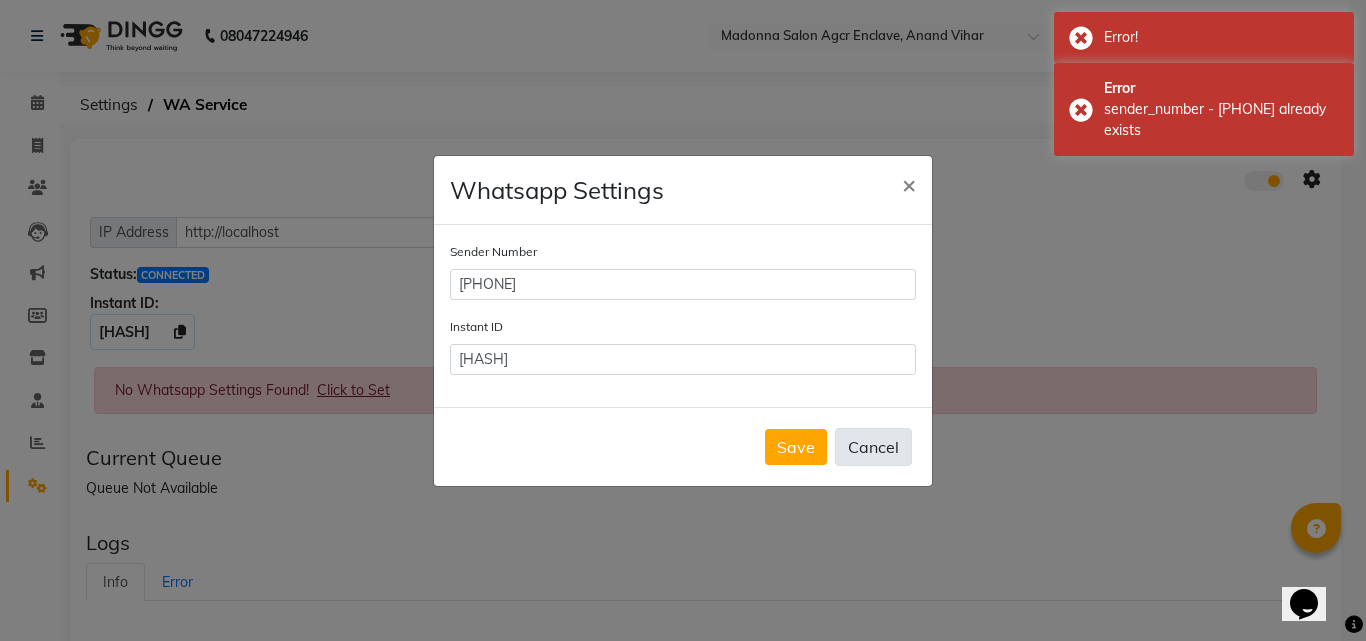 click on "Cancel" 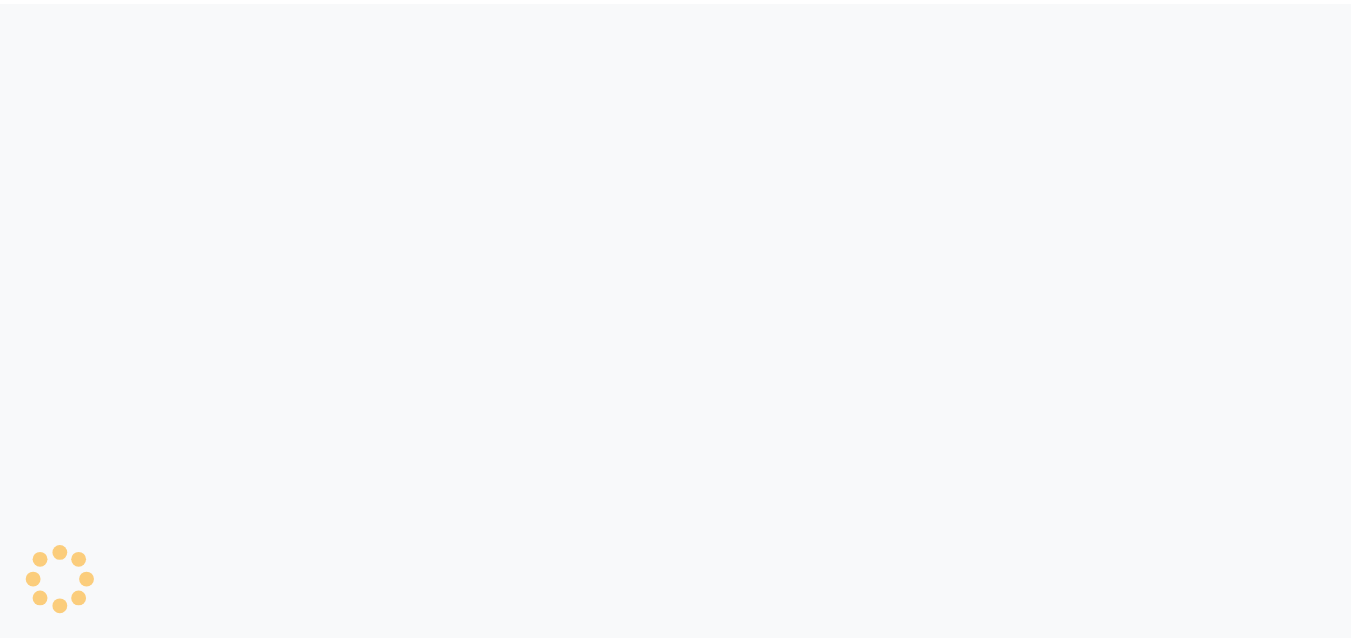 scroll, scrollTop: 0, scrollLeft: 0, axis: both 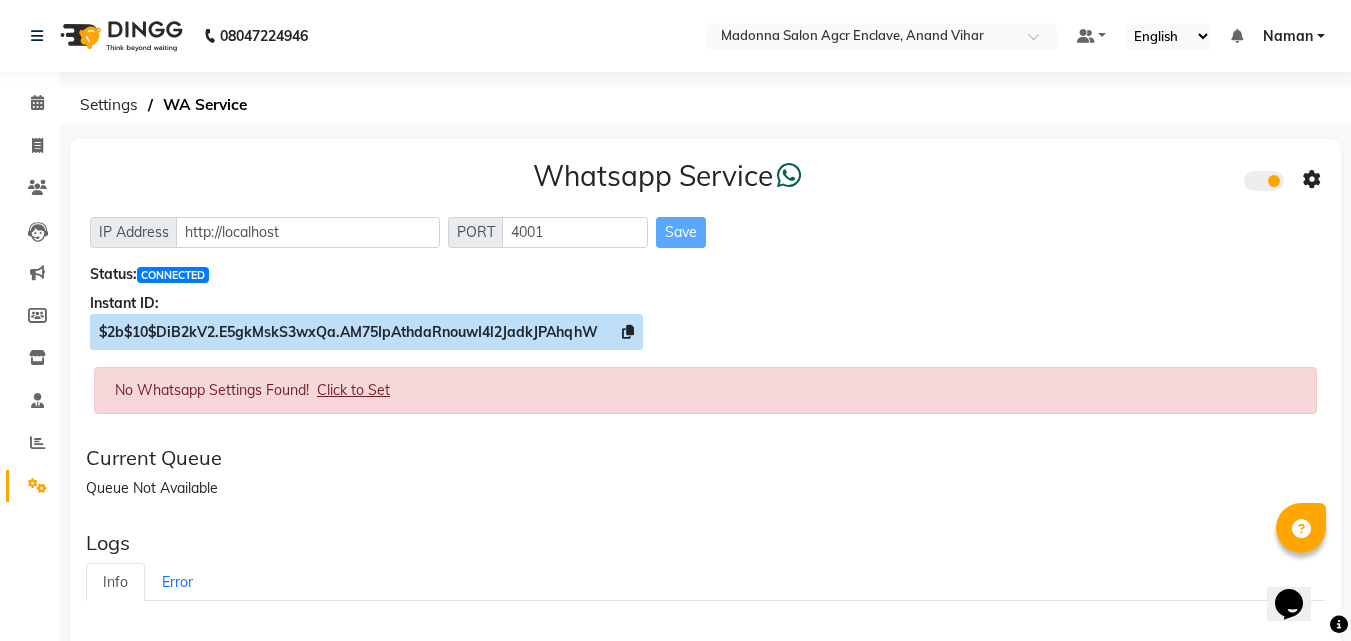 click on "[HASH]" 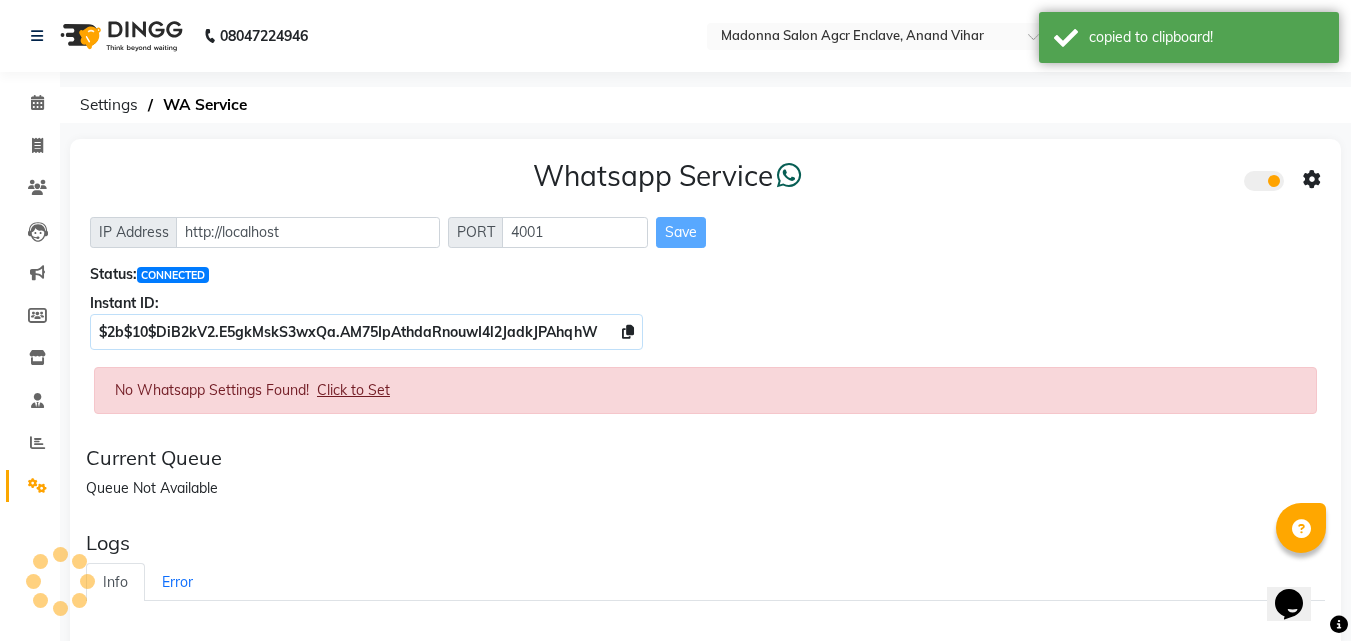 click 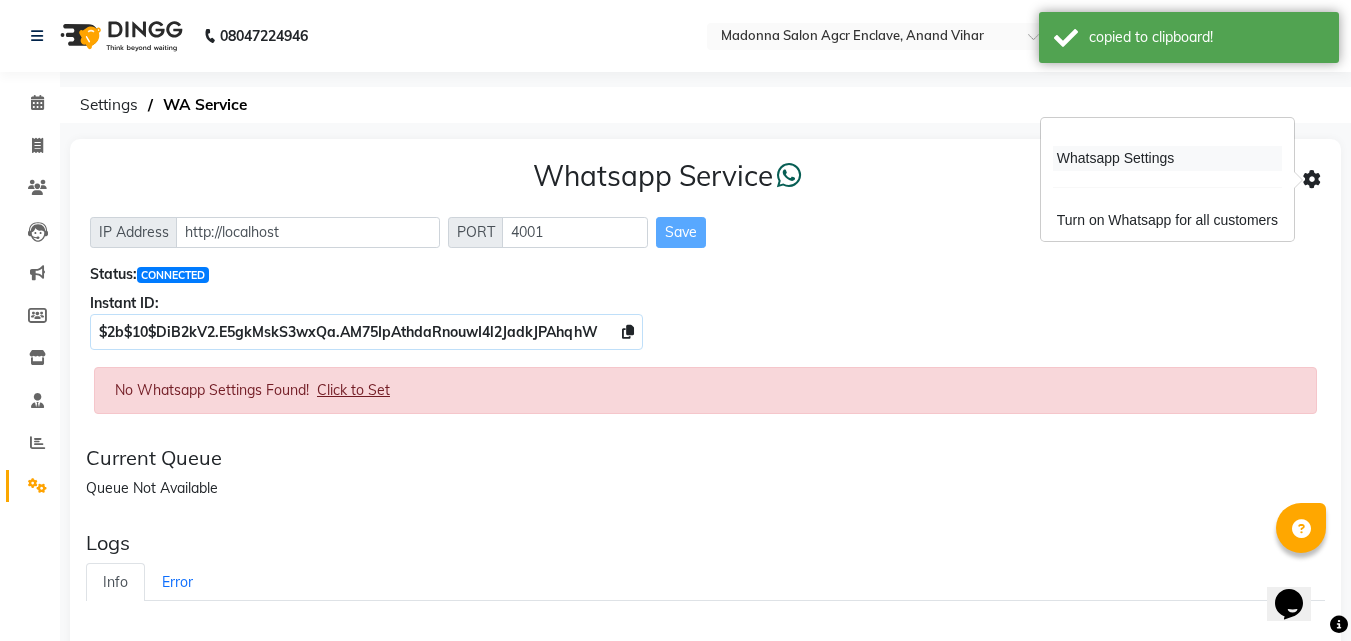 click on "Whatsapp Settings" at bounding box center (1167, 158) 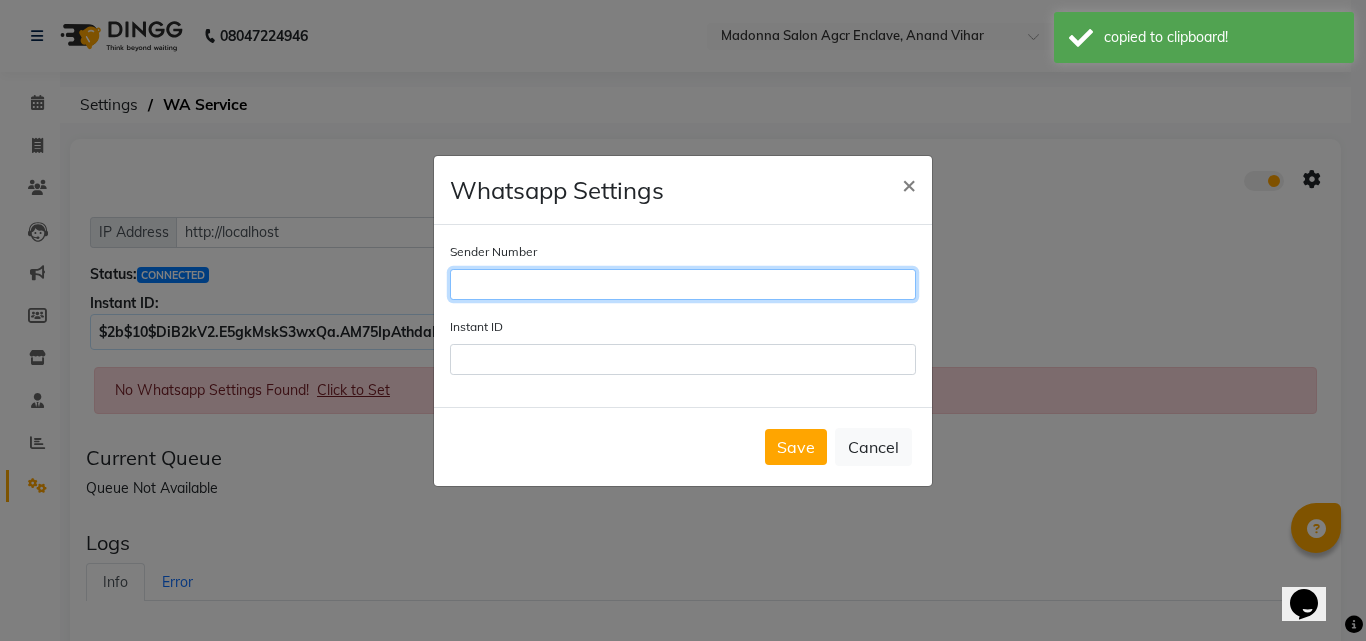 click on "Sender Number" at bounding box center (683, 284) 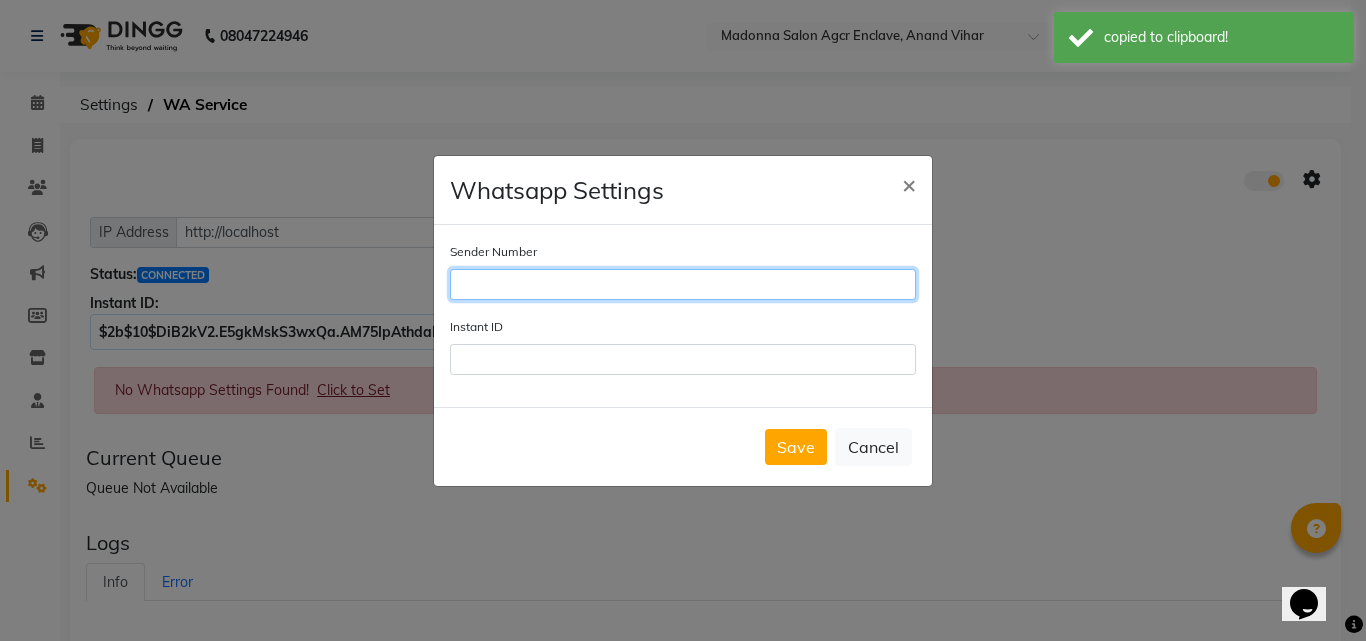 type on "[PHONE]" 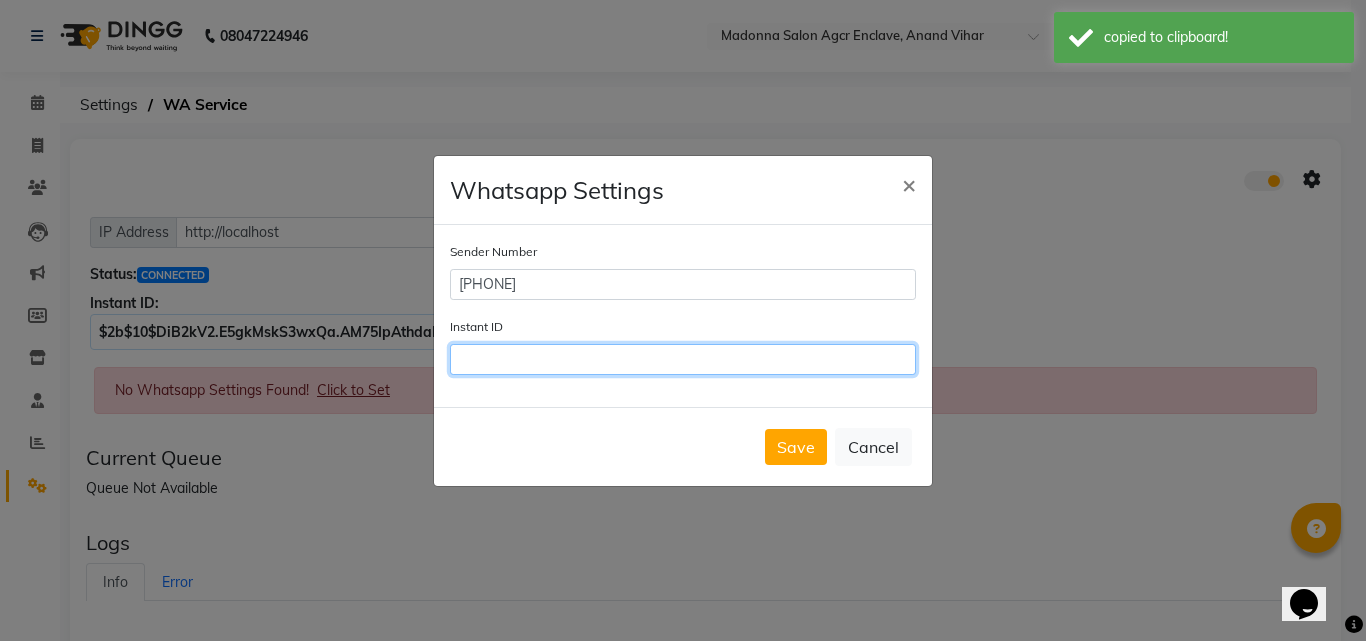 click on "Instant ID" at bounding box center [683, 359] 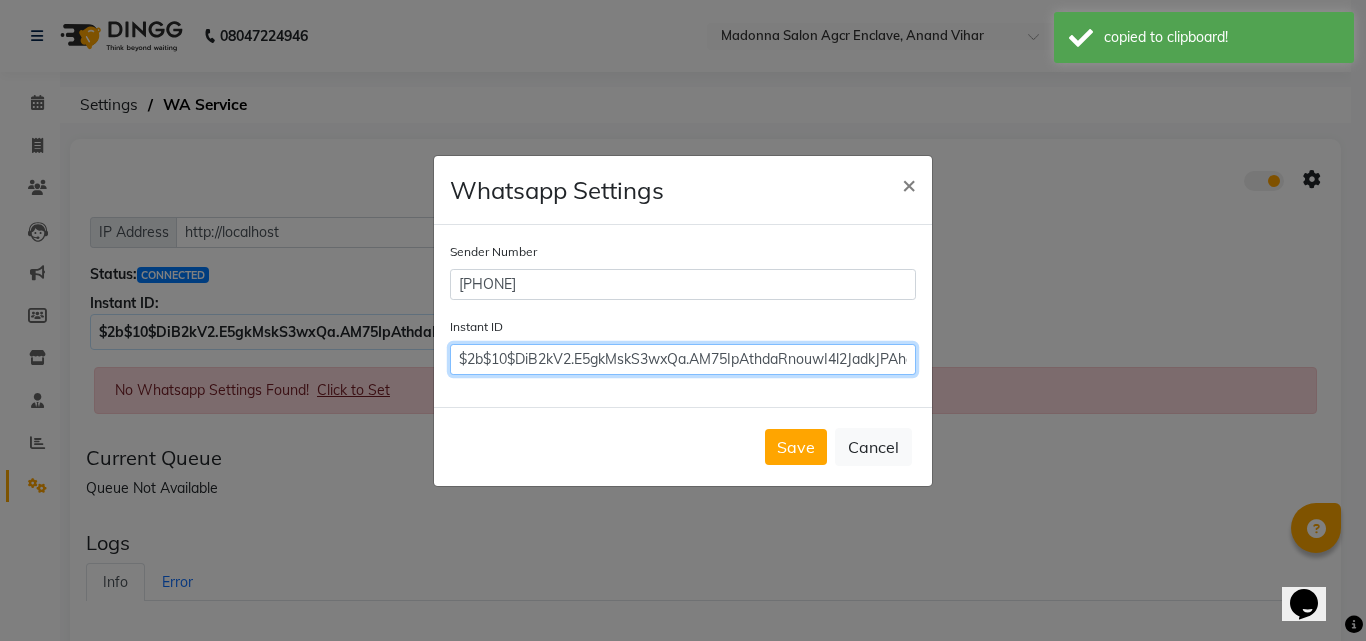 scroll, scrollTop: 0, scrollLeft: 42, axis: horizontal 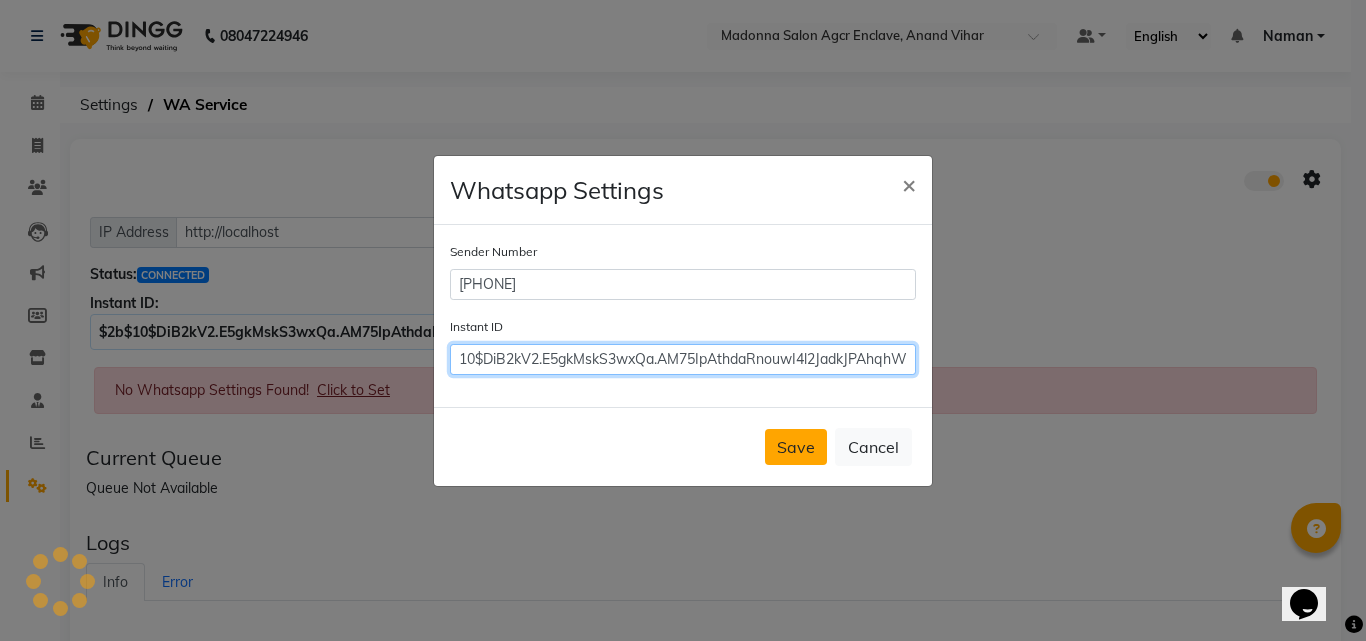type on "[HASH]" 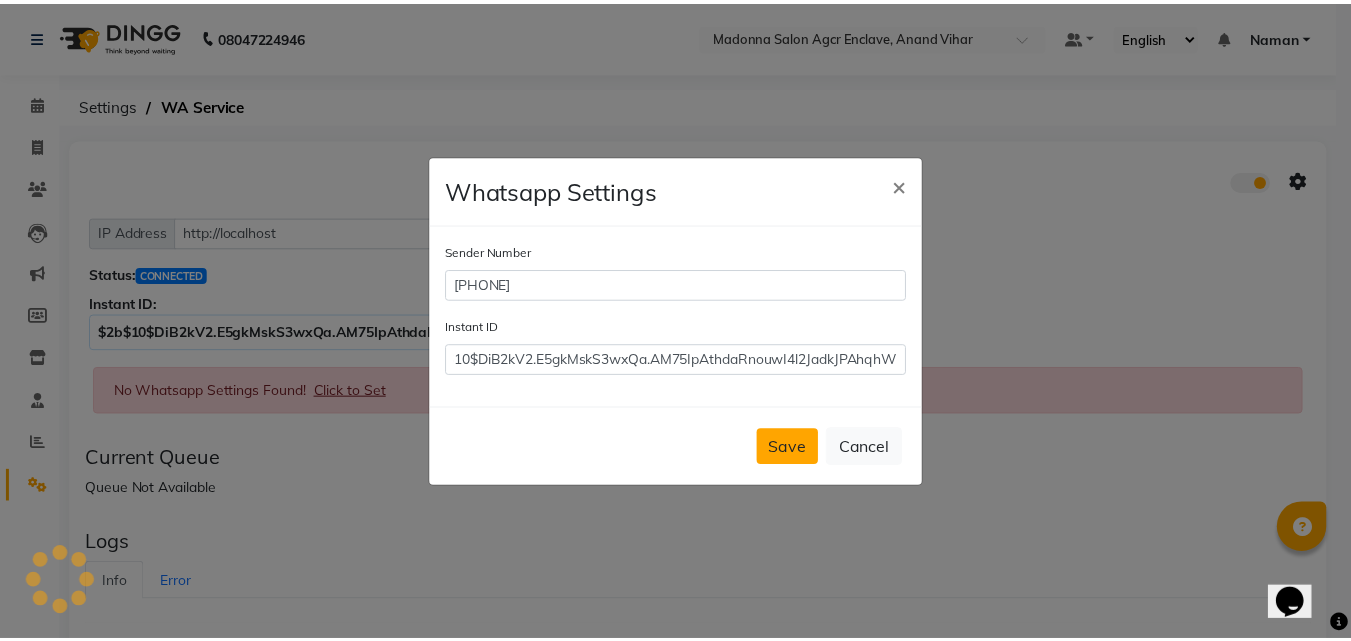 scroll, scrollTop: 0, scrollLeft: 0, axis: both 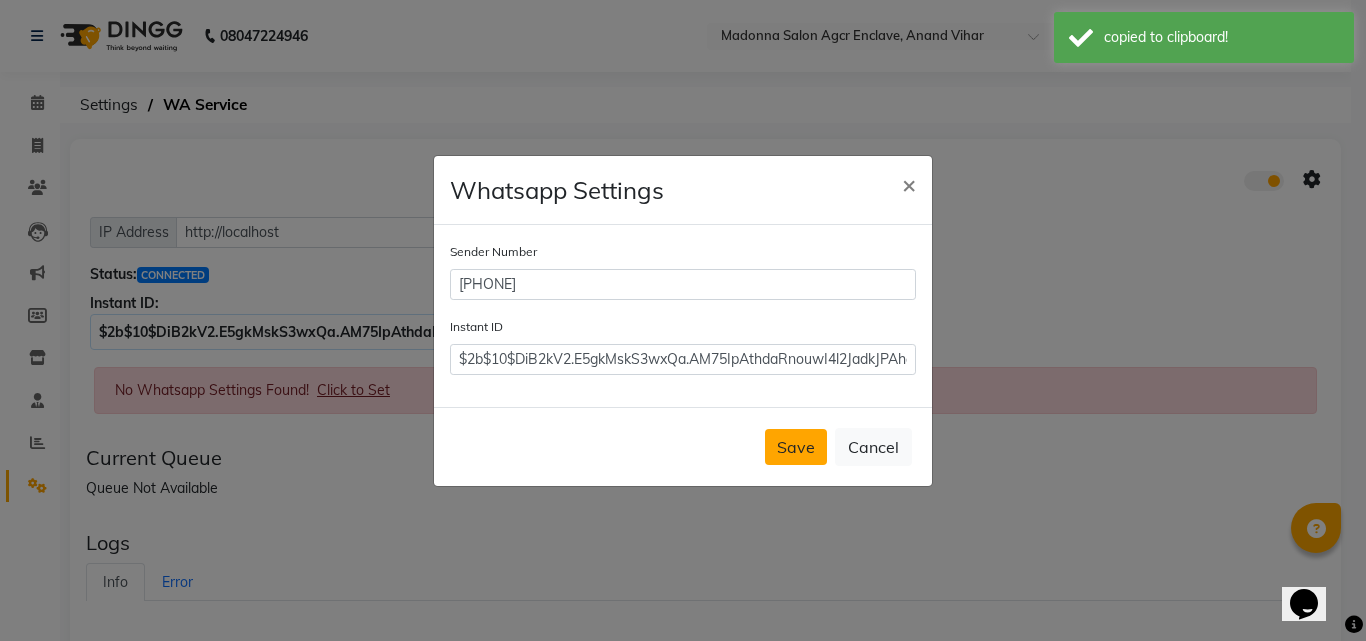 click on "Save" 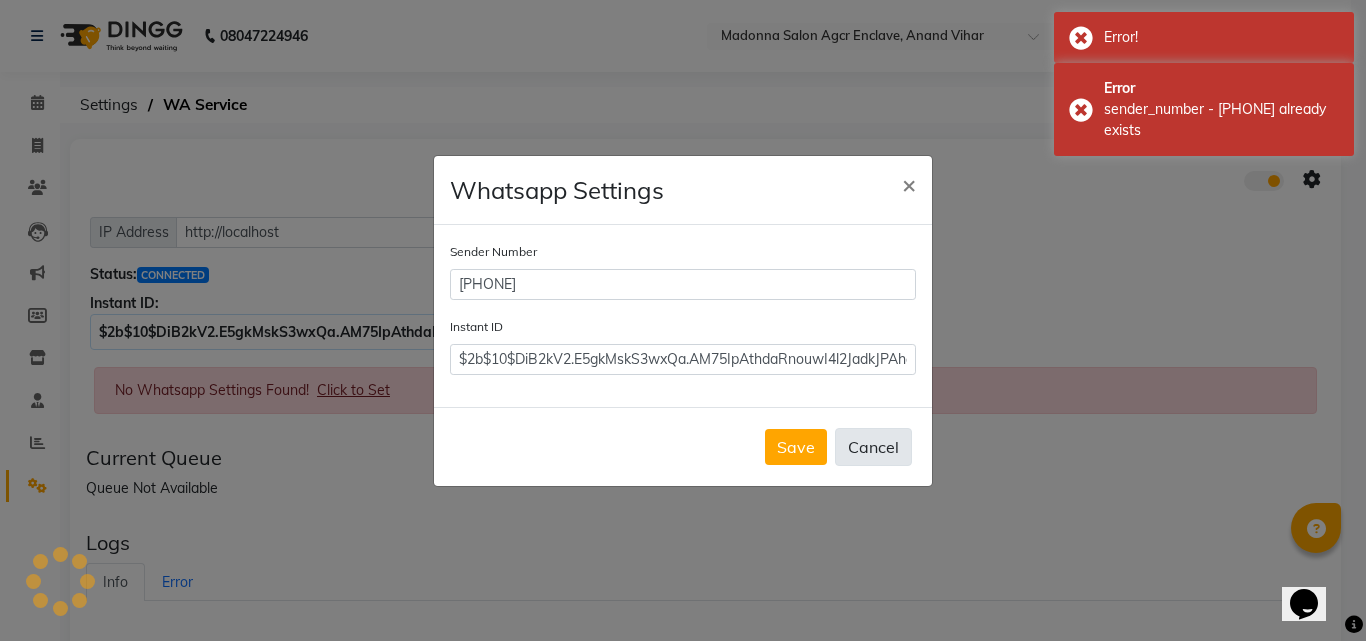 click on "Cancel" 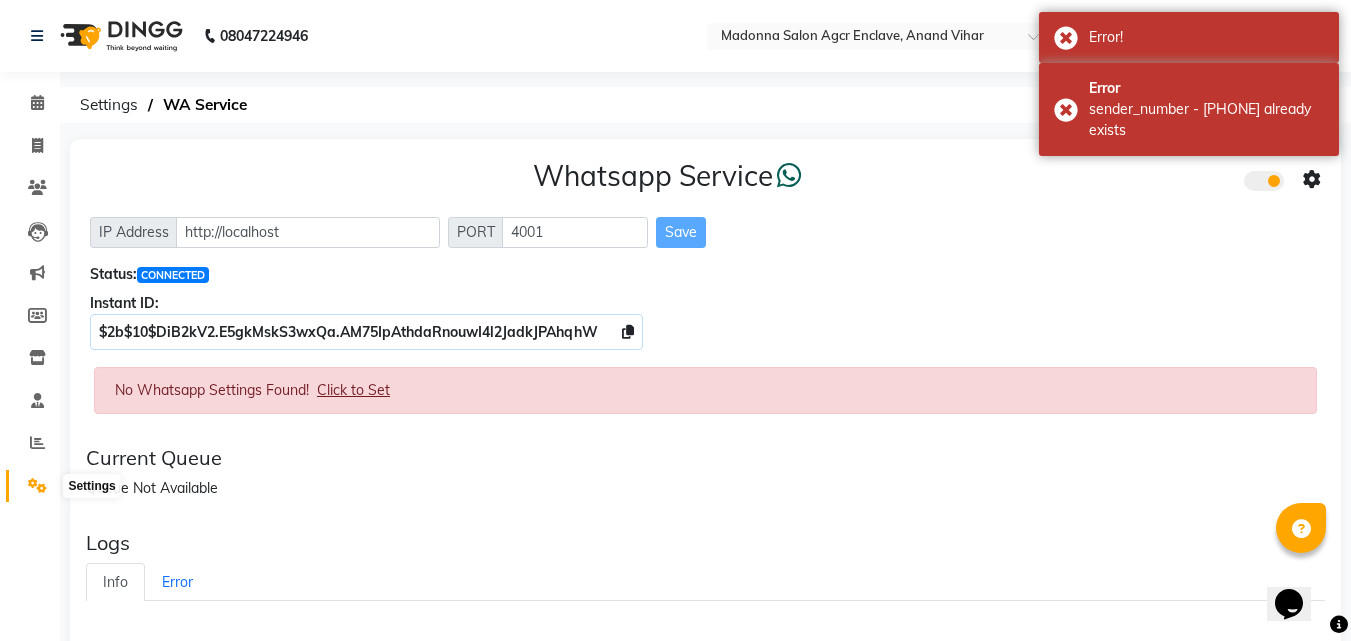 click 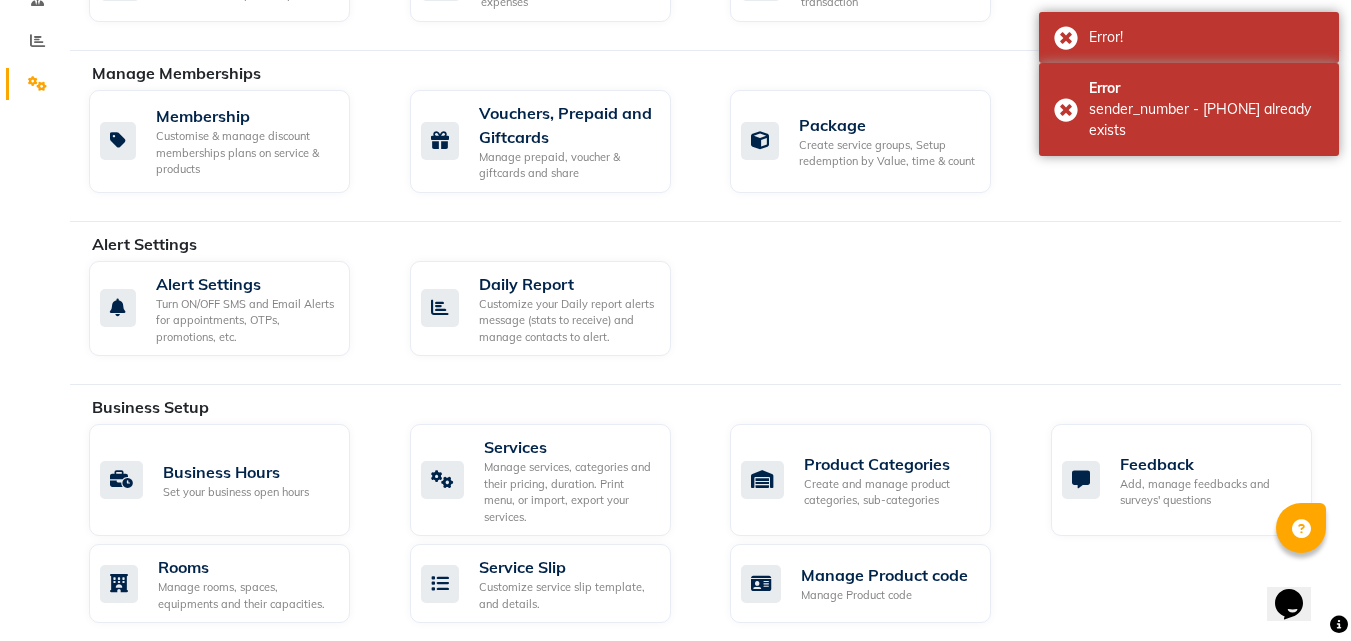 scroll, scrollTop: 407, scrollLeft: 0, axis: vertical 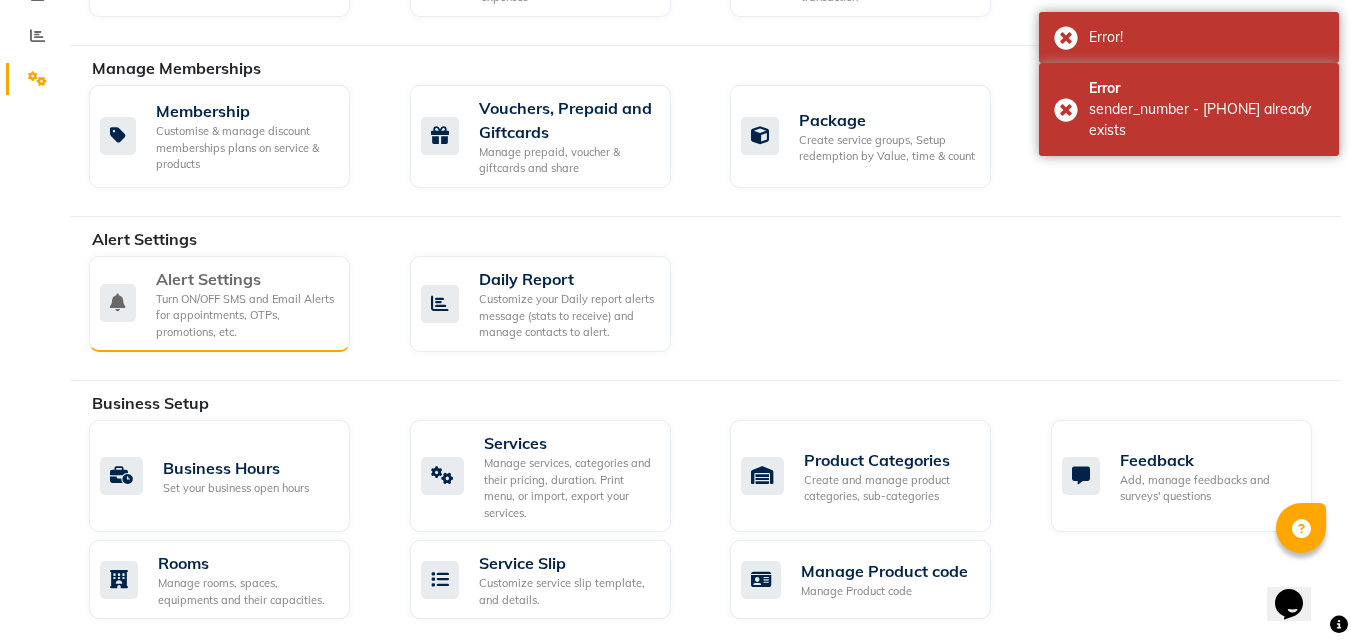 click on "Turn ON/OFF SMS and Email Alerts for appointments, OTPs, promotions, etc." 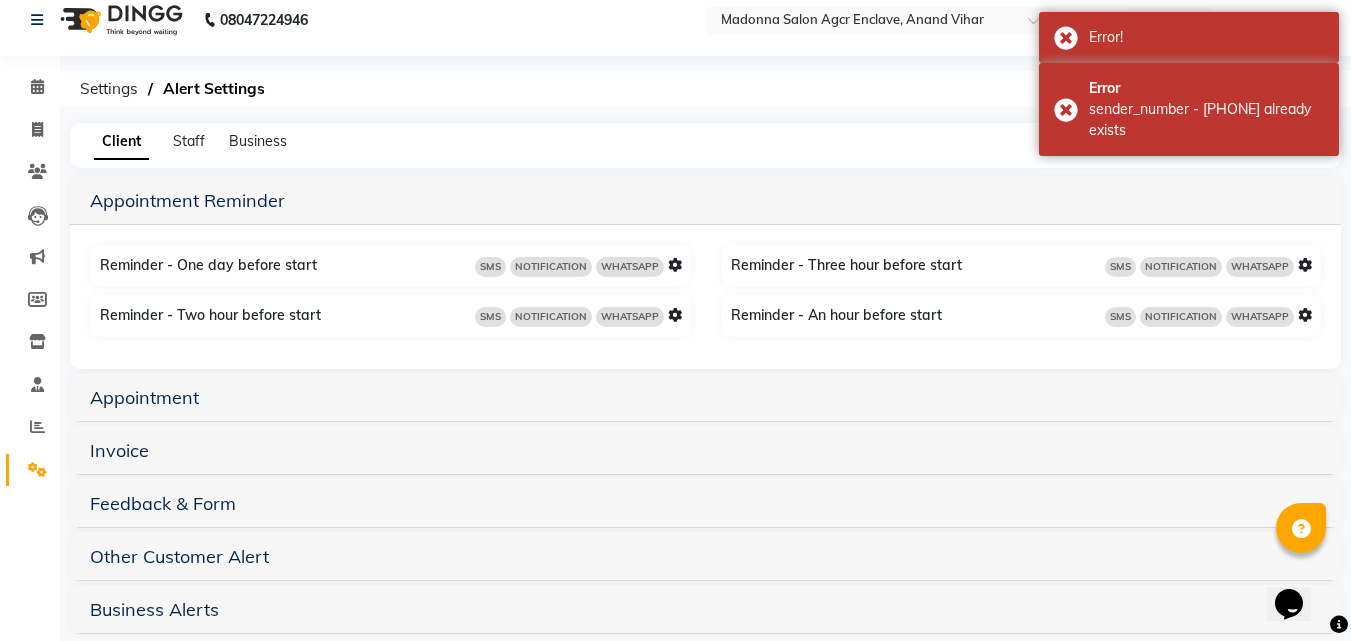 scroll, scrollTop: 43, scrollLeft: 0, axis: vertical 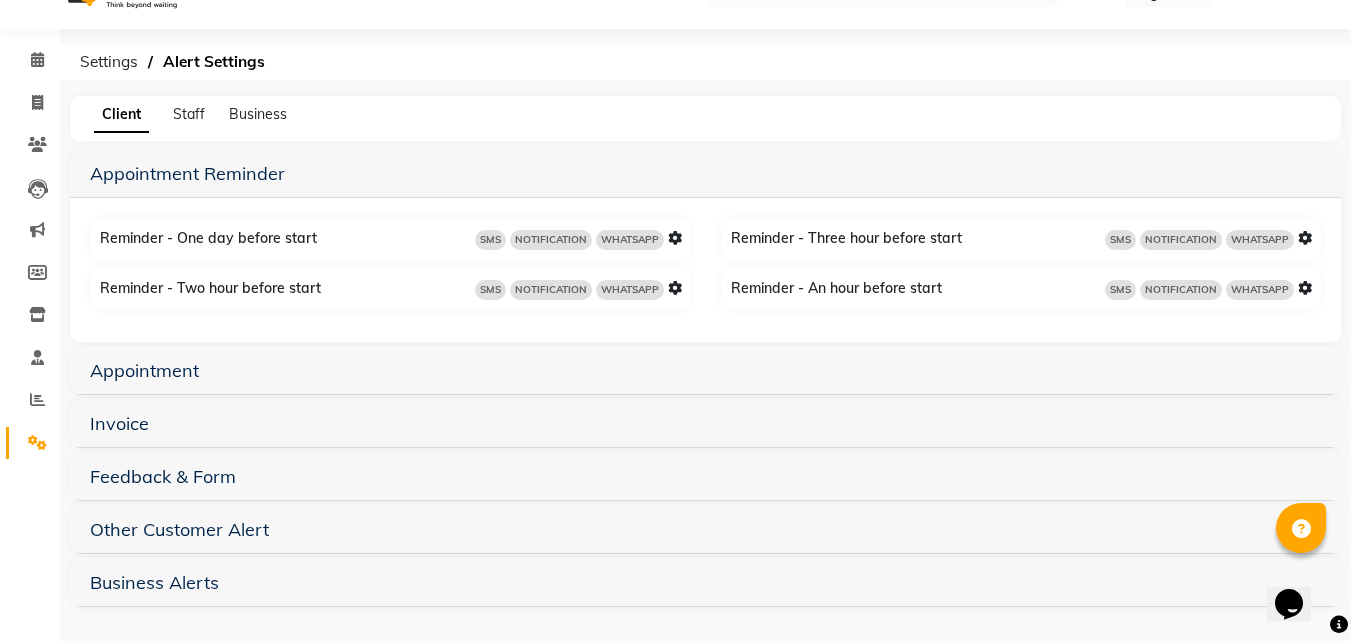 click on "Invoice" at bounding box center [705, 423] 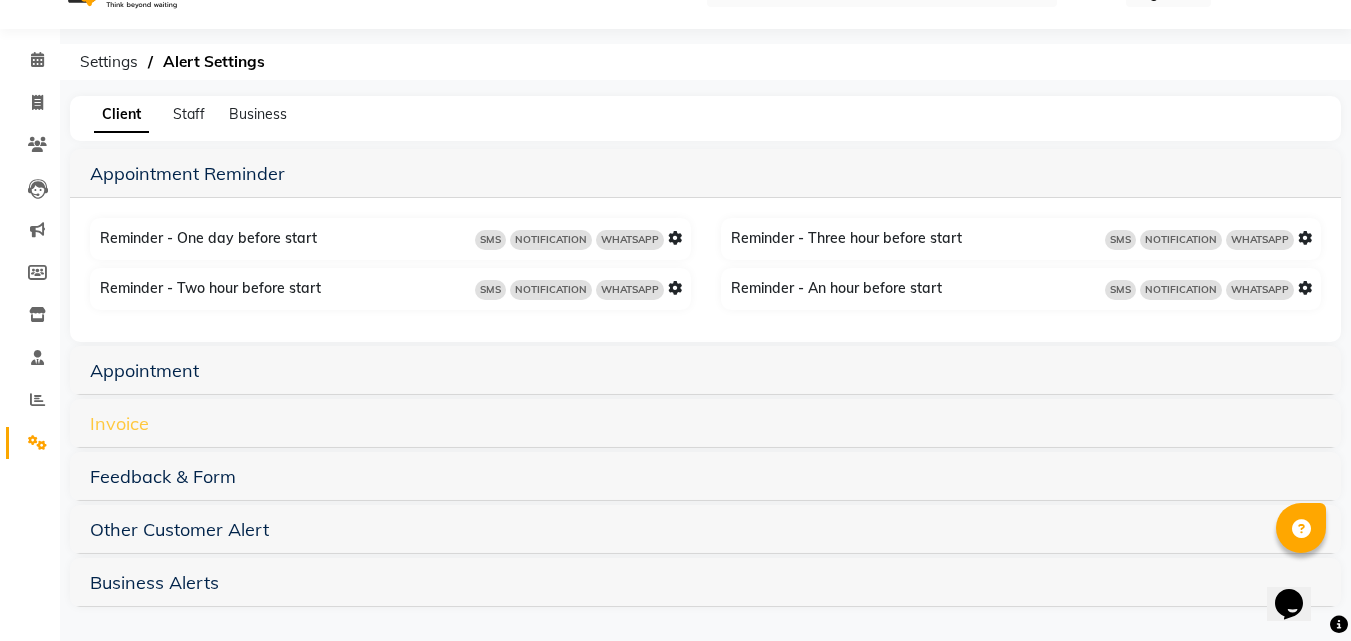 click on "Invoice" at bounding box center [119, 423] 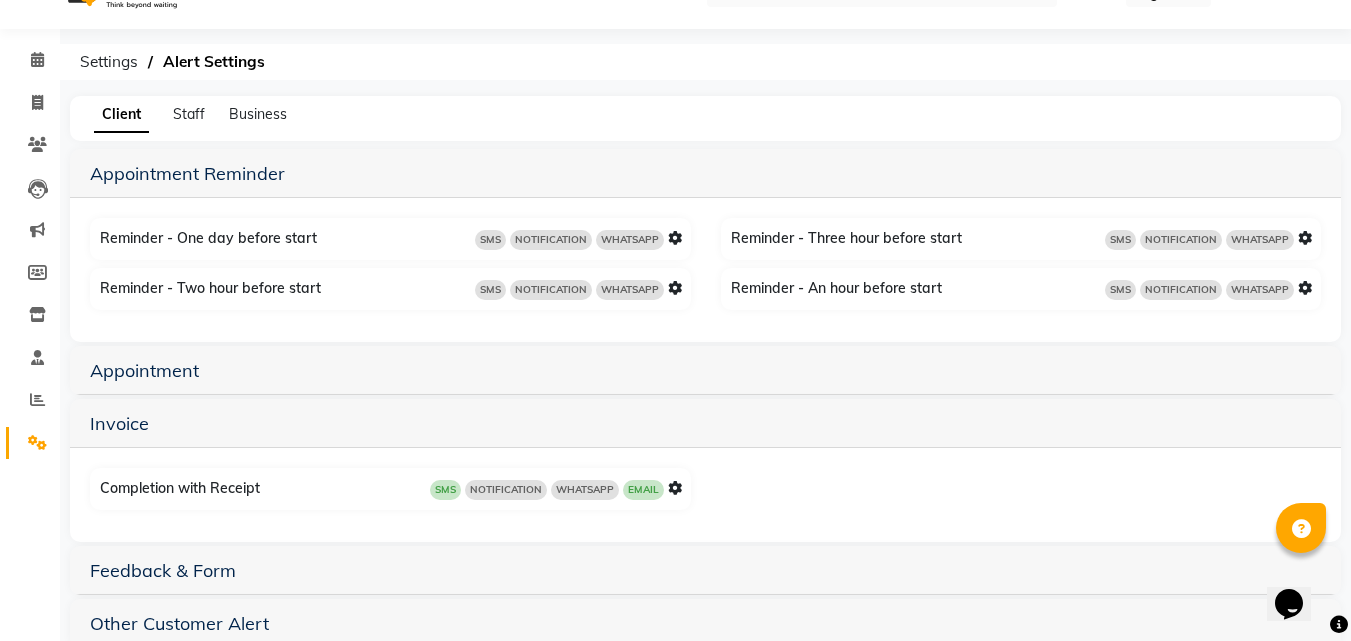 click at bounding box center [675, 488] 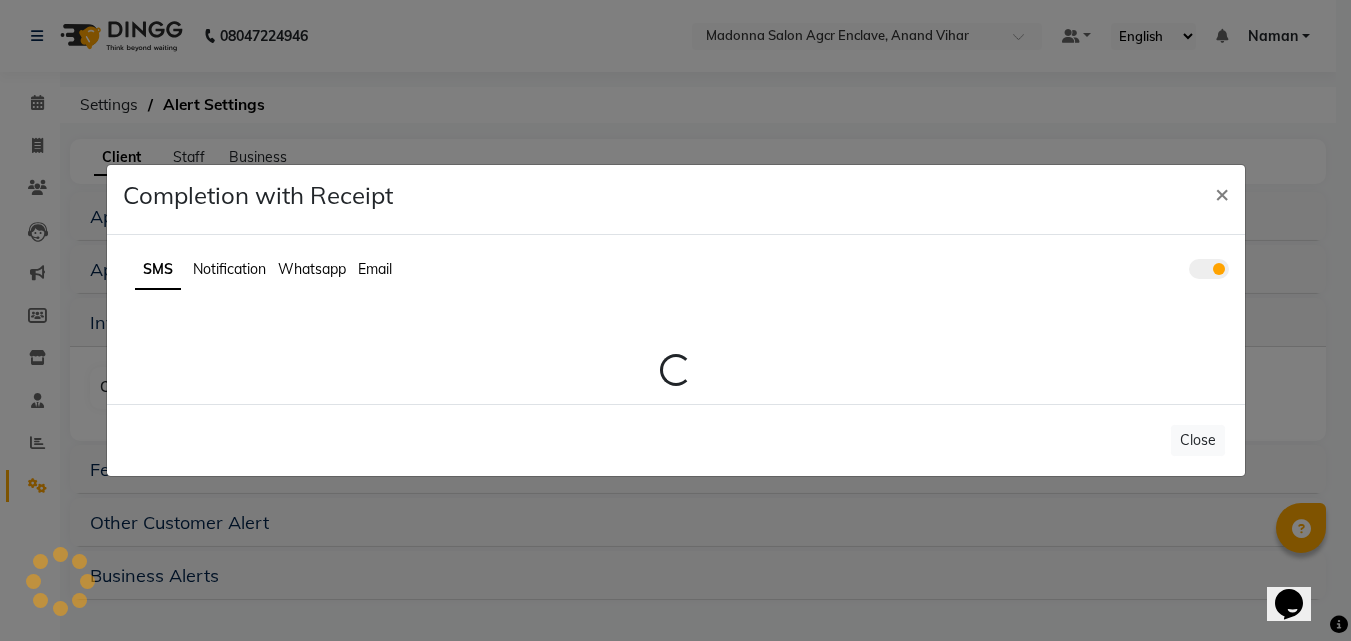 scroll, scrollTop: 0, scrollLeft: 0, axis: both 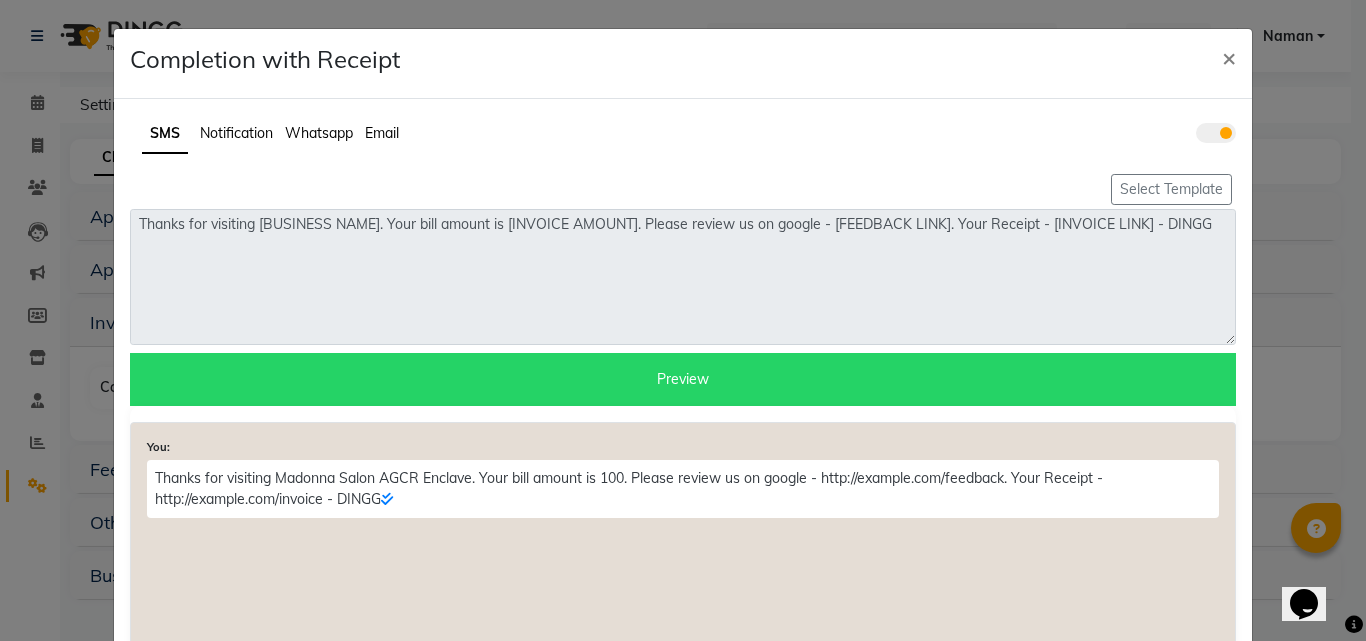 click on "Notification" 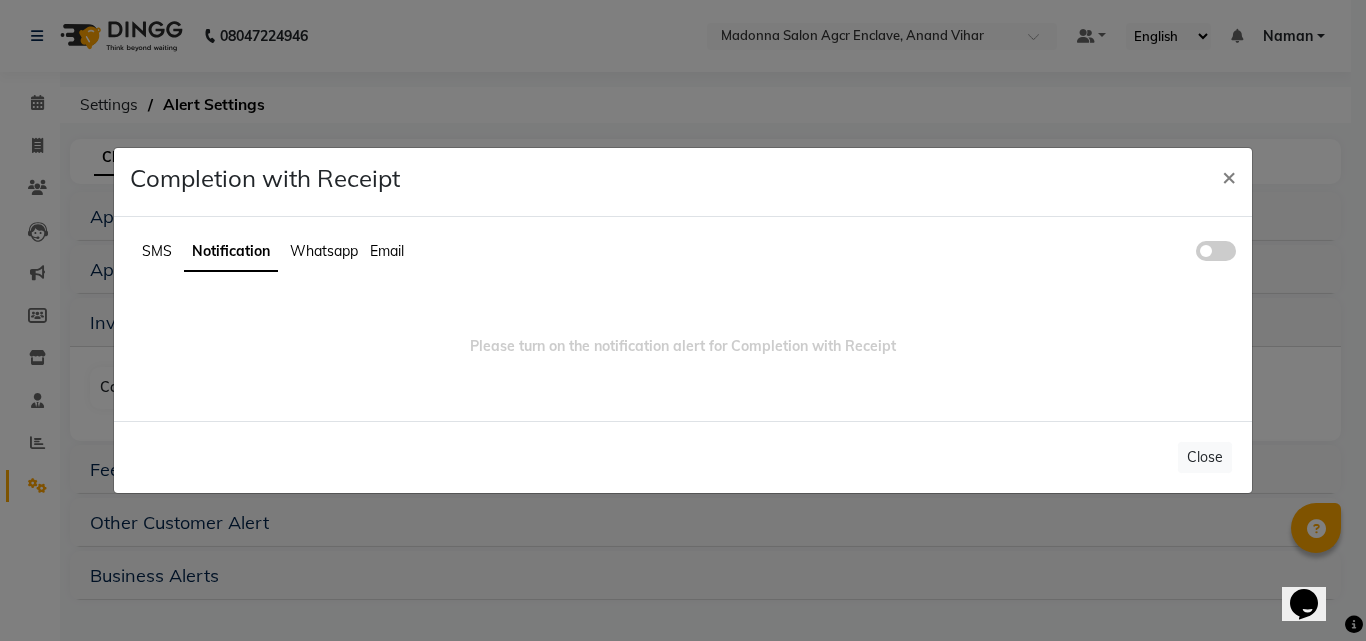 click 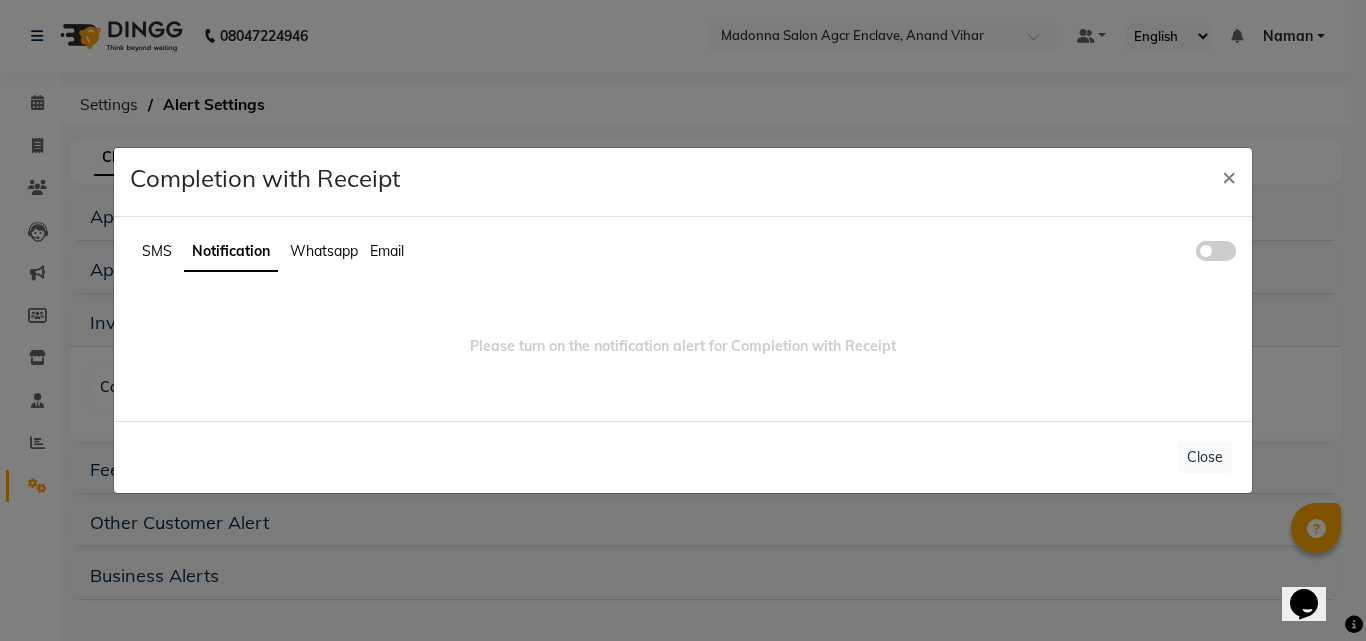click 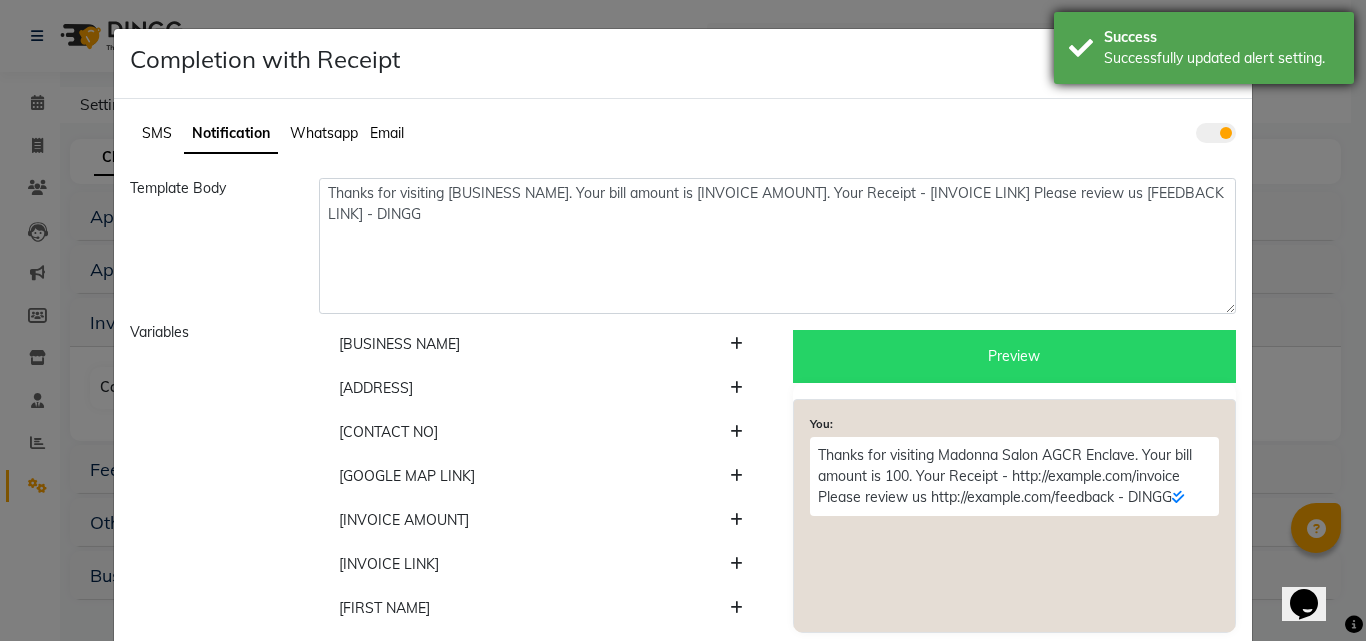 click on "Success   Successfully updated alert setting." at bounding box center [1204, 48] 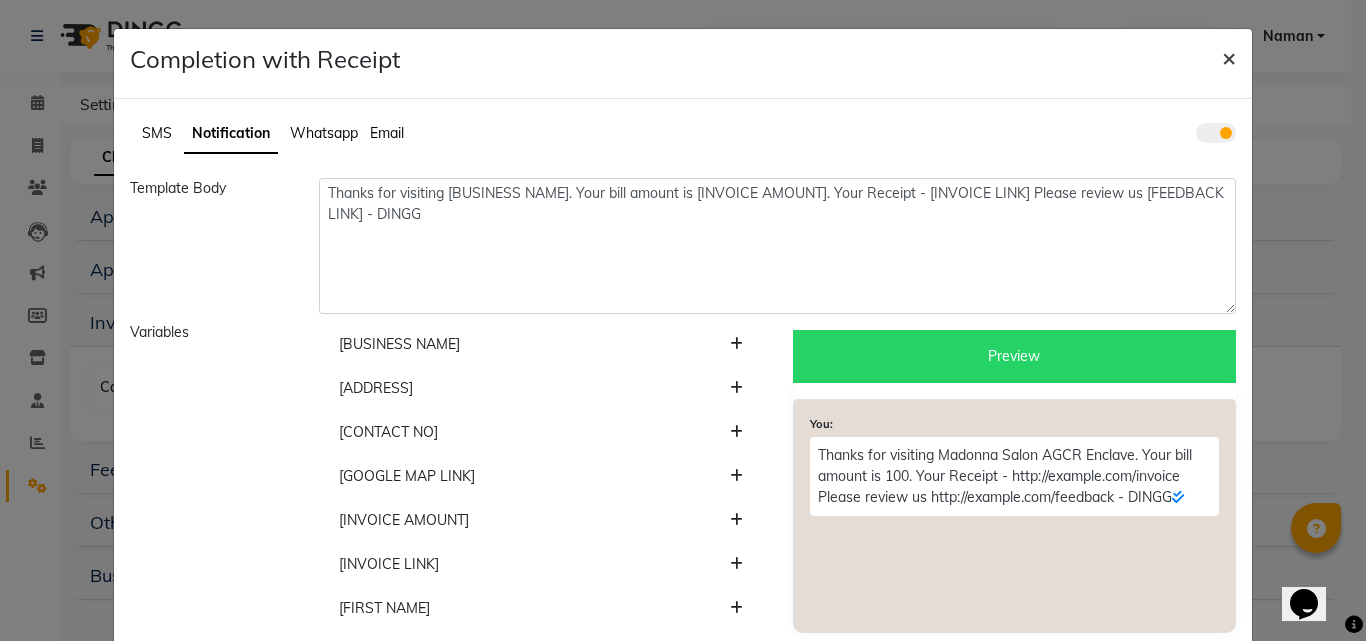 click on "×" 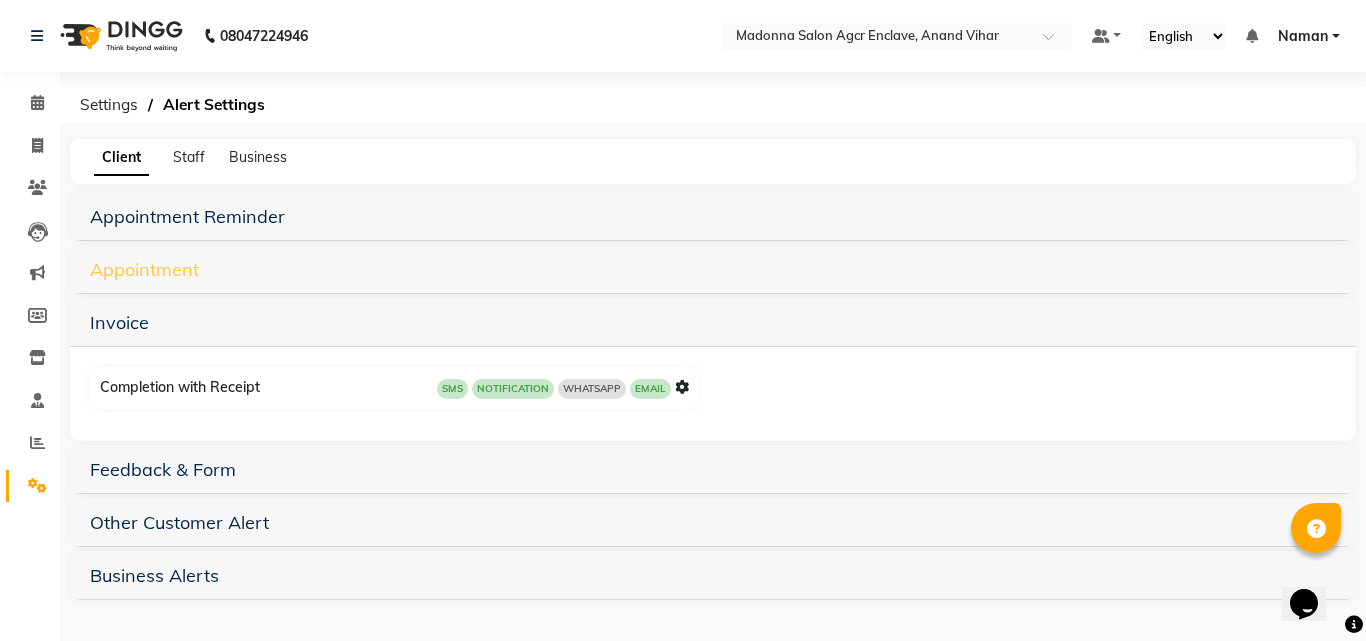 click on "Appointment" at bounding box center (144, 269) 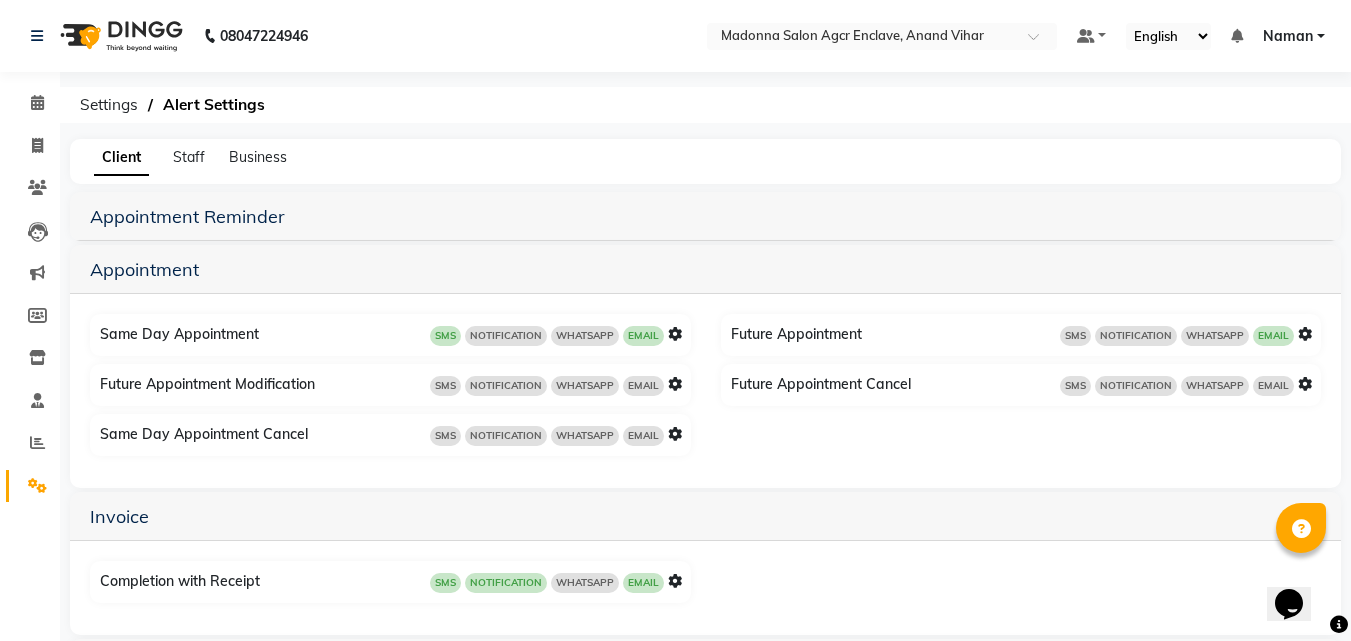 click at bounding box center (675, 334) 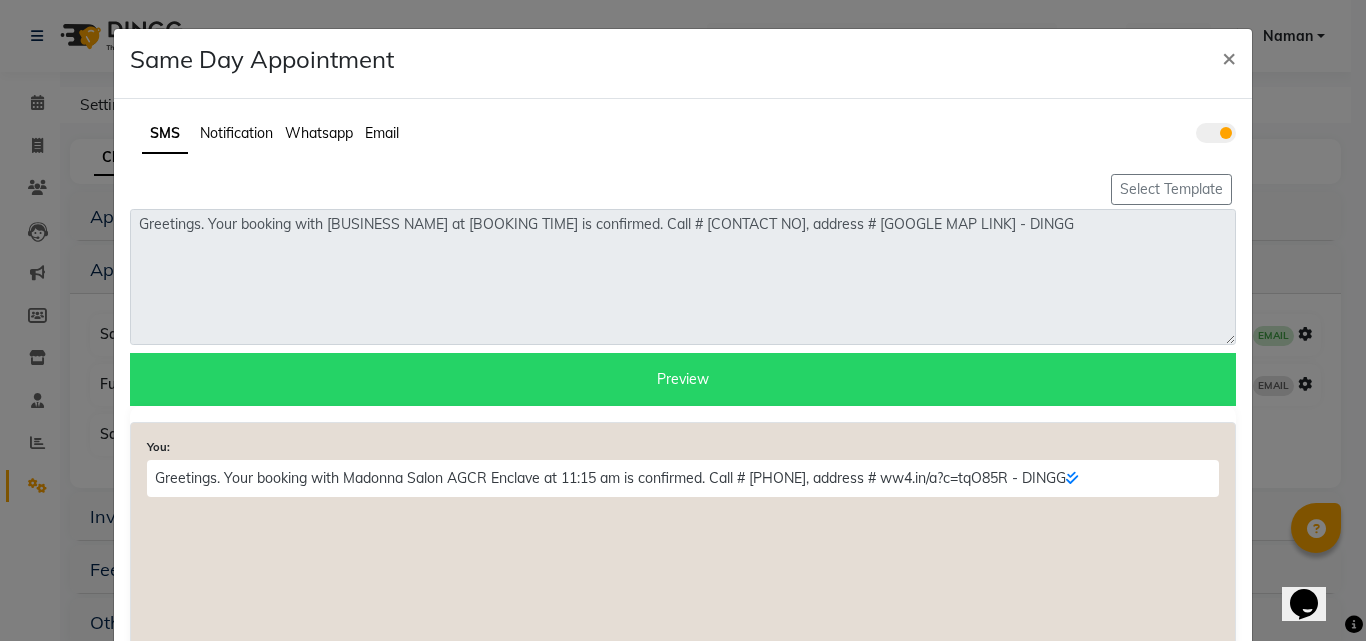 click on "Notification" 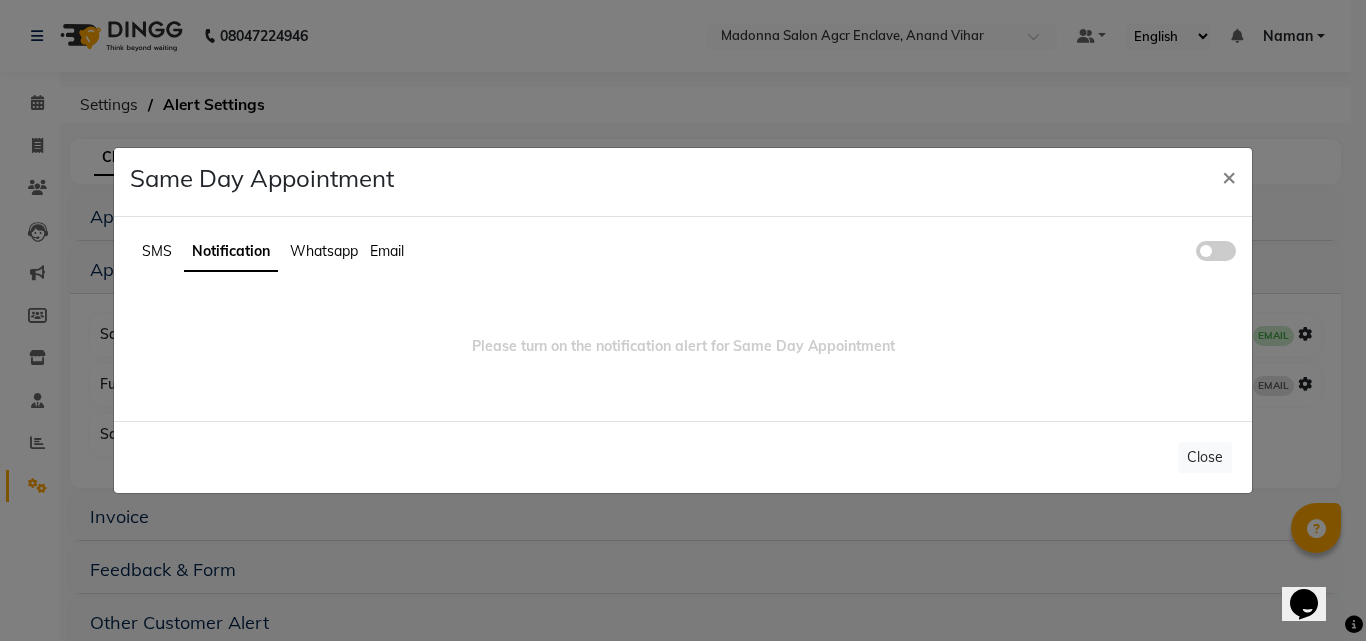 click 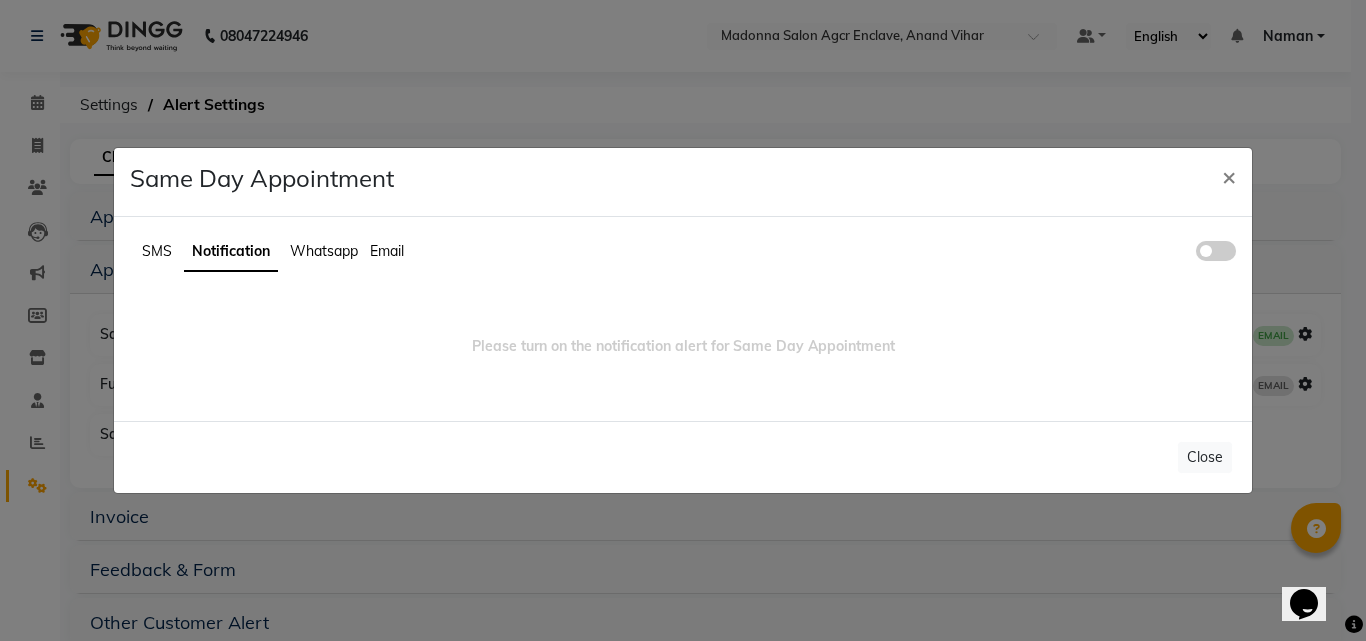 click 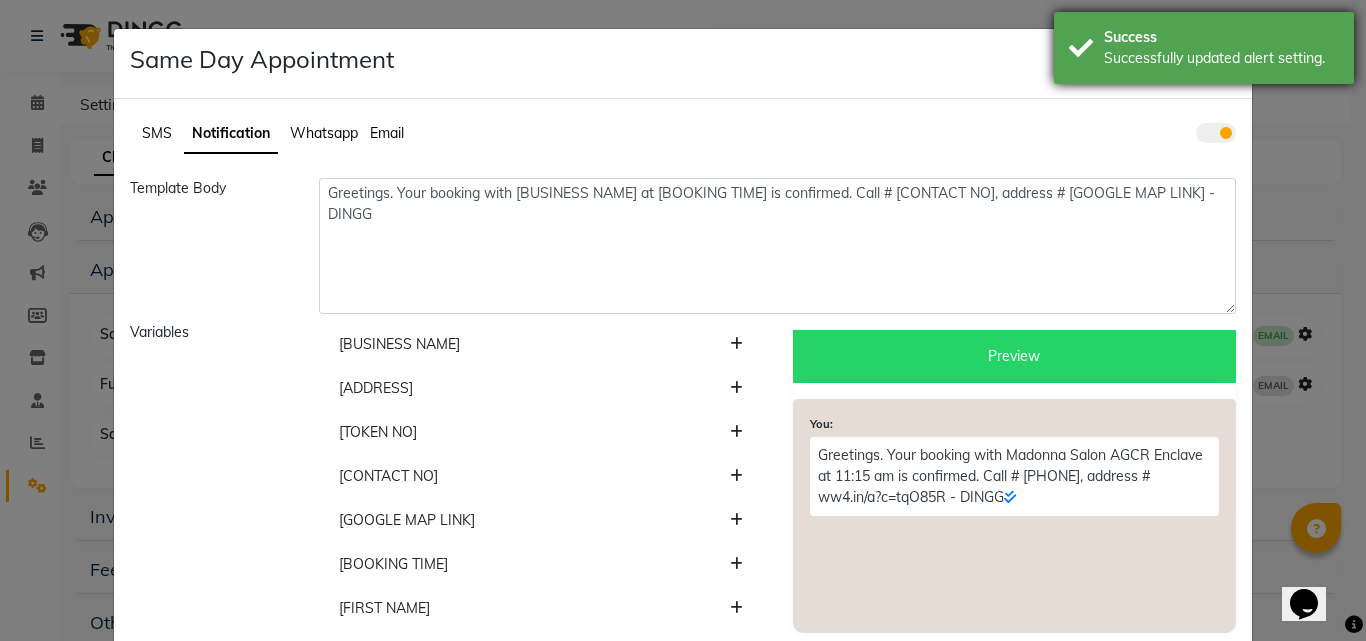 click on "Success" at bounding box center [1221, 37] 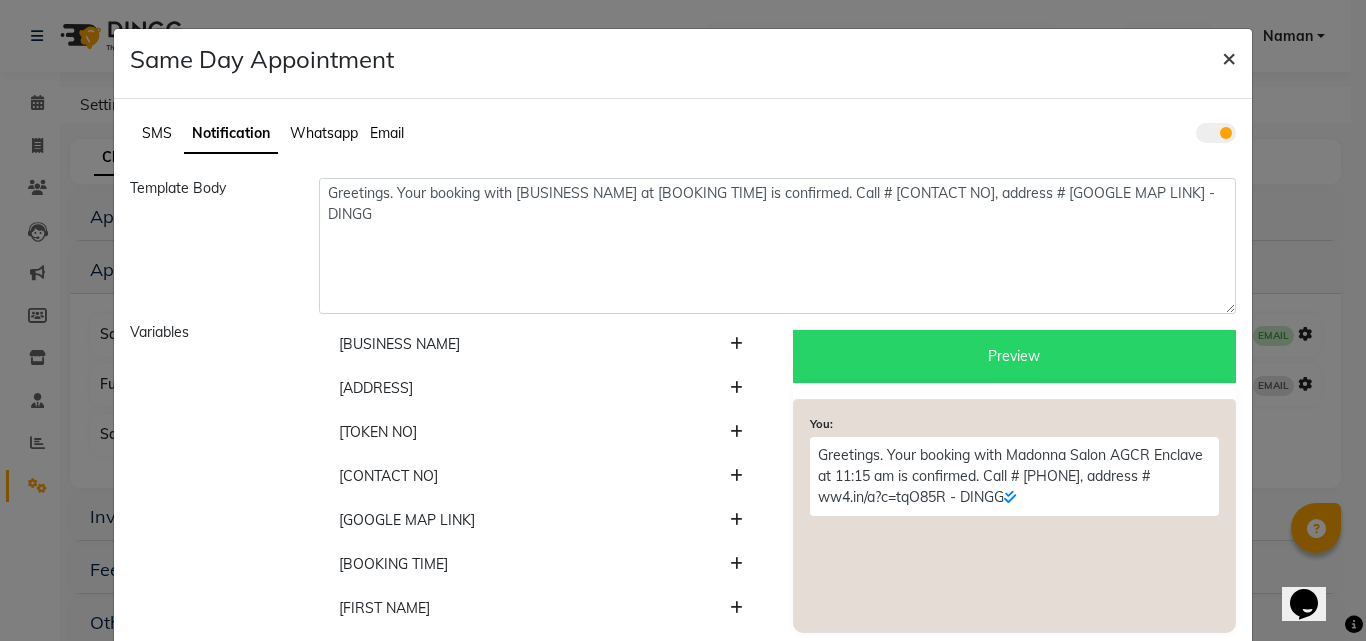 click on "×" 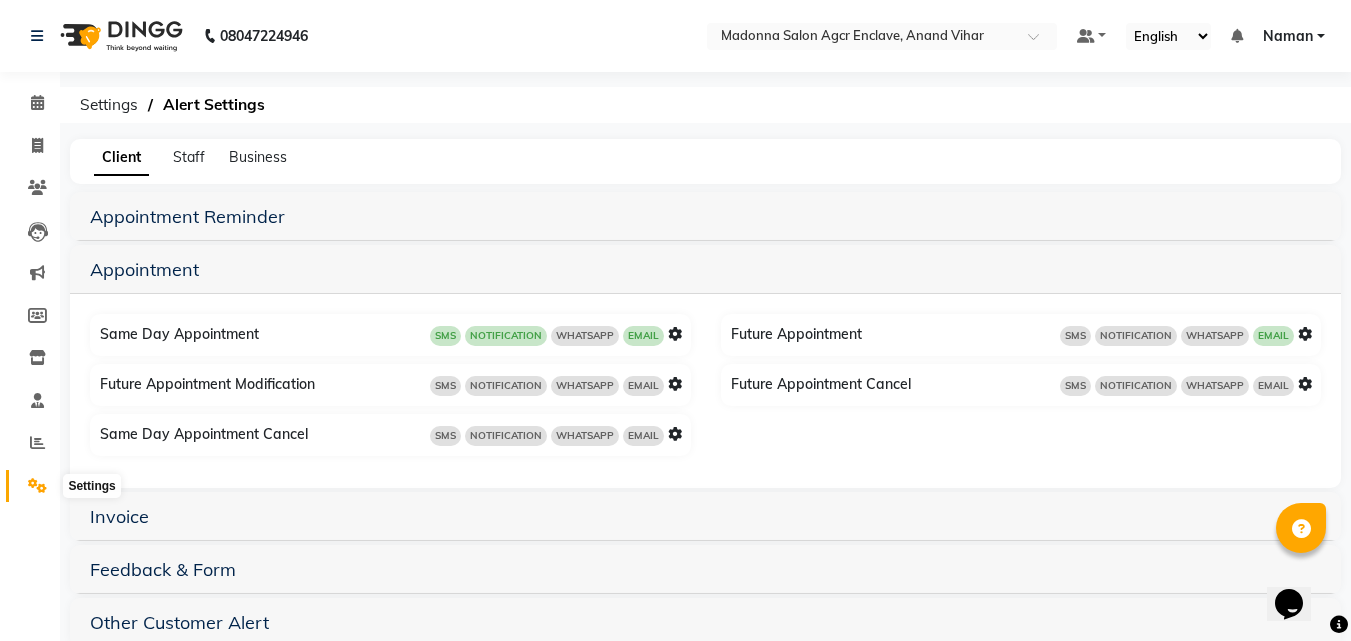click 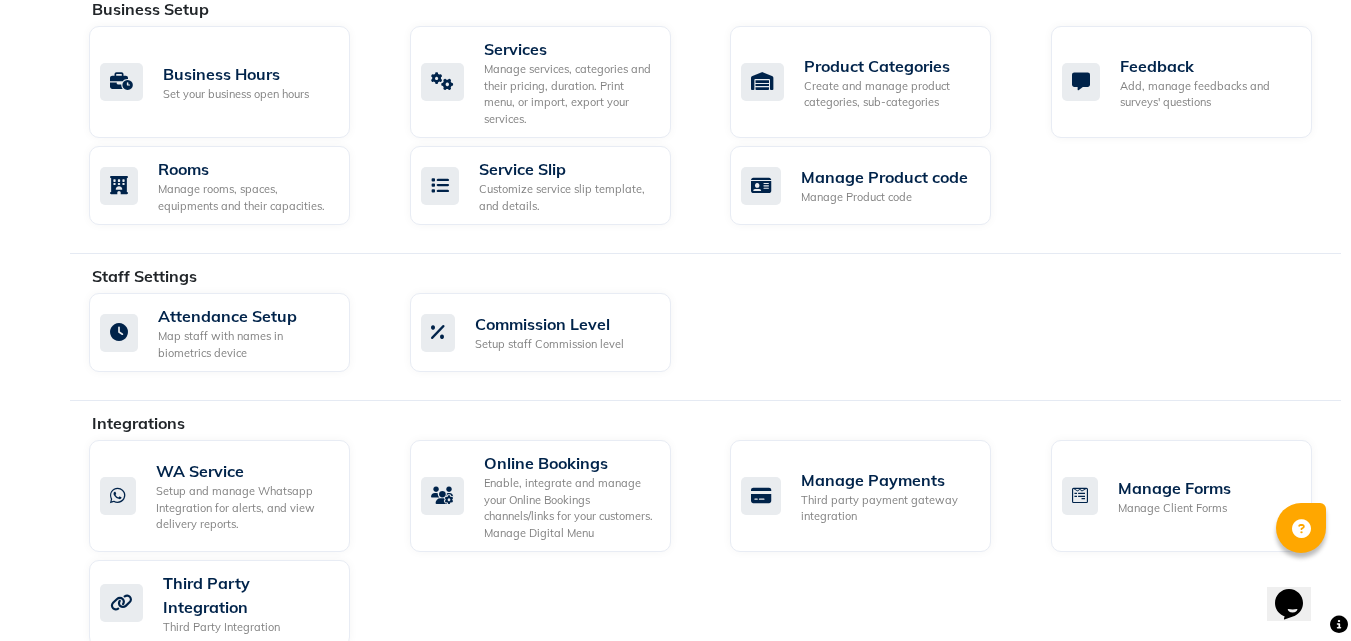 scroll, scrollTop: 802, scrollLeft: 0, axis: vertical 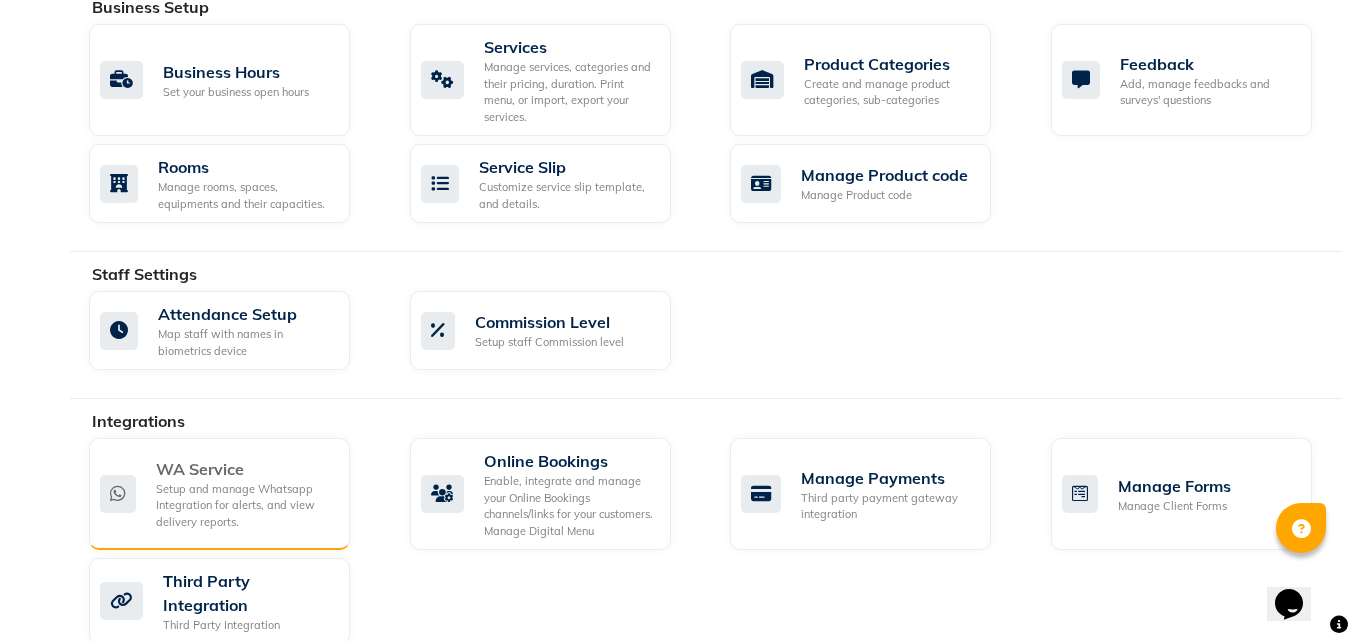 click on "Setup and manage Whatsapp Integration for alerts, and view delivery reports." 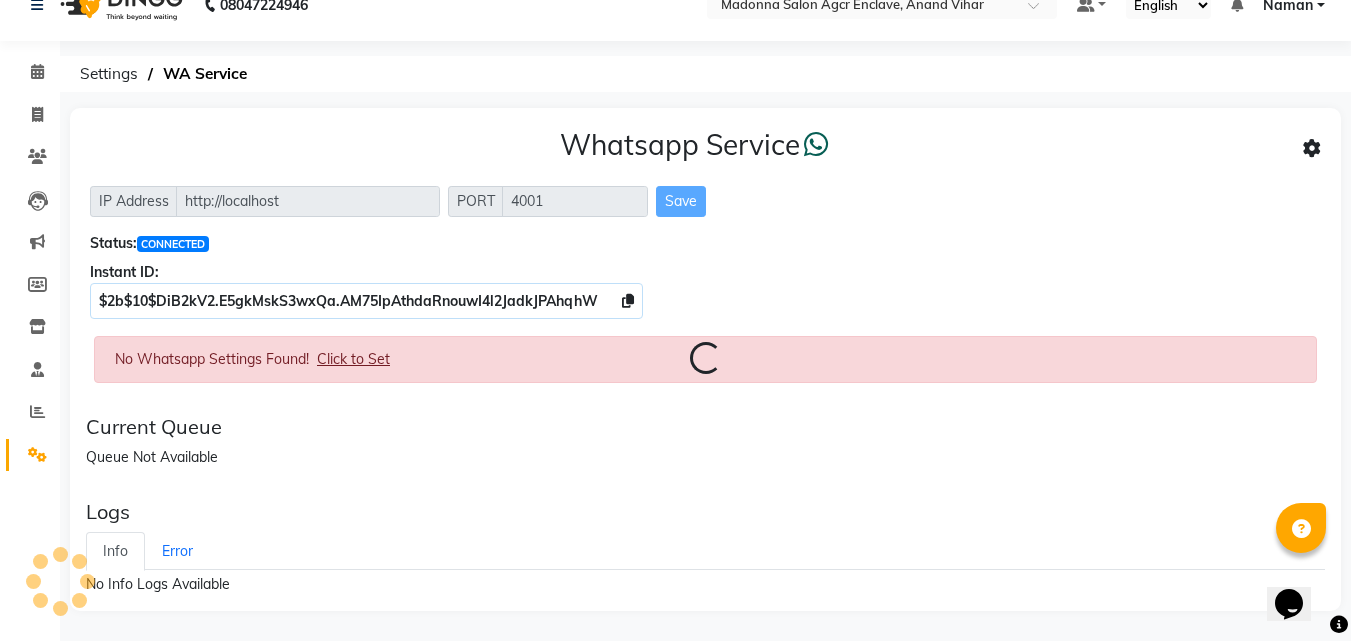 scroll, scrollTop: 0, scrollLeft: 0, axis: both 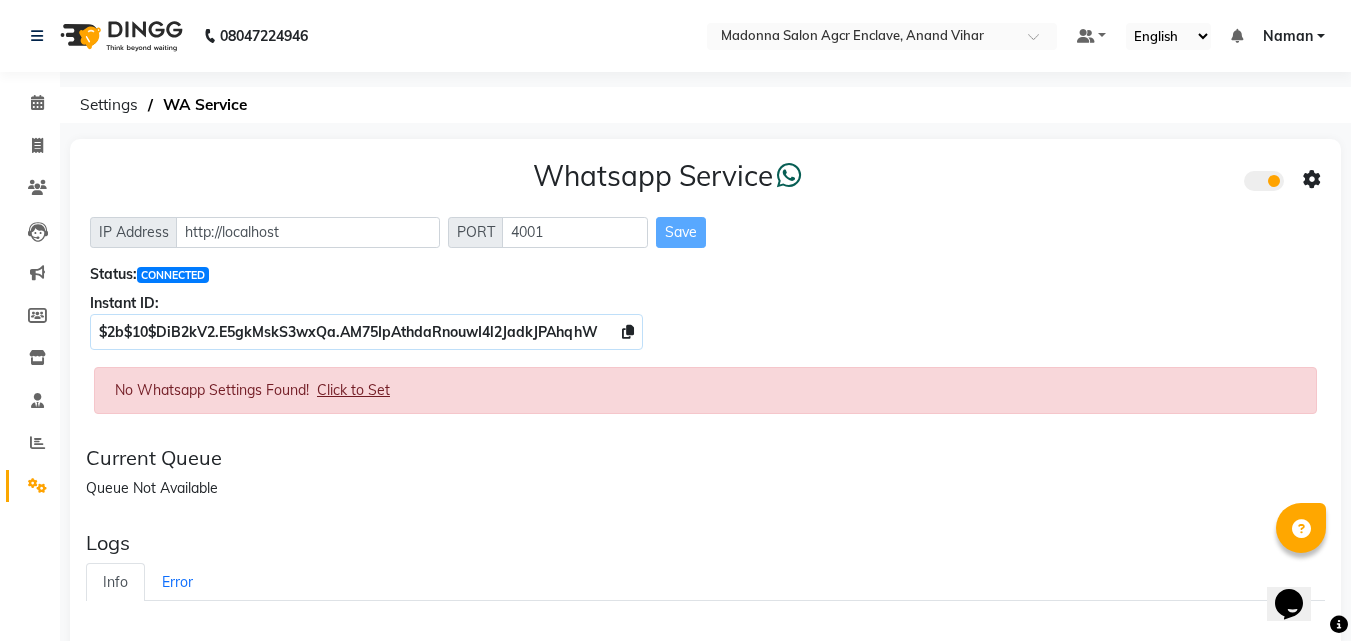click 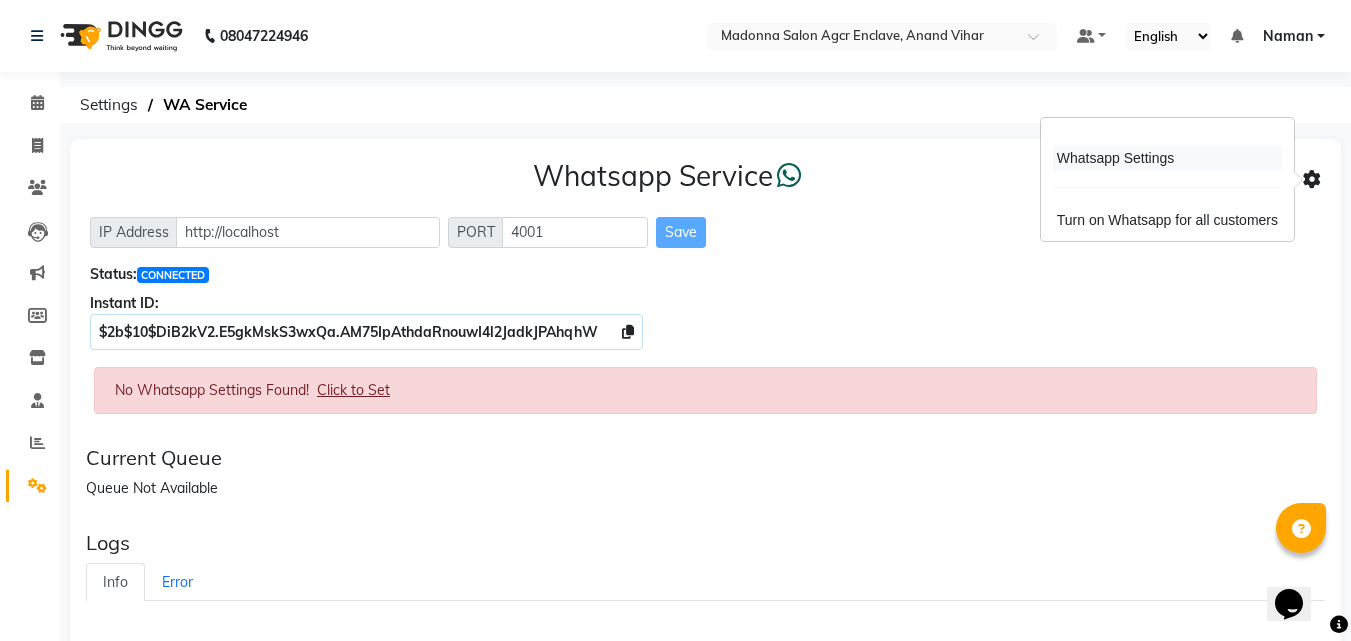click on "Whatsapp Settings" at bounding box center (1167, 158) 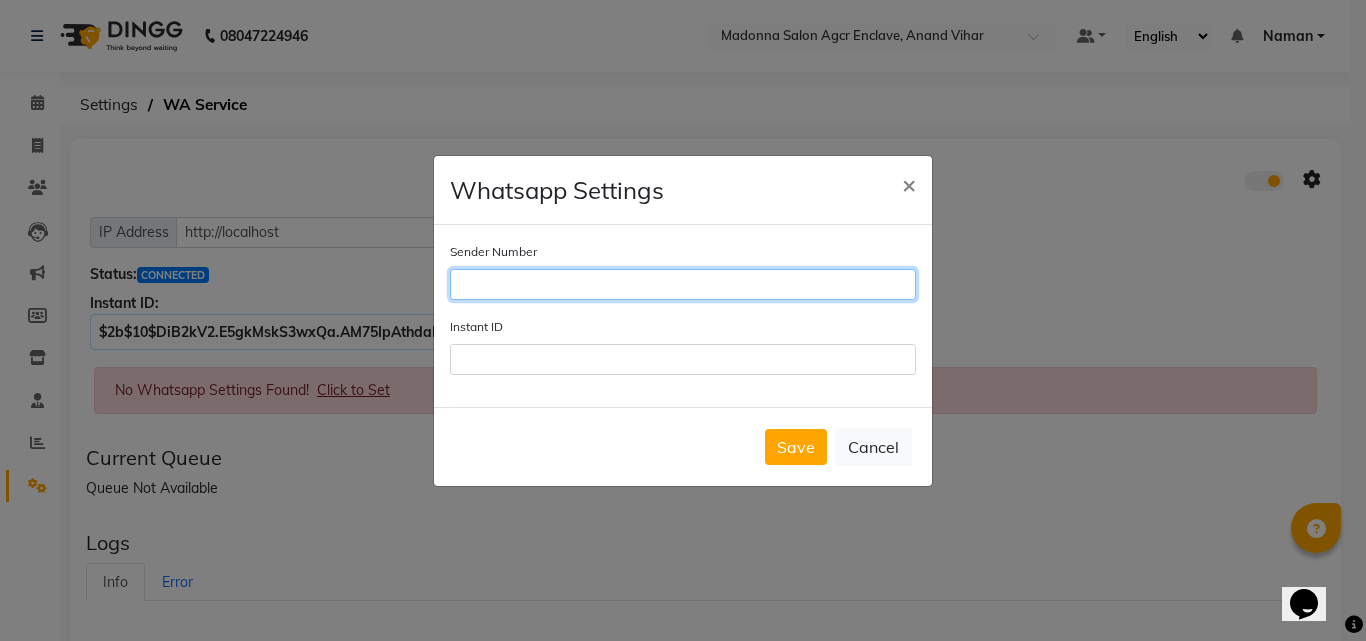click on "Sender Number" at bounding box center [683, 284] 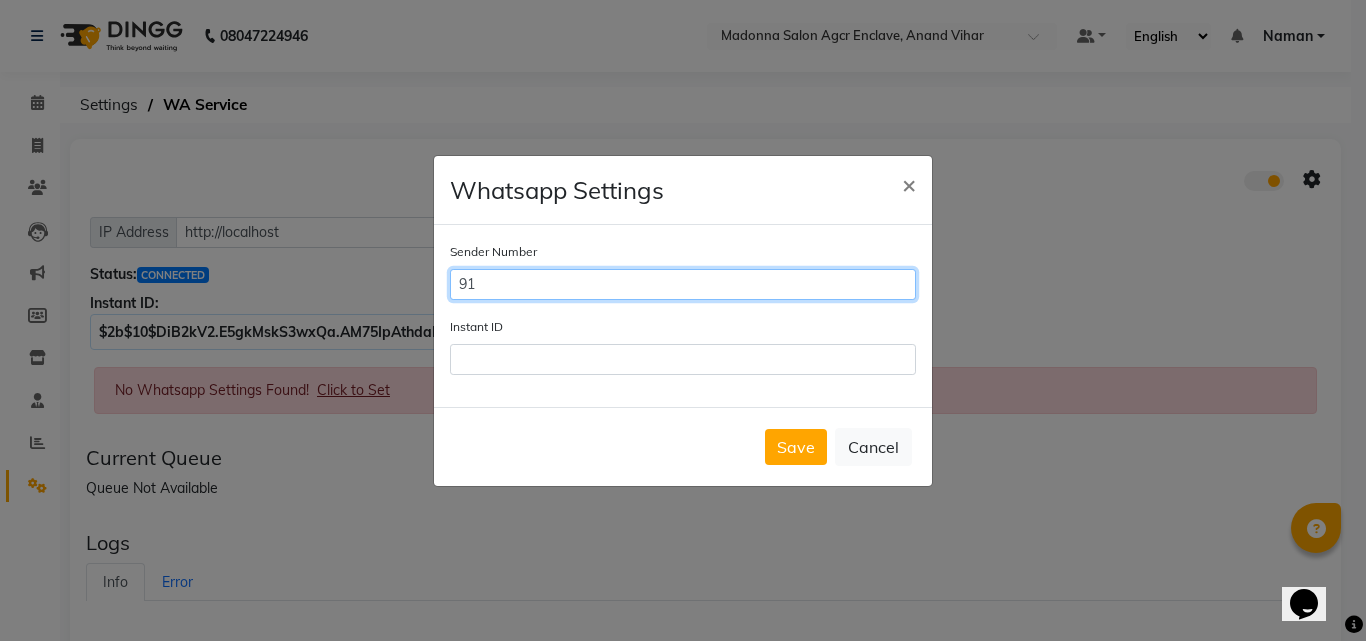 type on "9" 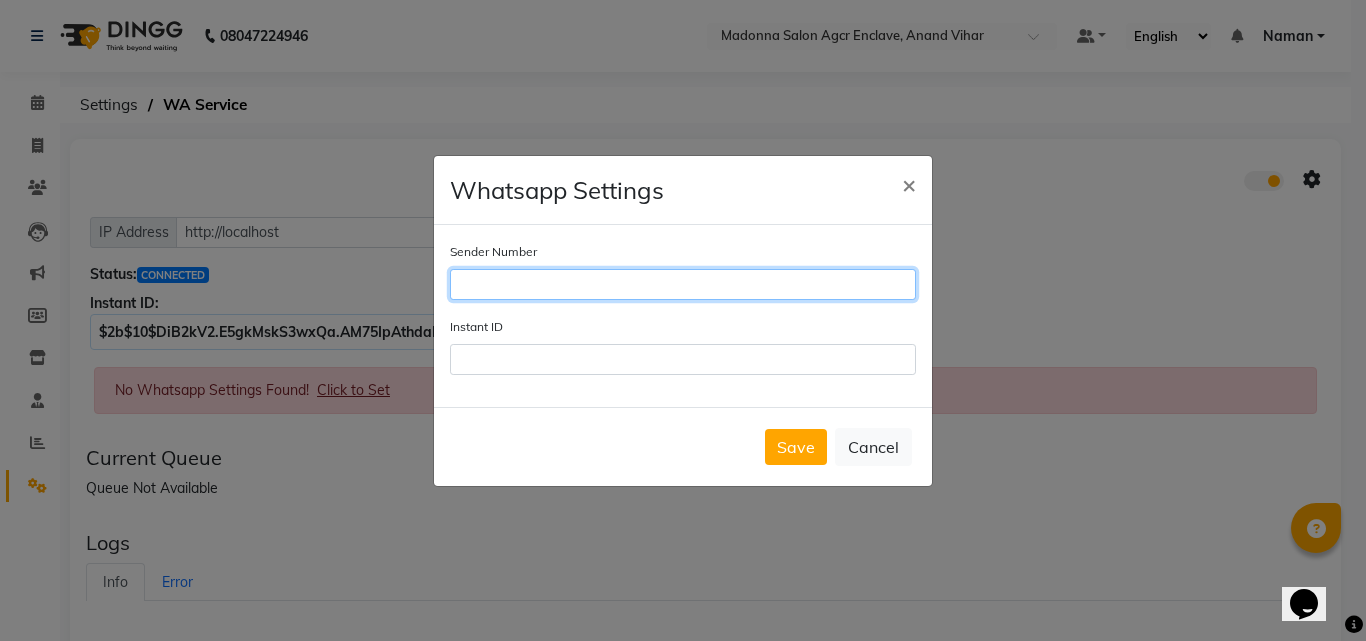 click on "Sender Number" at bounding box center [683, 284] 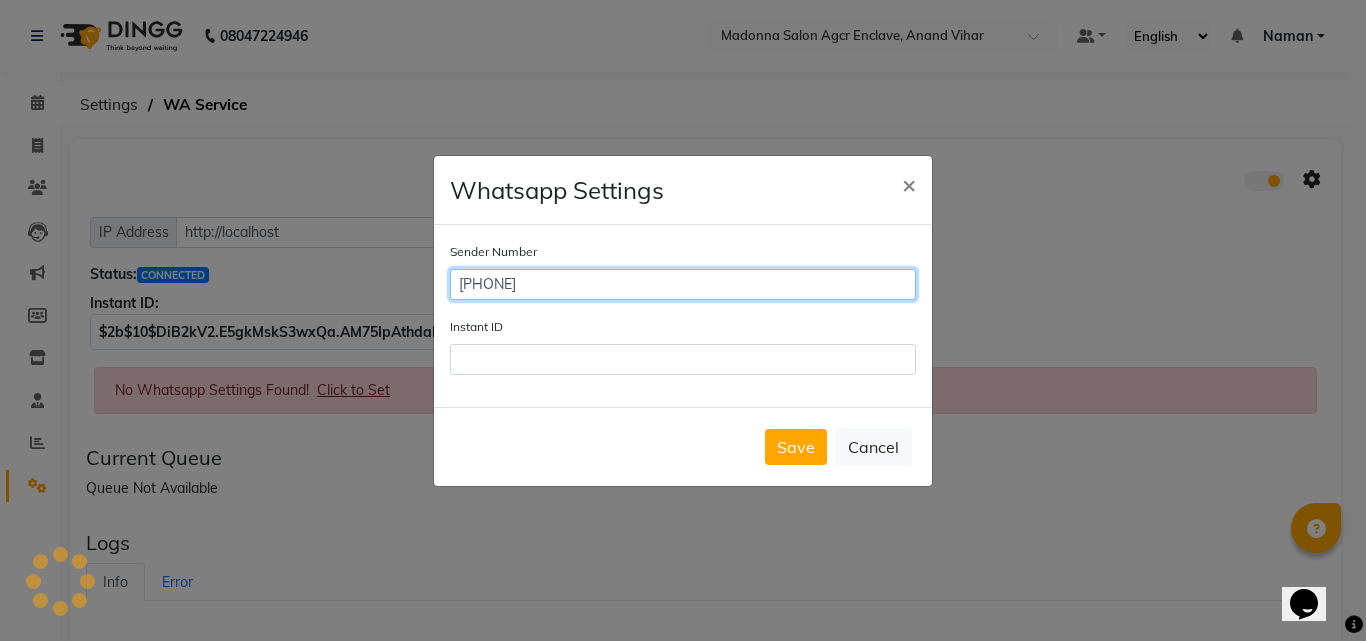 click on "[PHONE]" at bounding box center (683, 284) 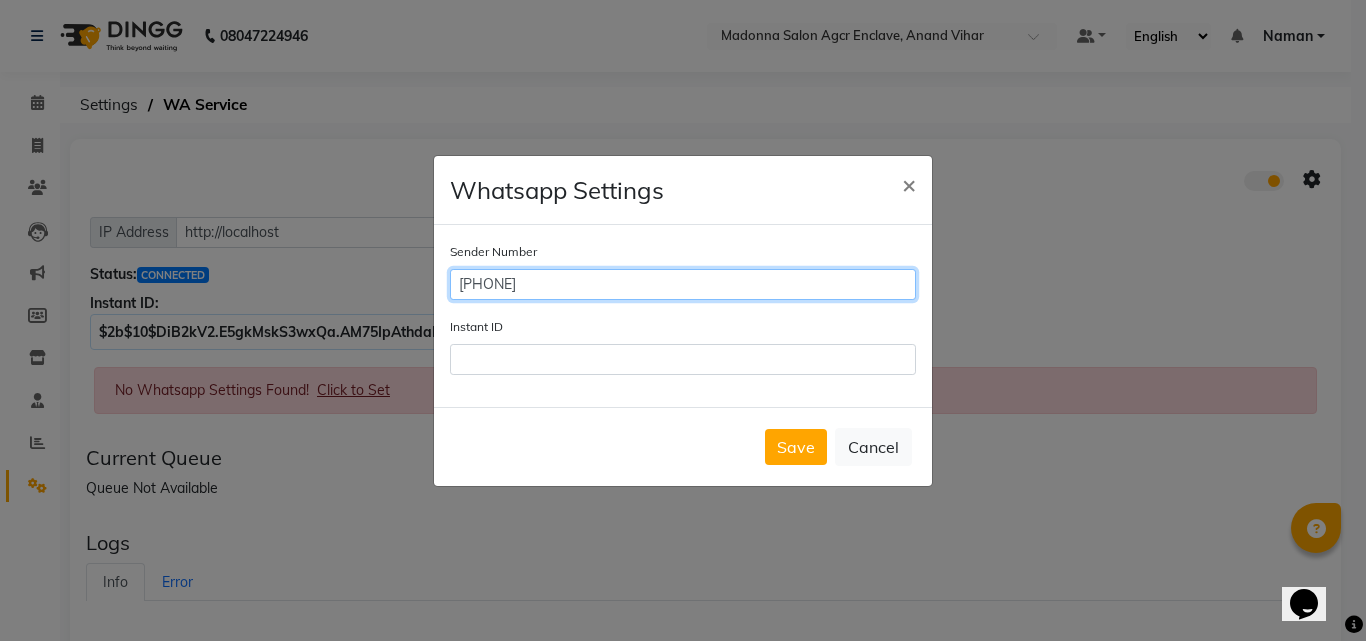type on "[PHONE]" 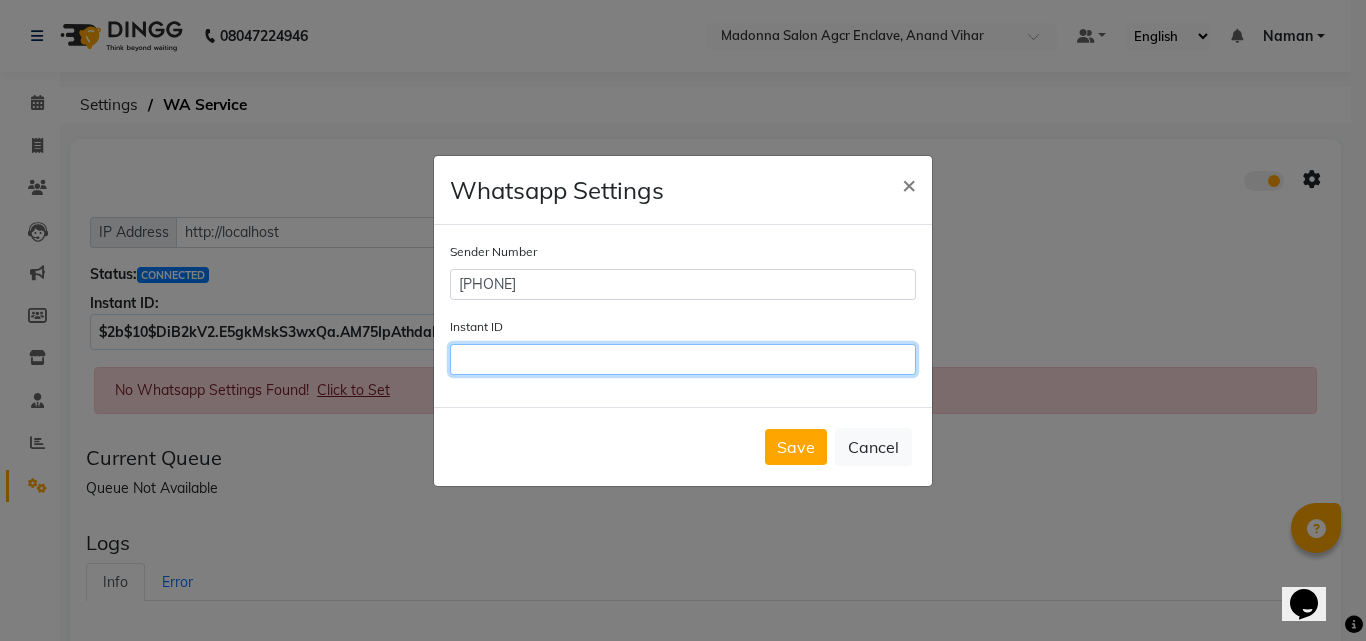 click on "Instant ID" at bounding box center (683, 359) 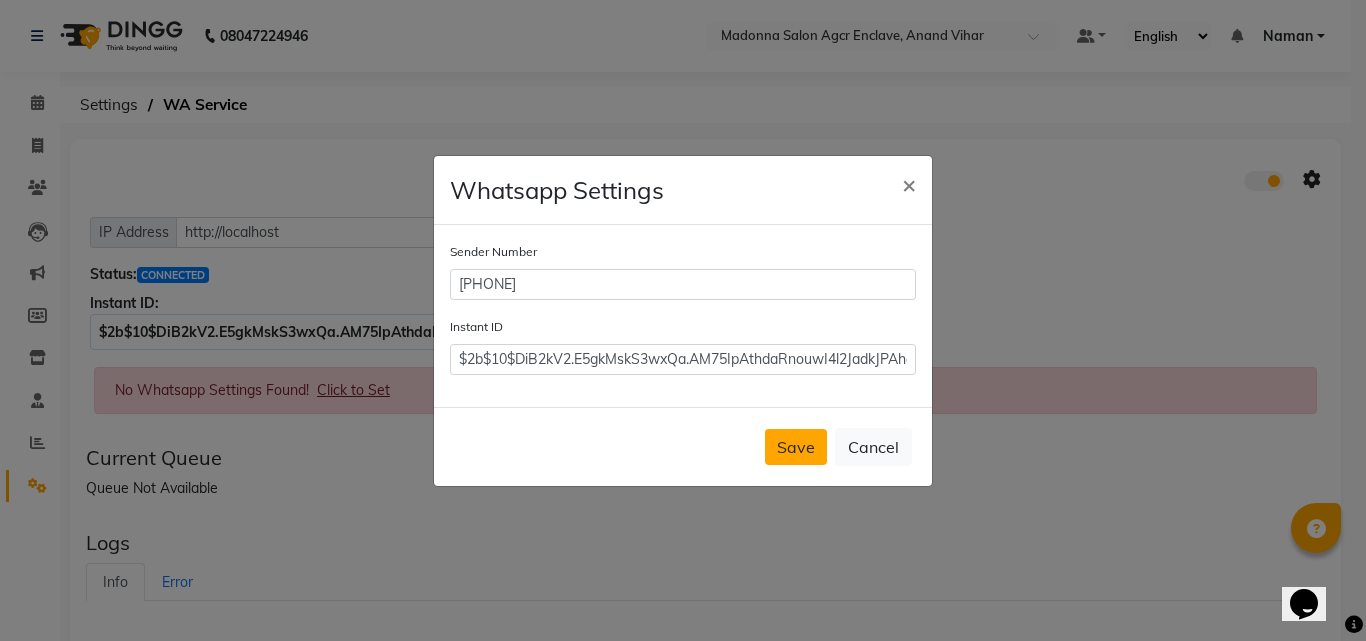 click on "Save" 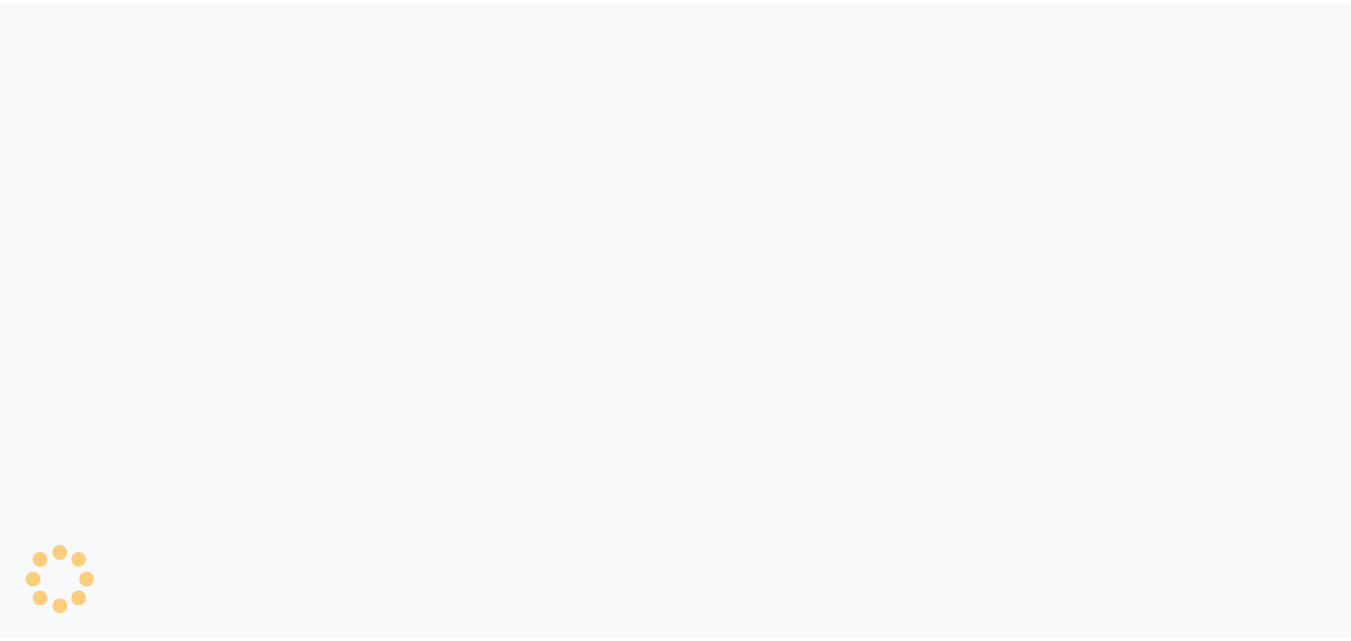 scroll, scrollTop: 0, scrollLeft: 0, axis: both 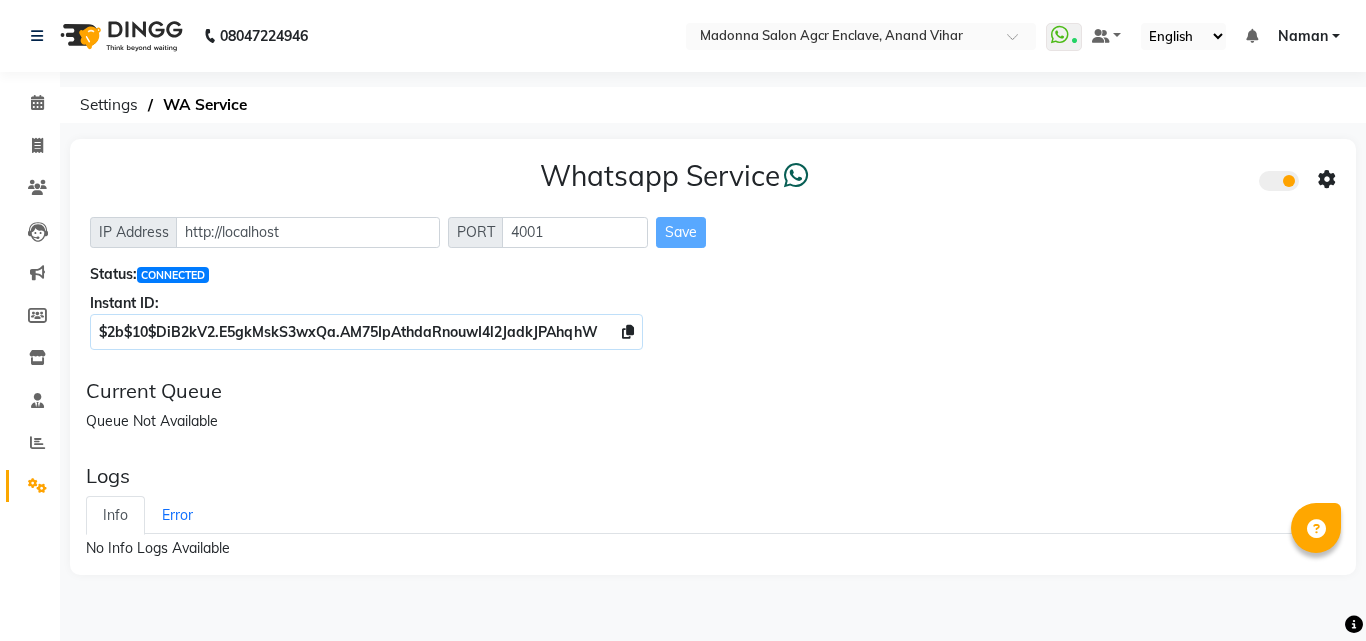select on "en" 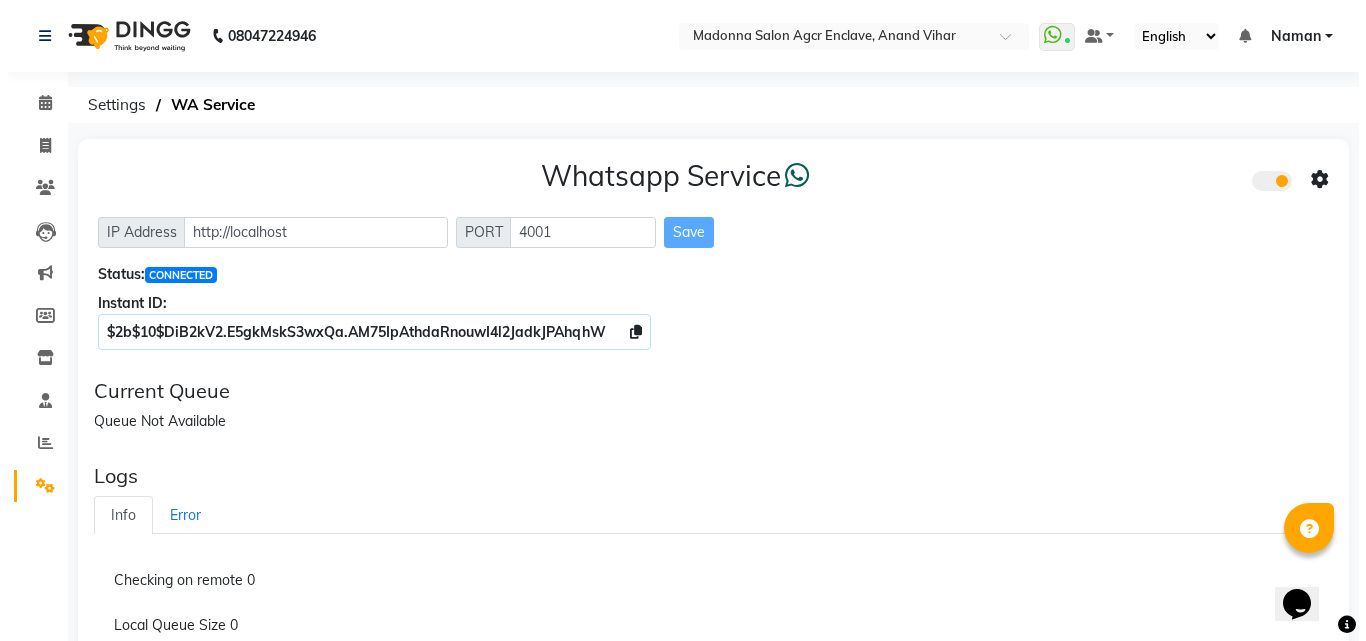 scroll, scrollTop: 0, scrollLeft: 0, axis: both 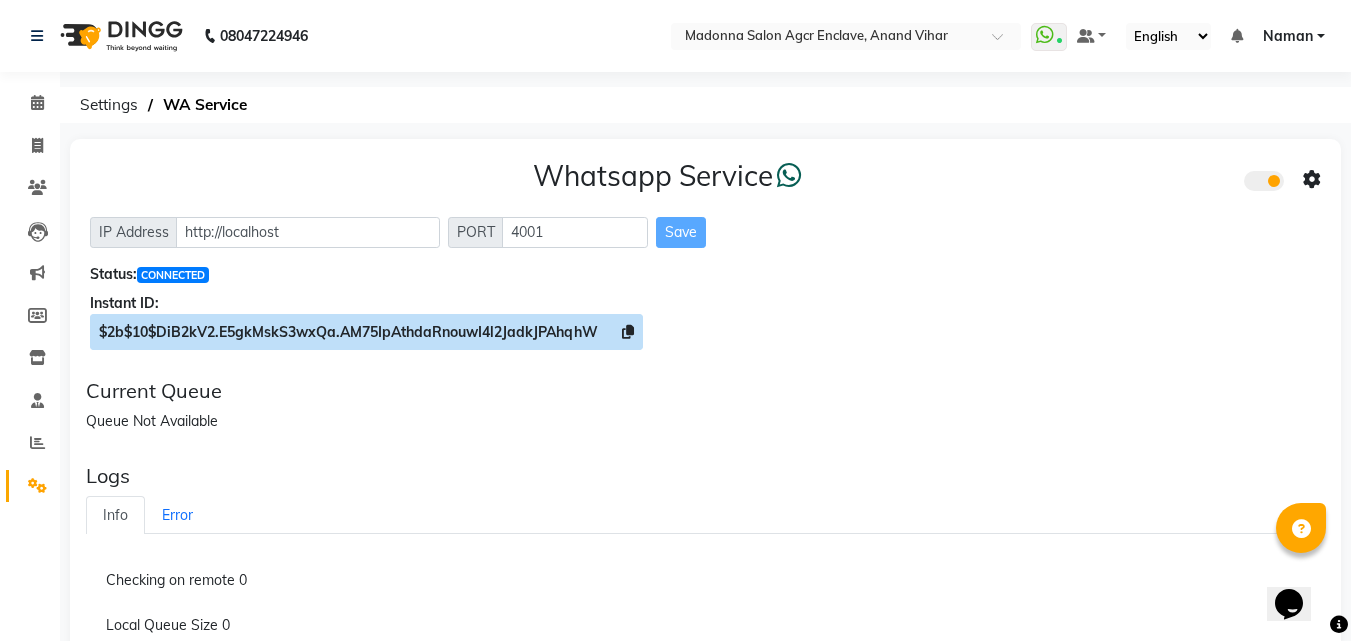 click 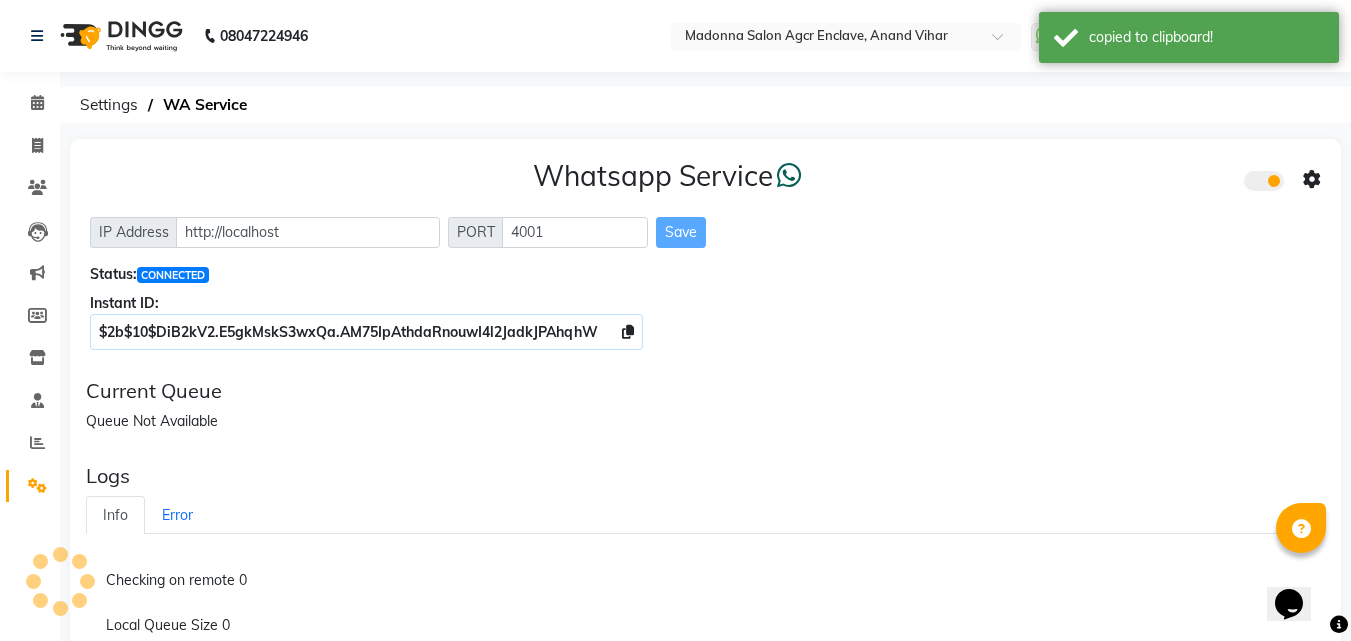 click 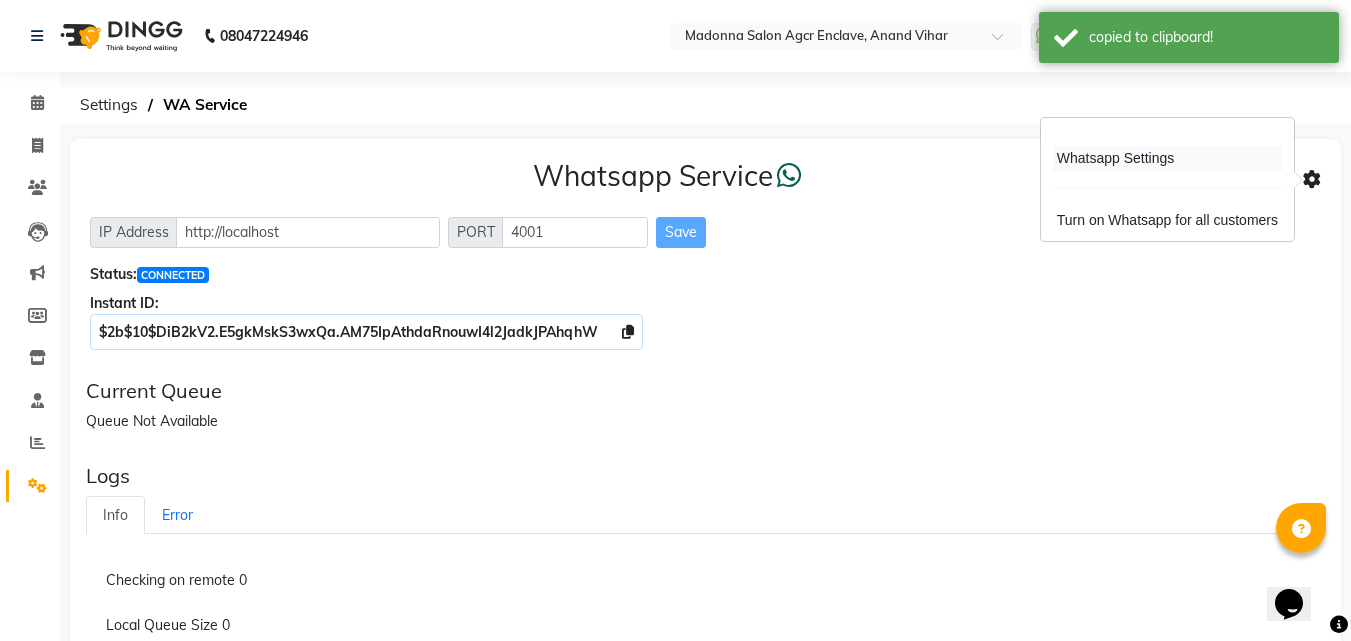 click on "Whatsapp Settings" at bounding box center (1167, 158) 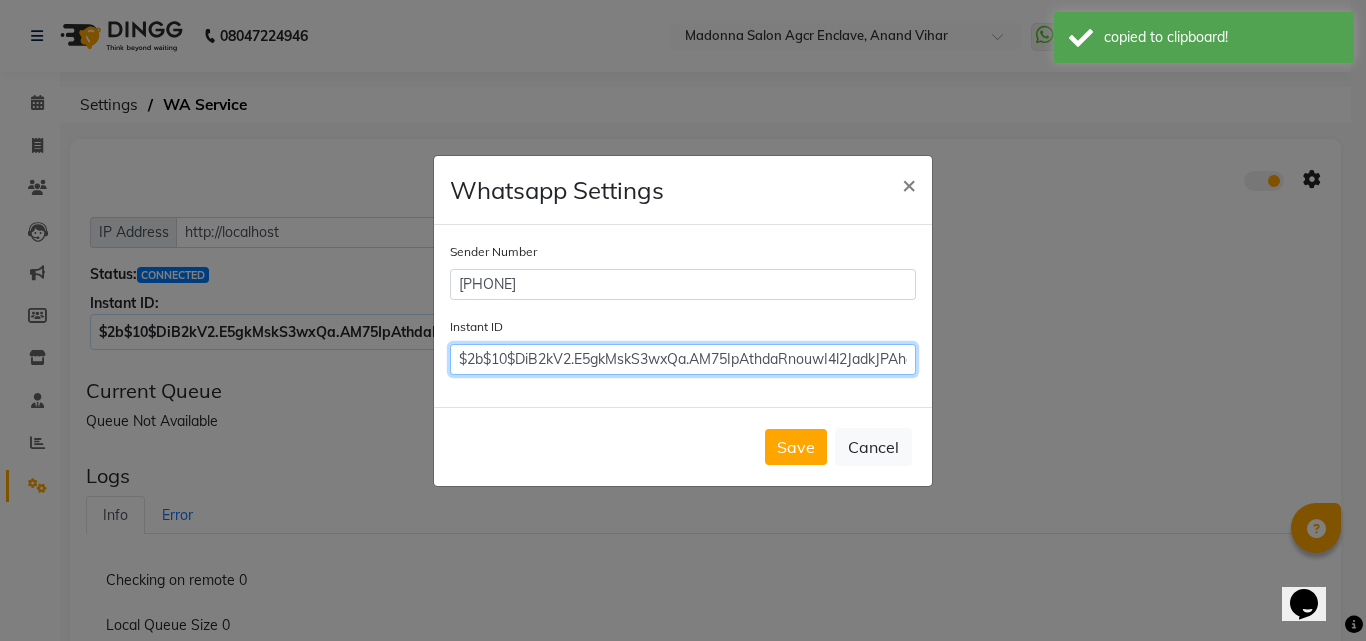 click on "$2b$10$DiB2kV2.E5gkMskS3wxQa.AM75IpAthdaRnouwI4l2JadkJPAhqhW" at bounding box center (683, 359) 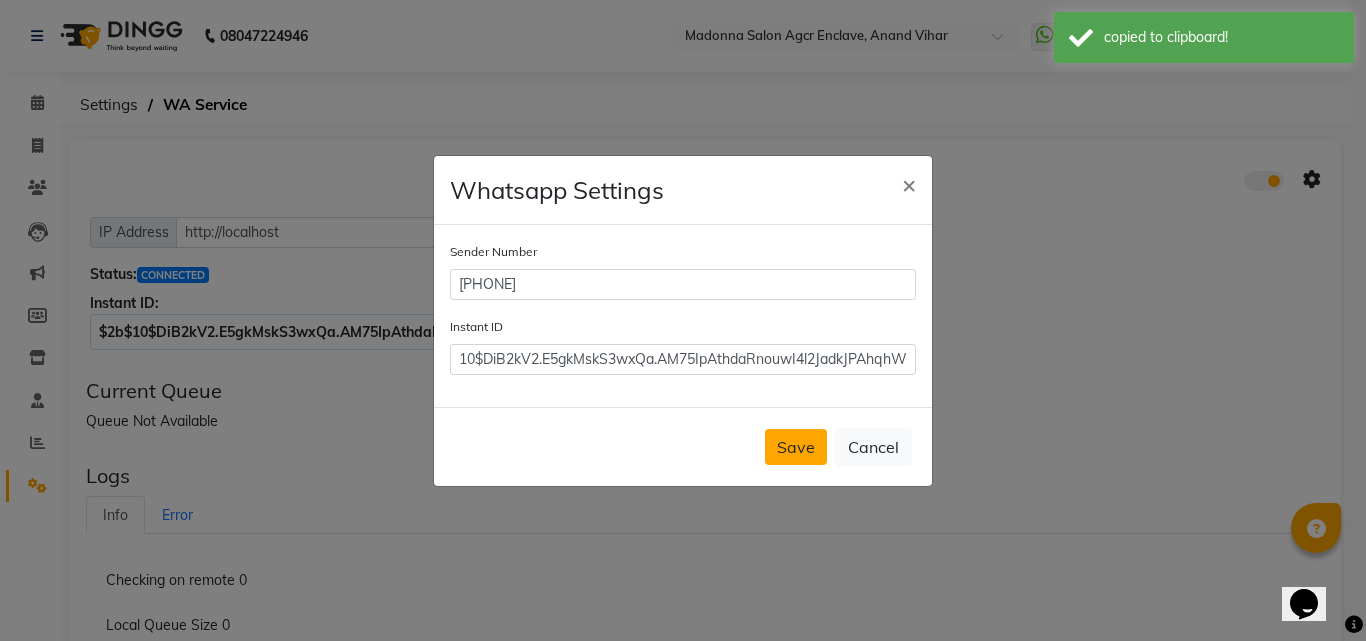 scroll, scrollTop: 0, scrollLeft: 0, axis: both 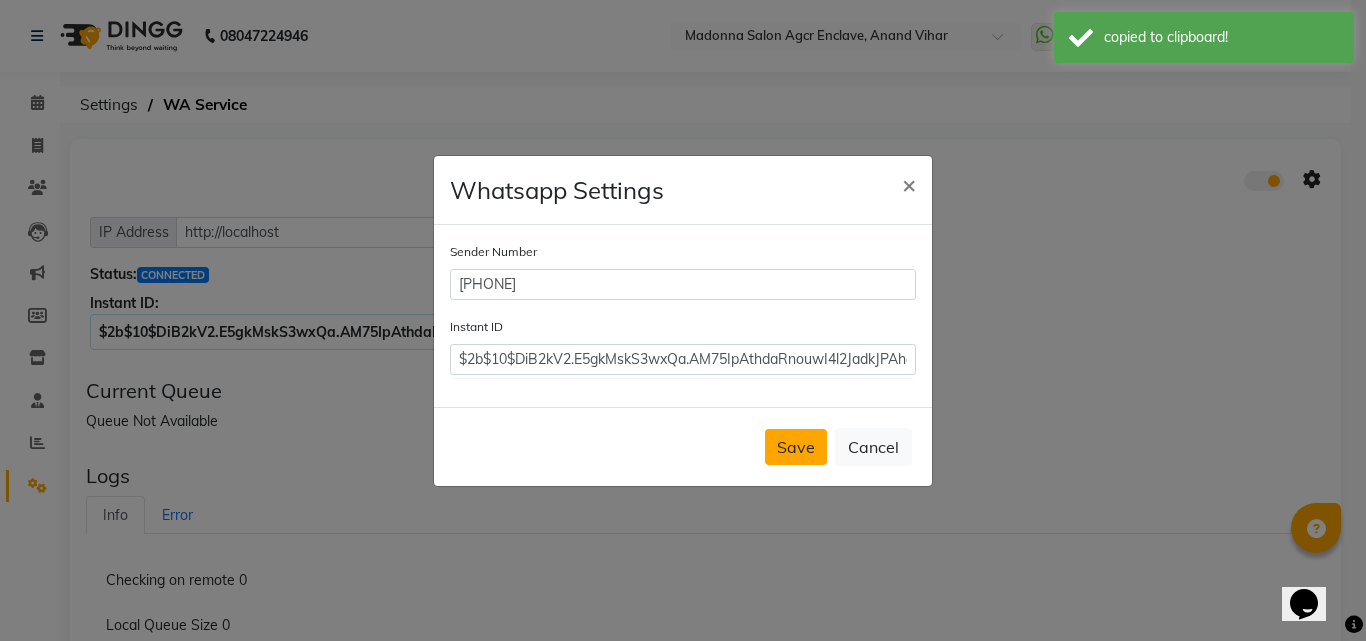 click on "Save" 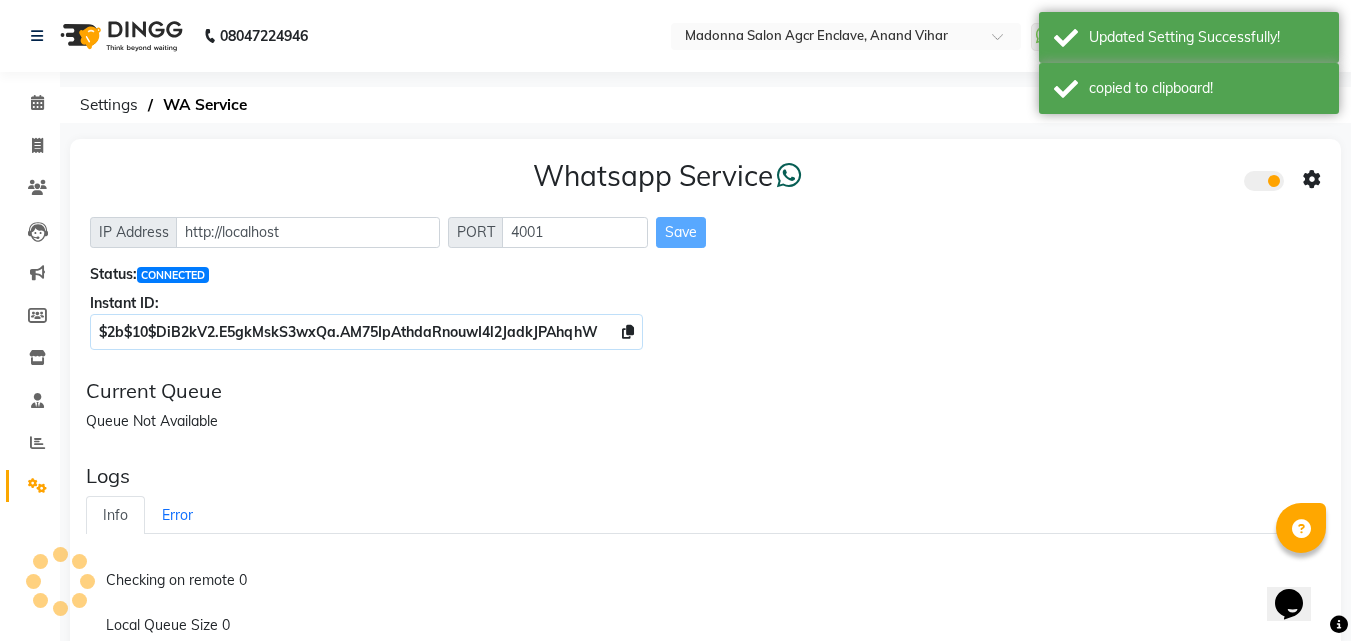 click 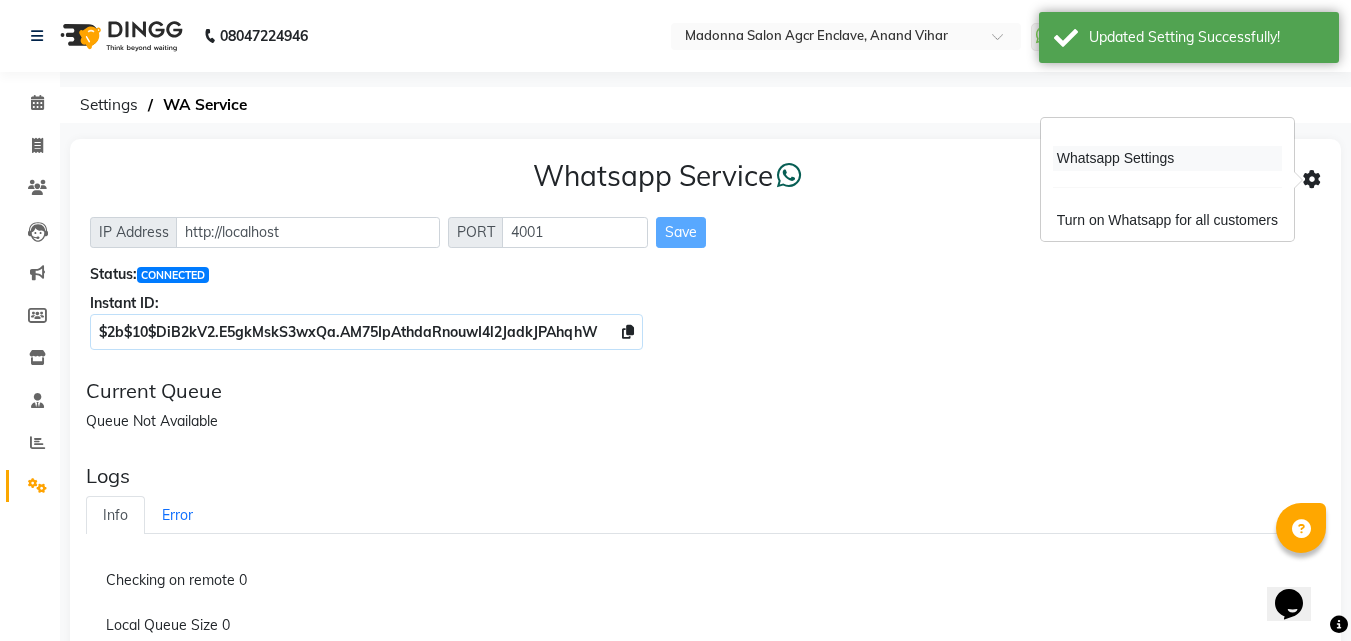 click on "Whatsapp Settings" at bounding box center [1167, 158] 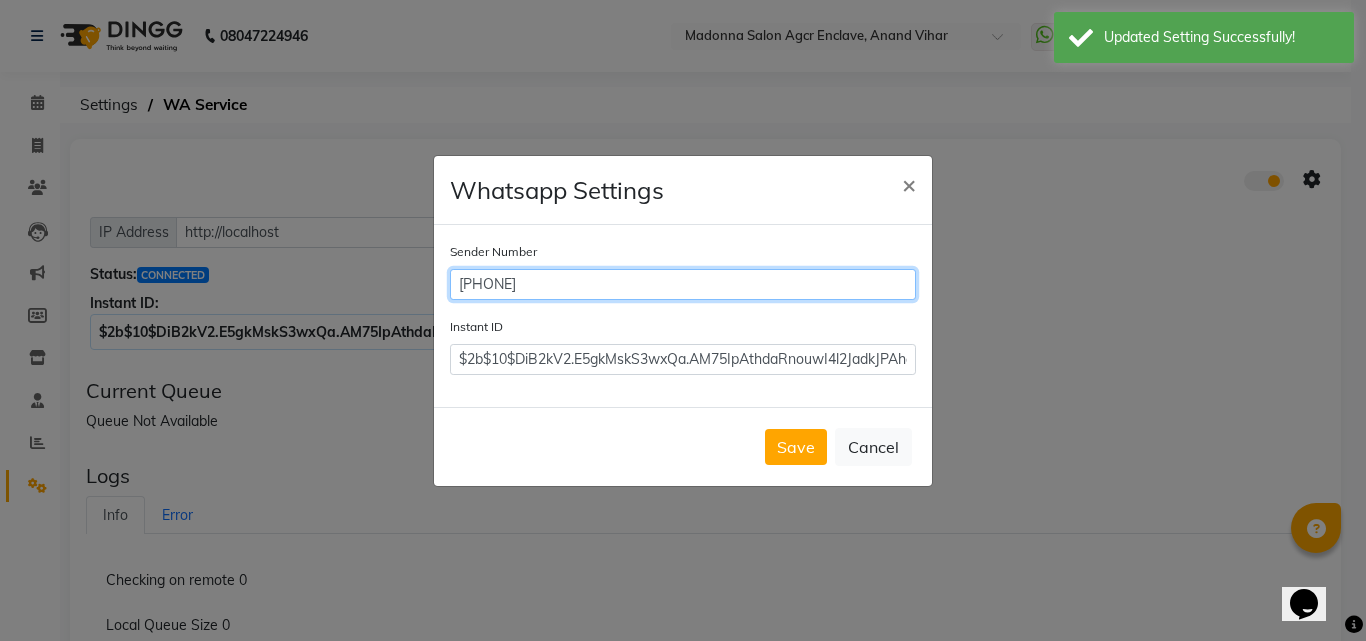 click on "919719000376" at bounding box center [683, 284] 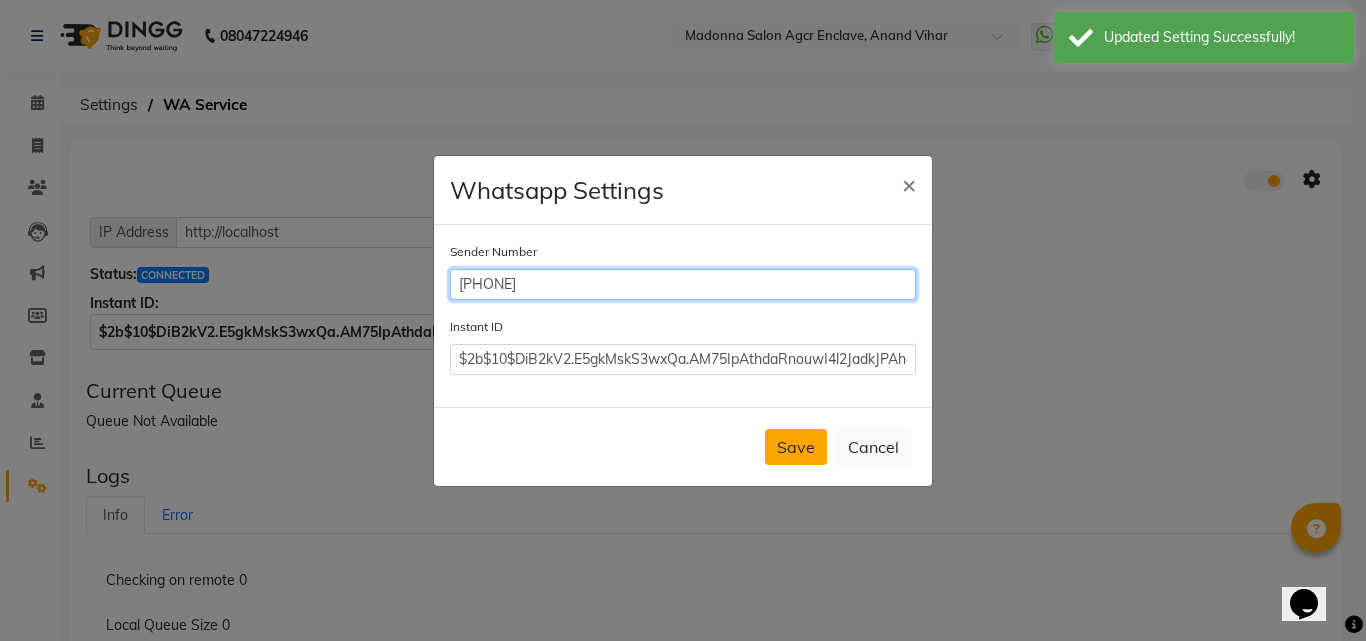 type on "9719000376" 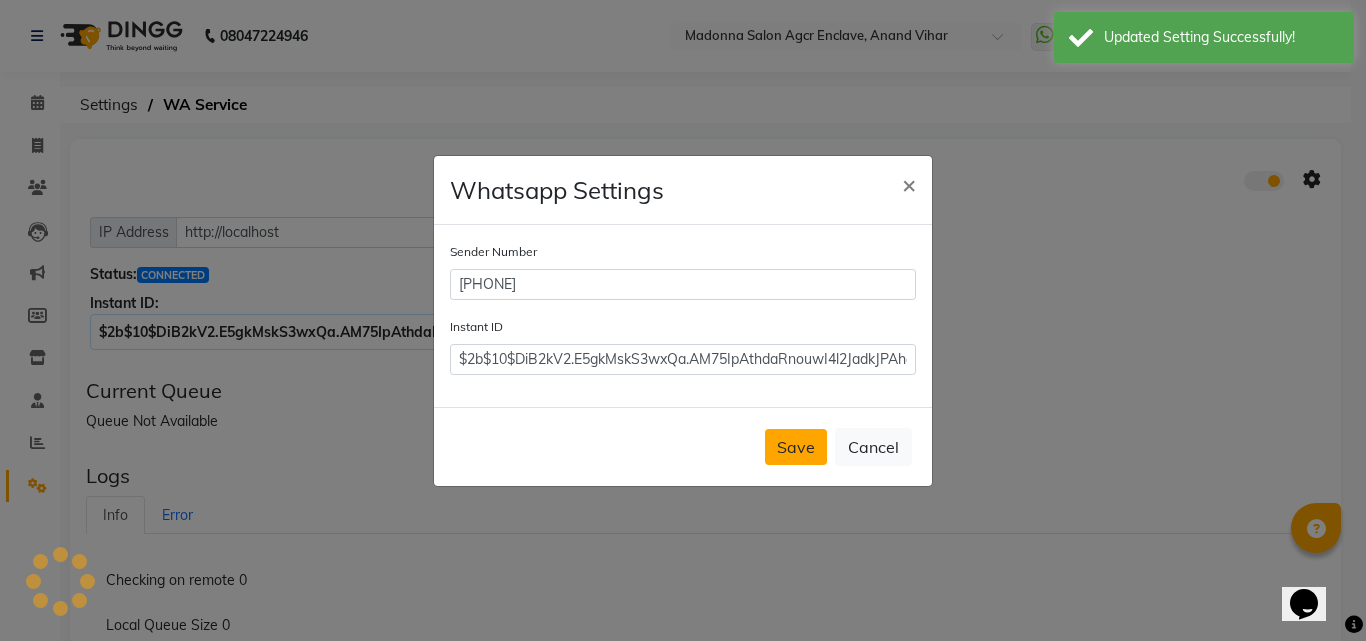 click on "Save" 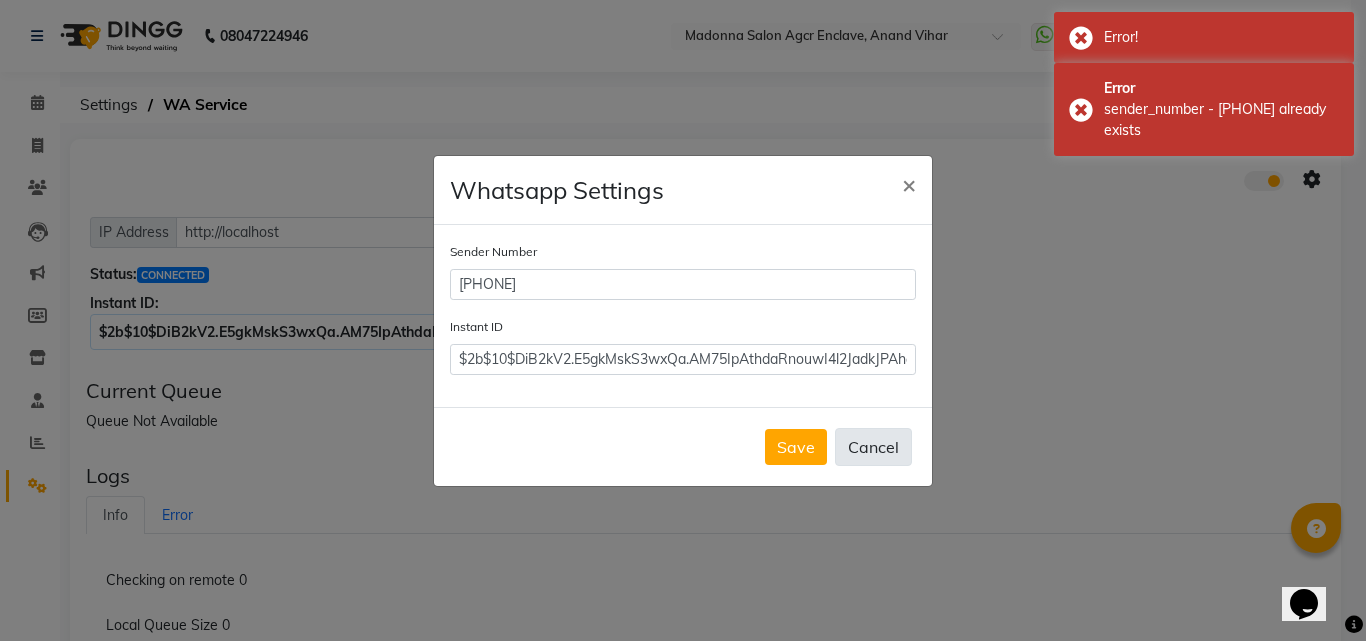 click on "Cancel" 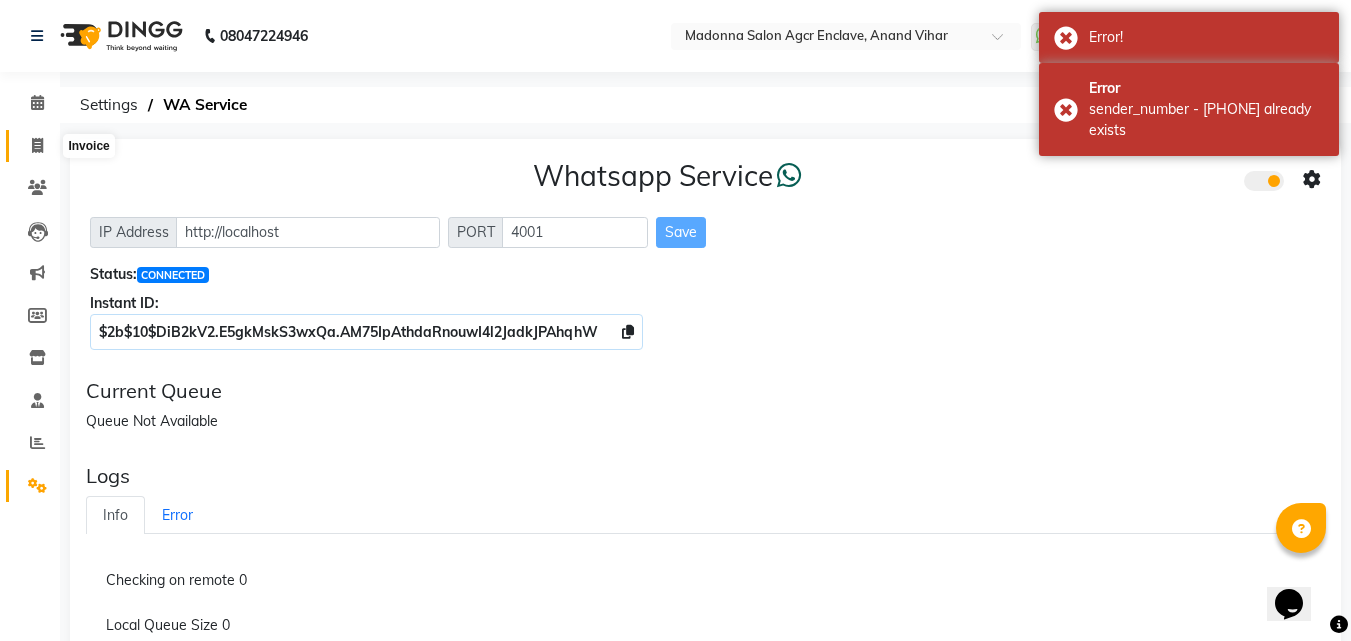 click 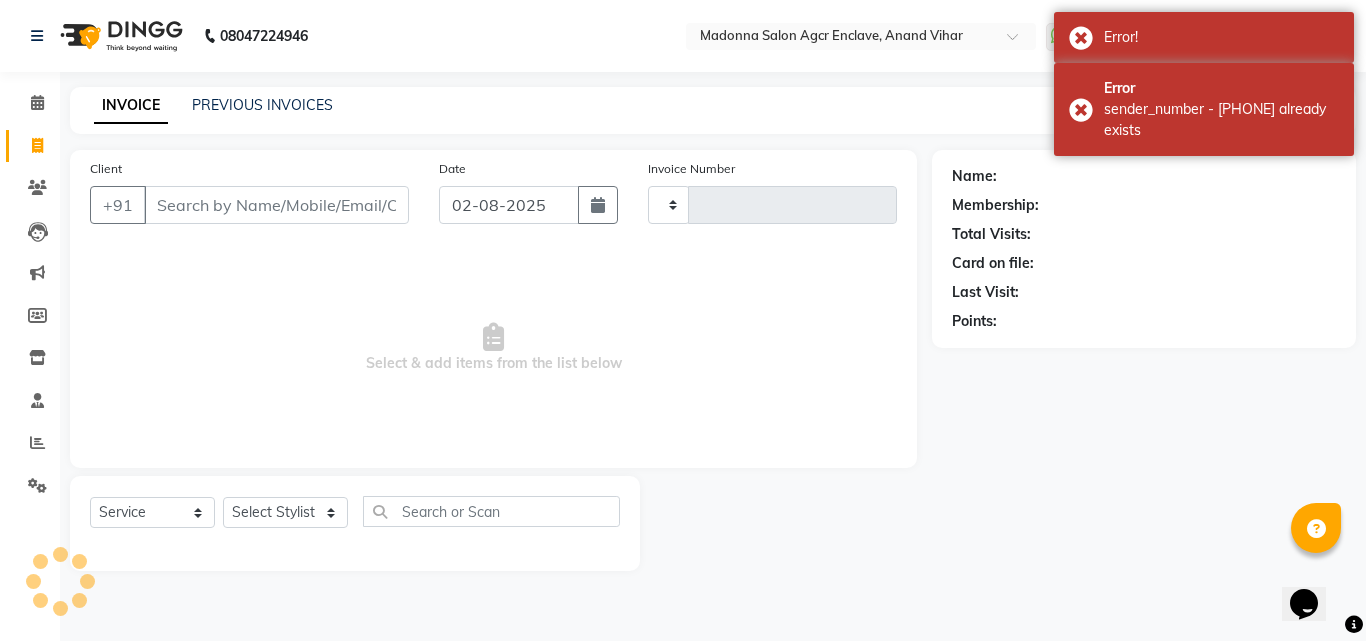 type on "0003" 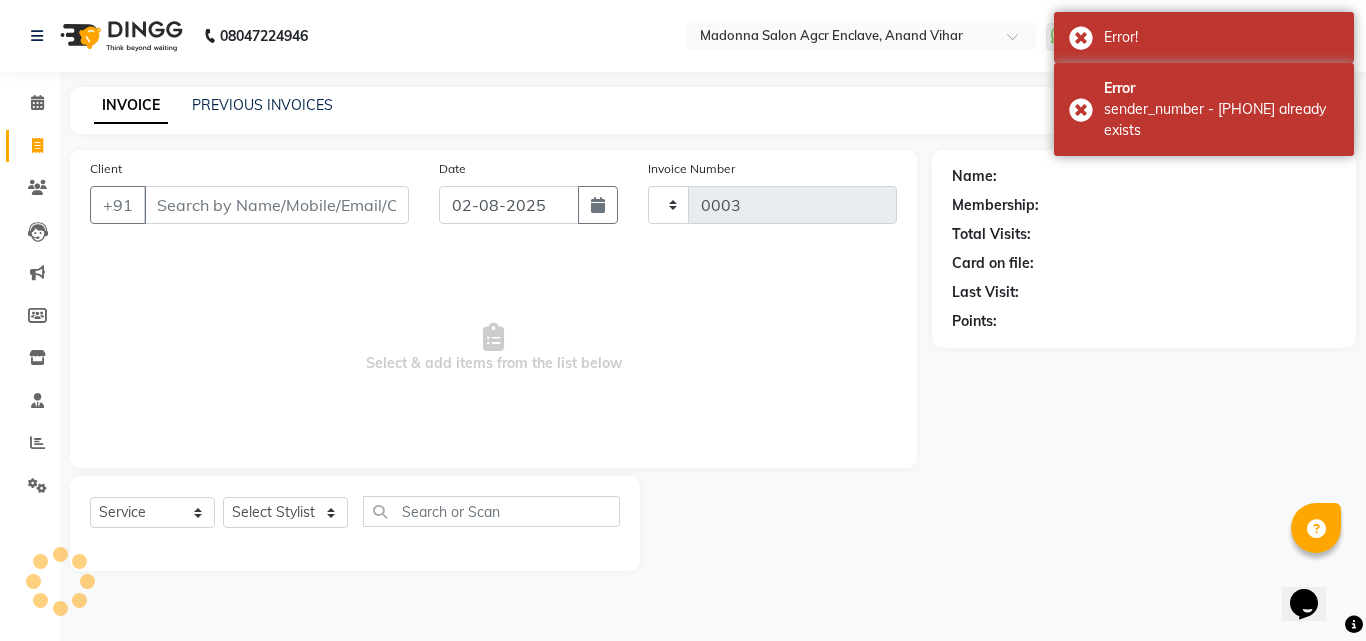 select on "8560" 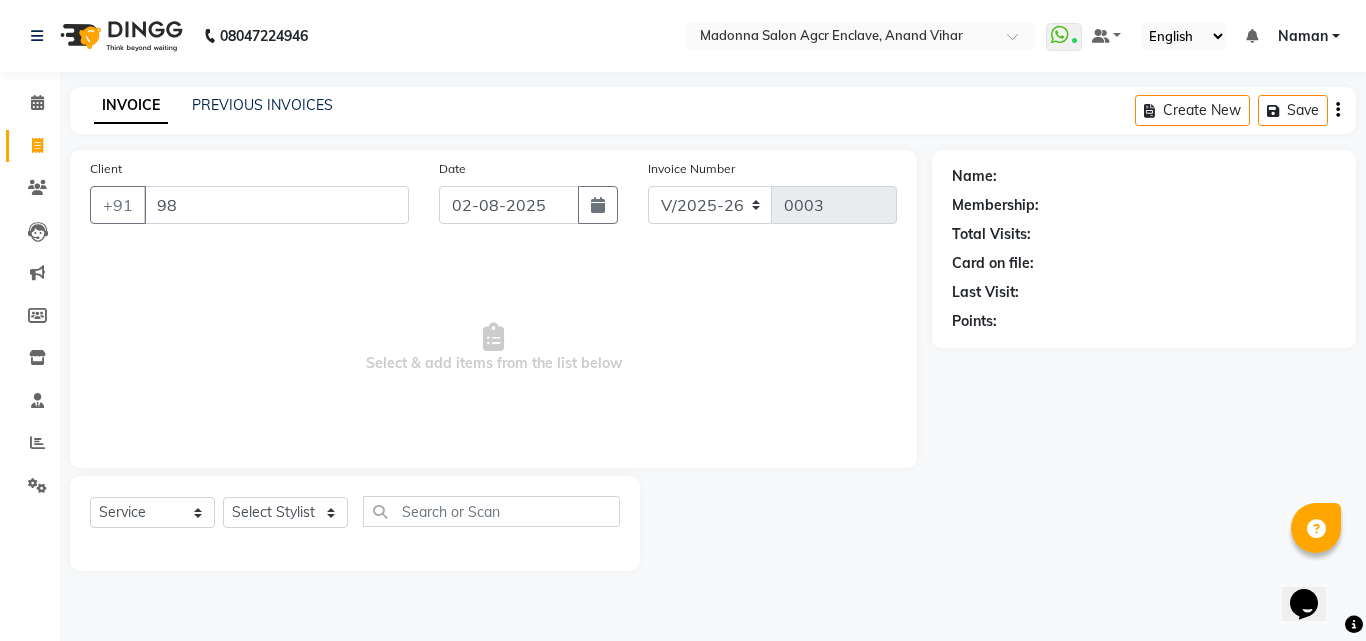 type on "9" 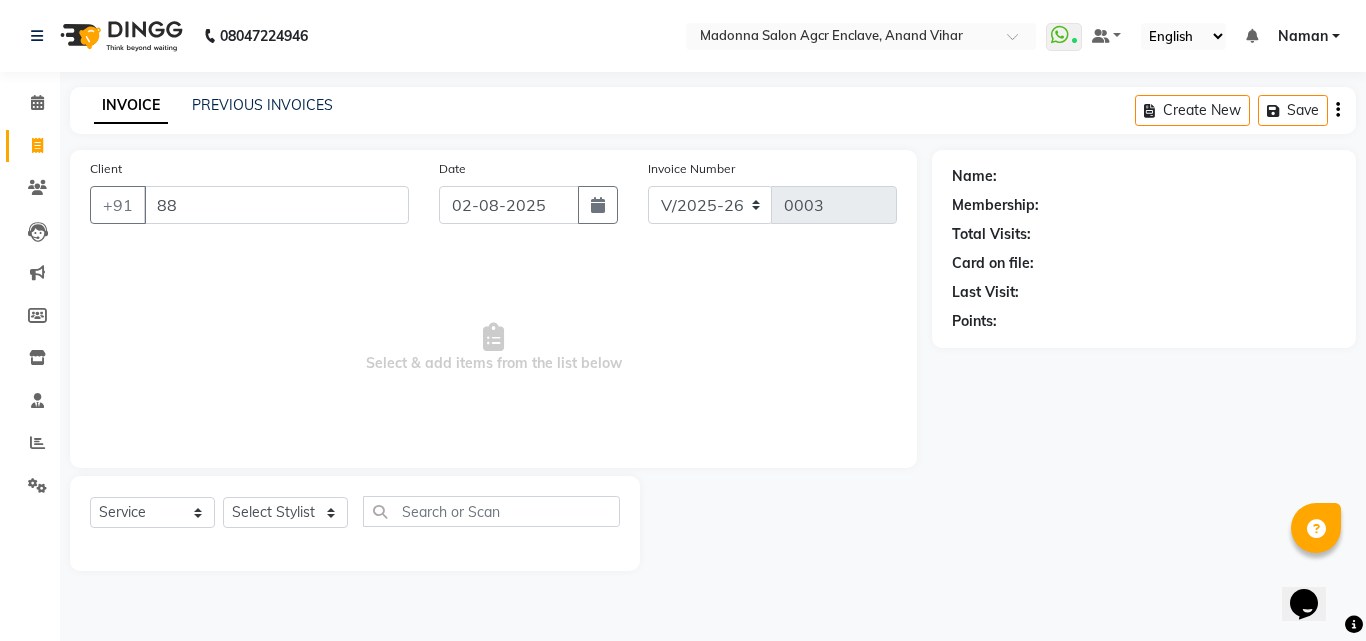 type on "8" 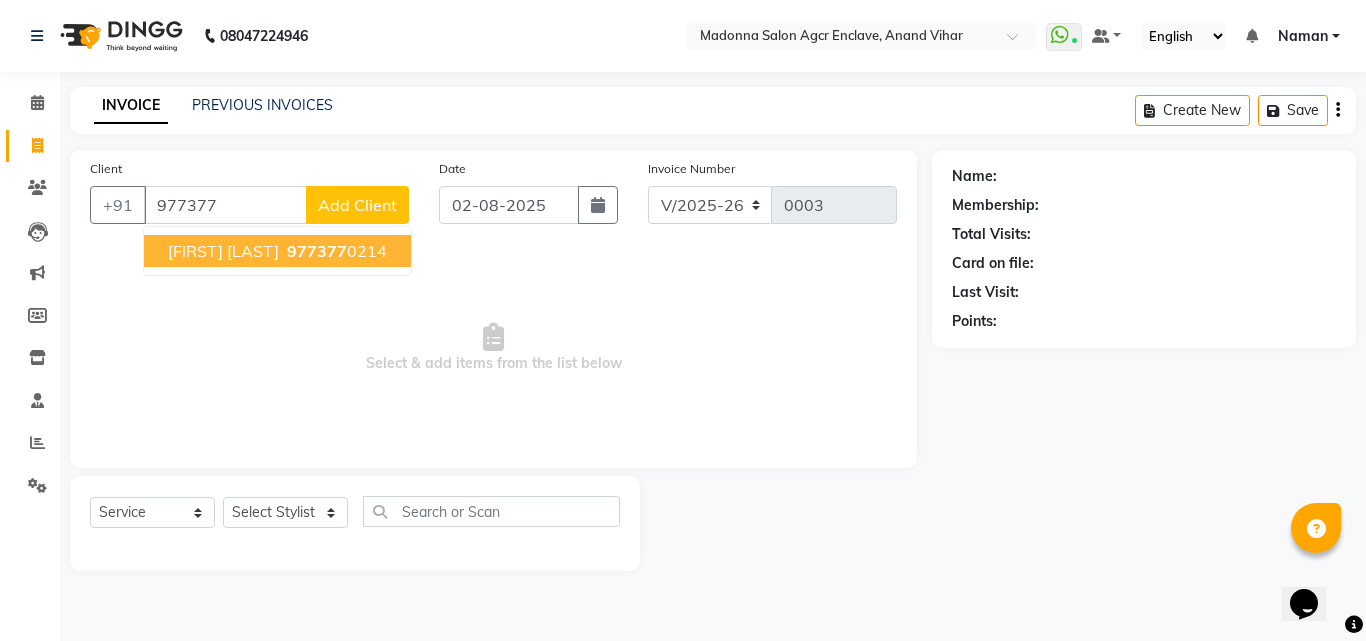 click on "Naman Jain   977377 0214" at bounding box center (277, 251) 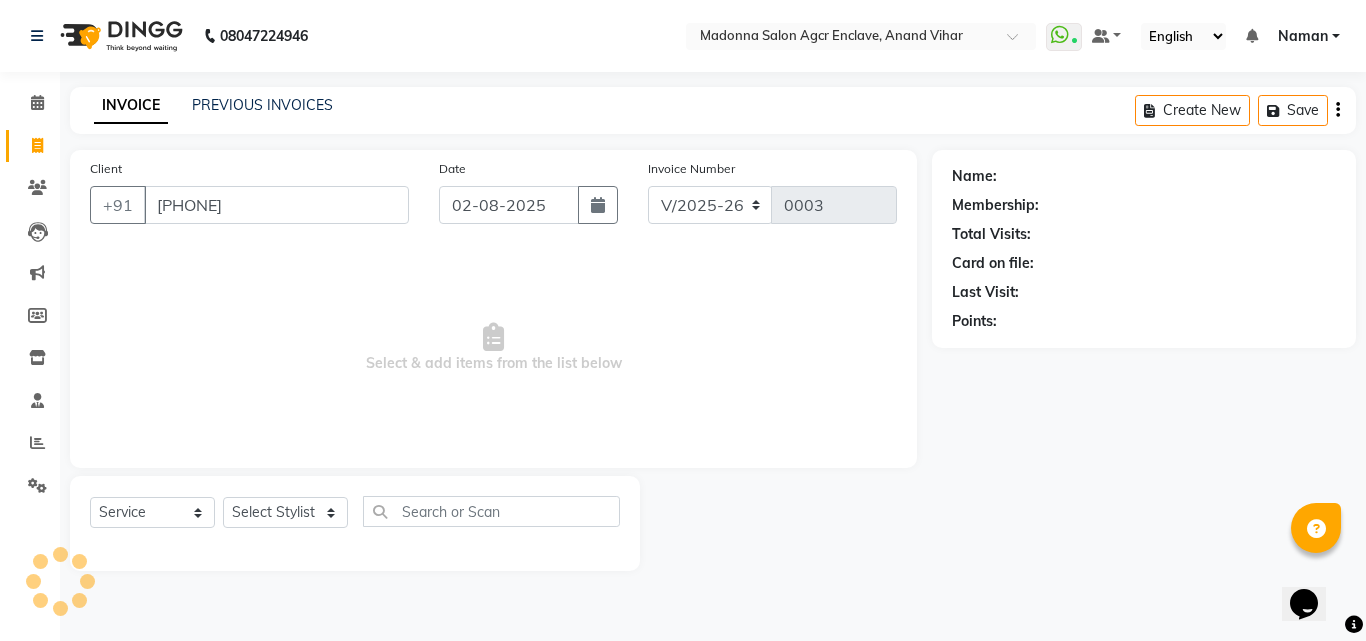 type on "9773770214" 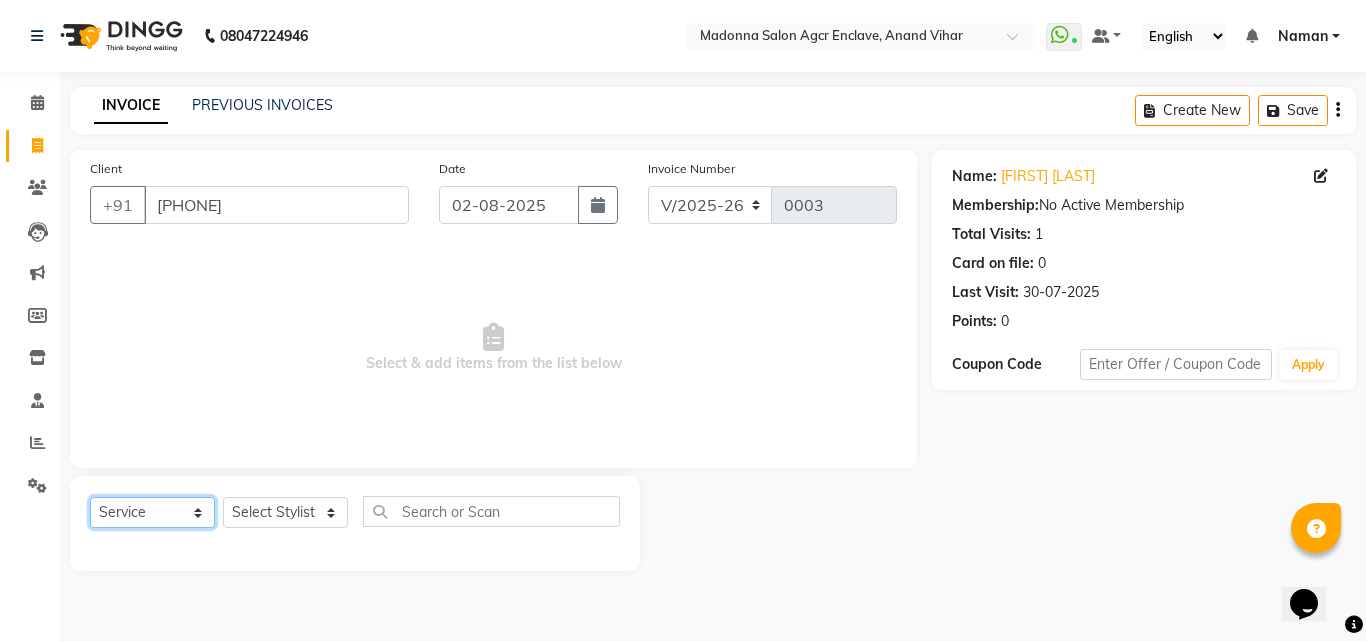 click on "Select  Service  Product  Membership  Package Voucher Prepaid Gift Card" 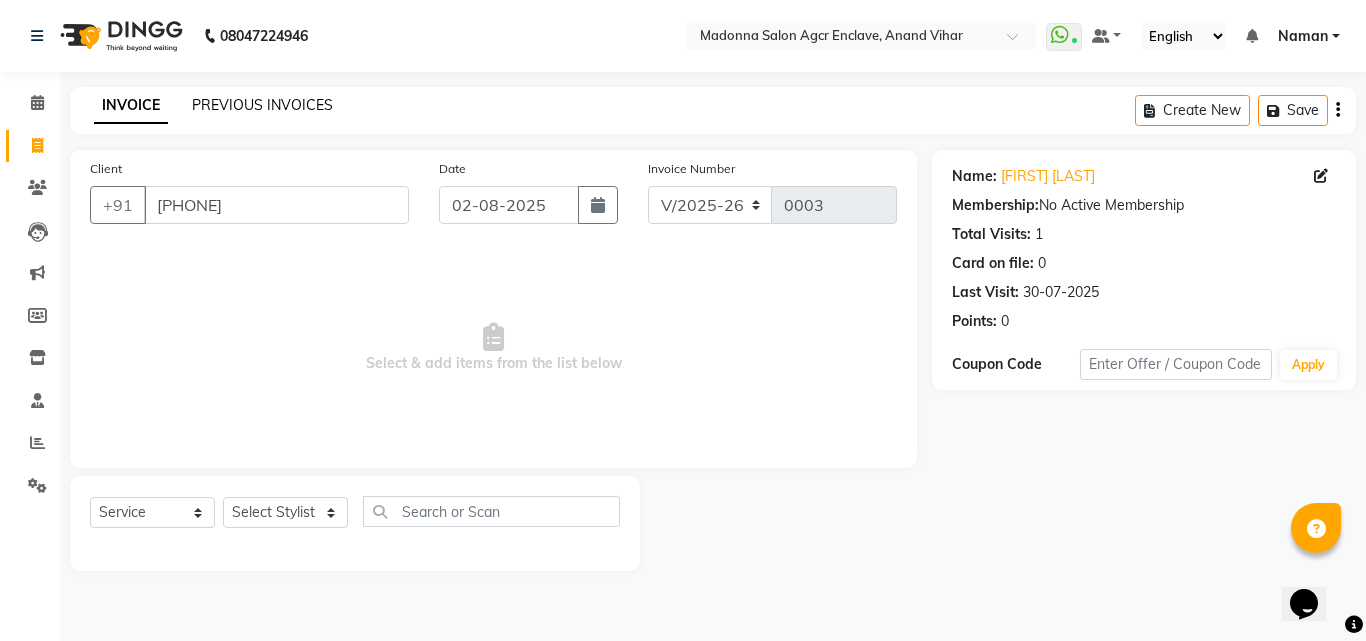 click on "PREVIOUS INVOICES" 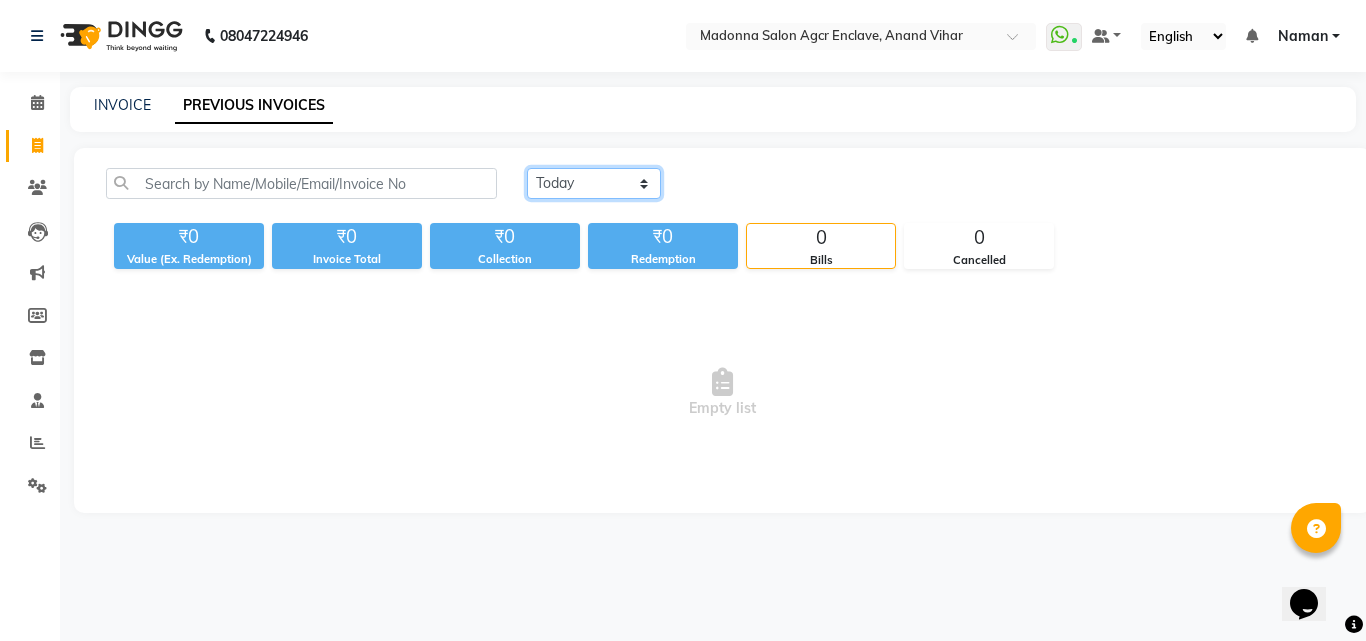 click on "Today Yesterday Custom Range" 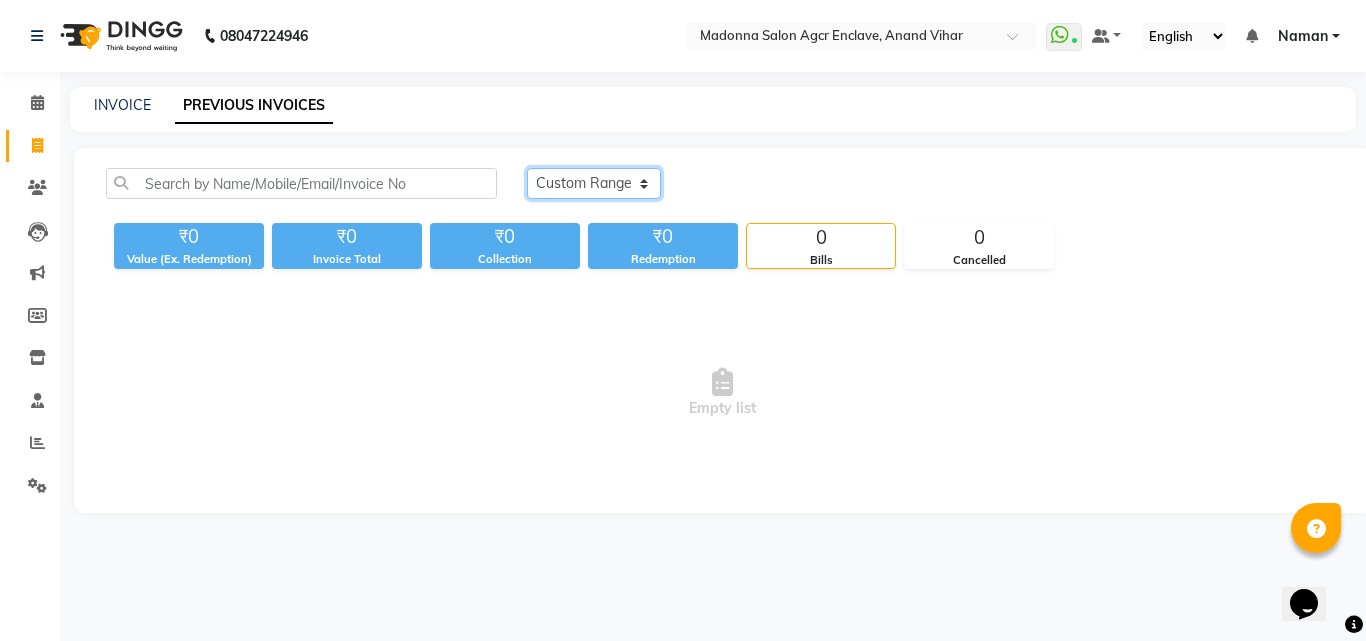 click on "Today Yesterday Custom Range" 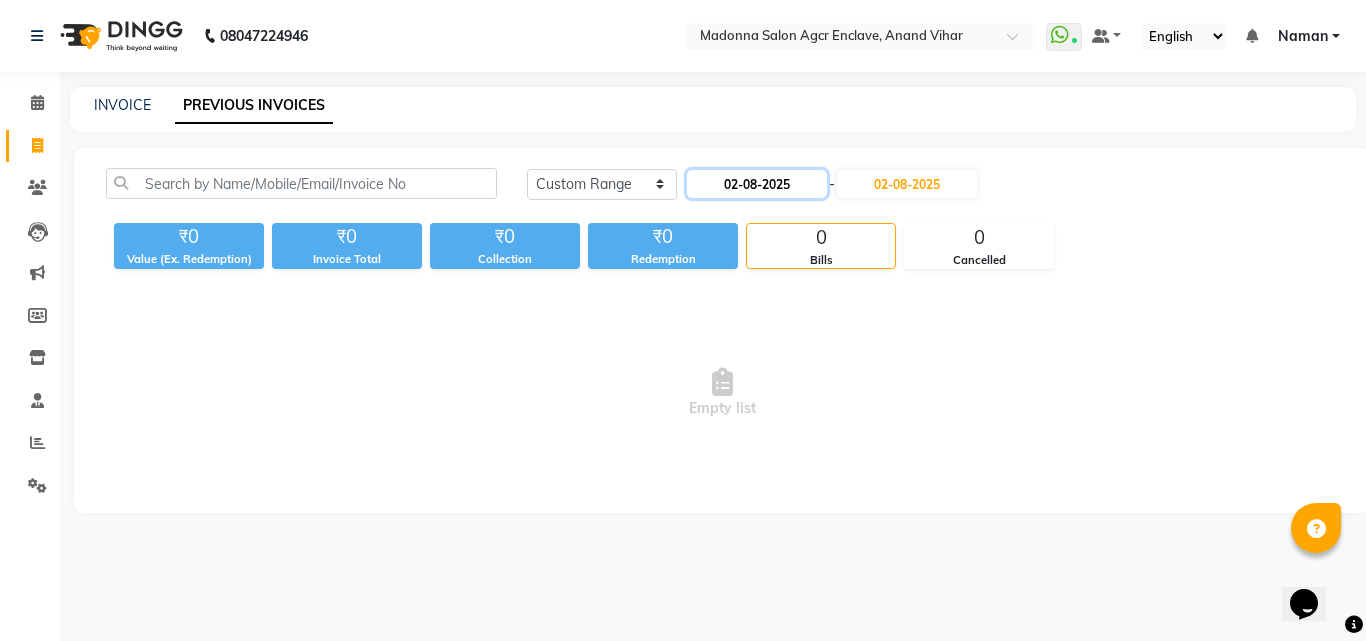 click on "02-08-2025" 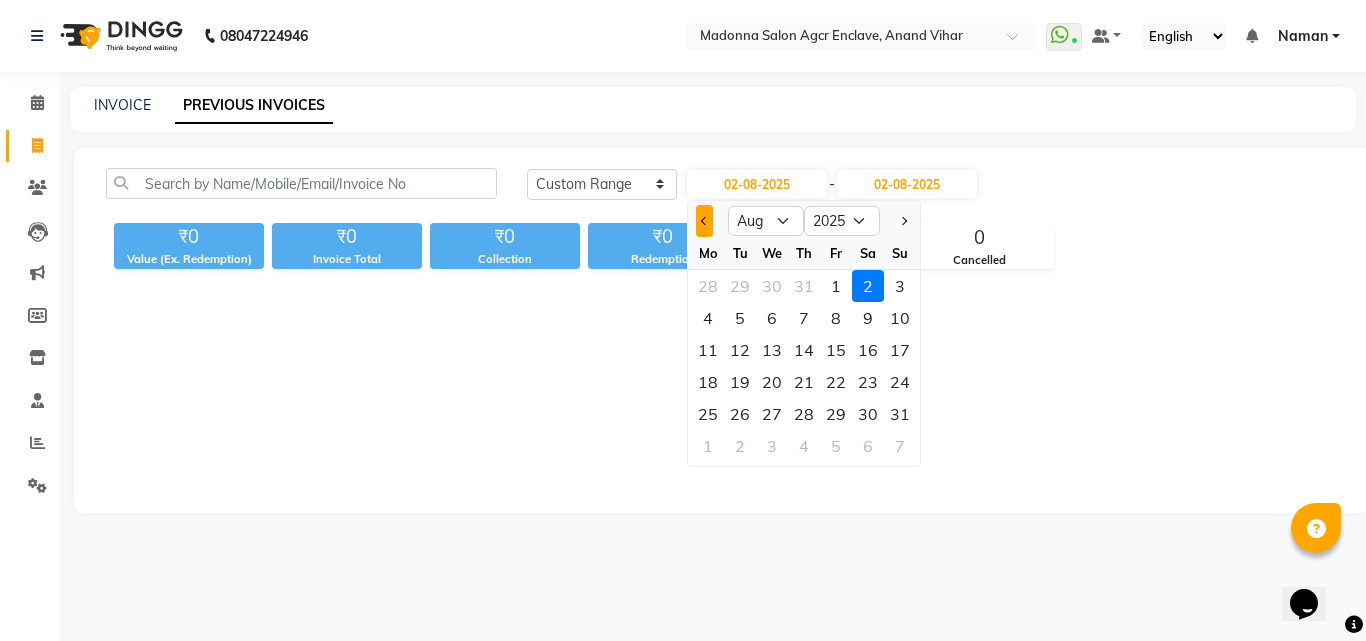 click 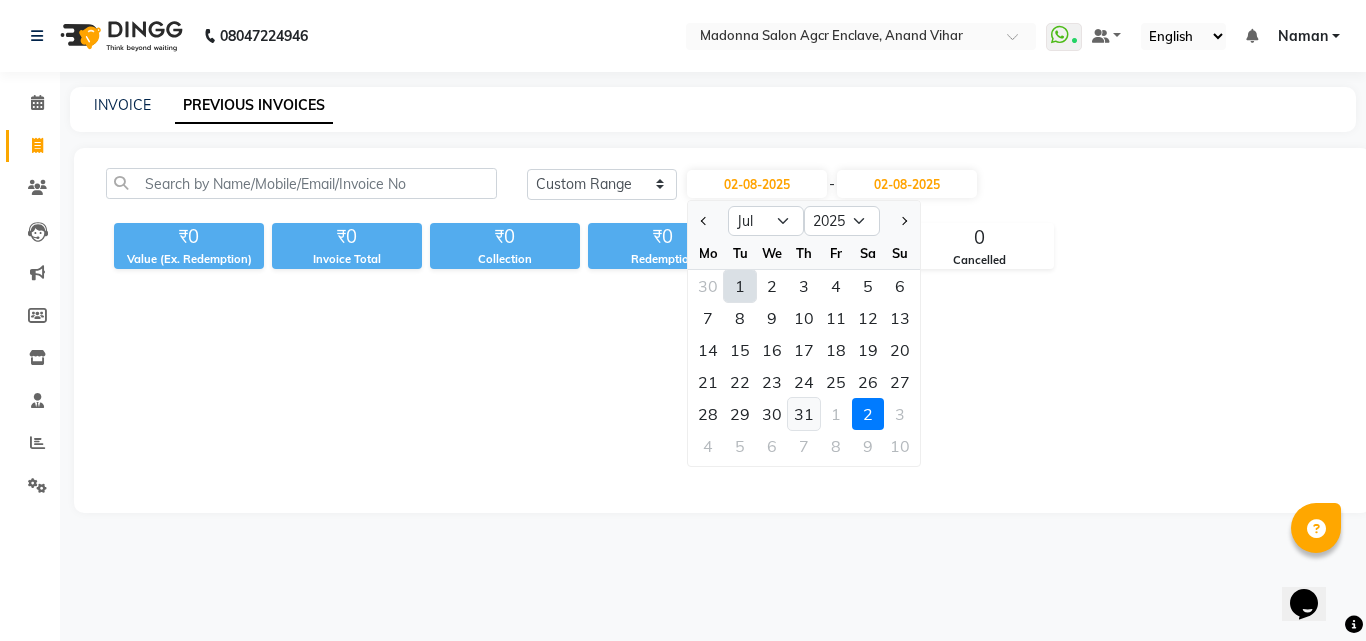 click on "31" 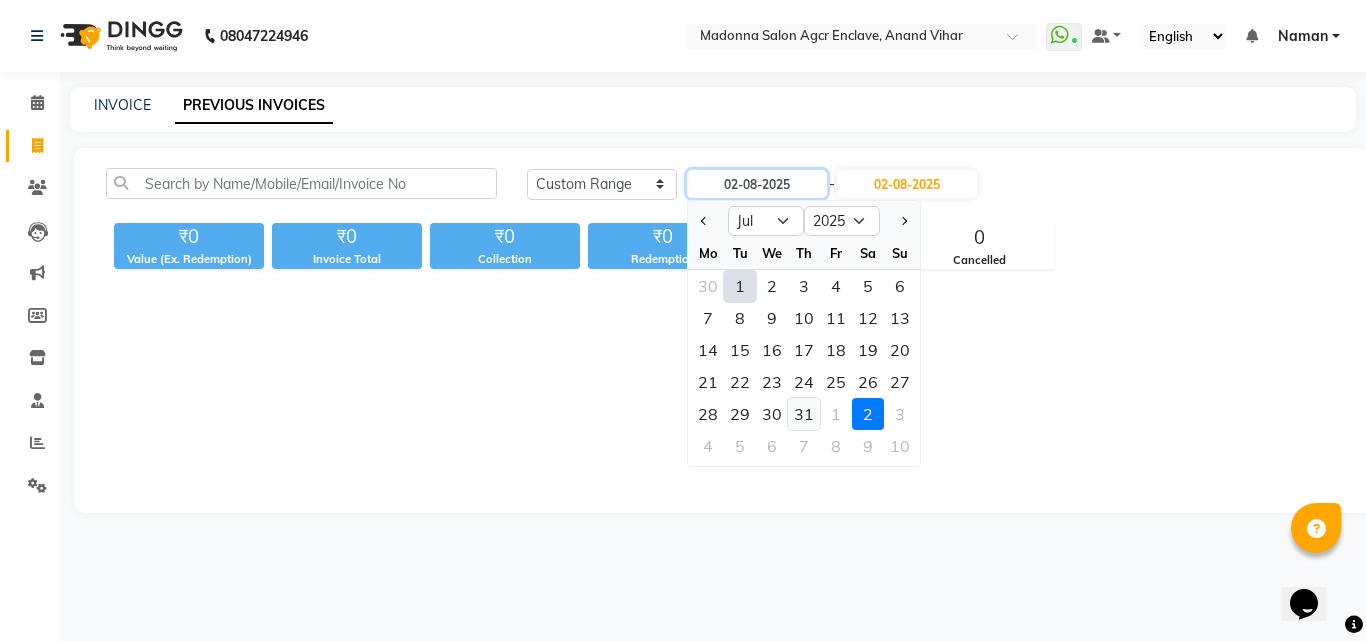 type on "31-07-2025" 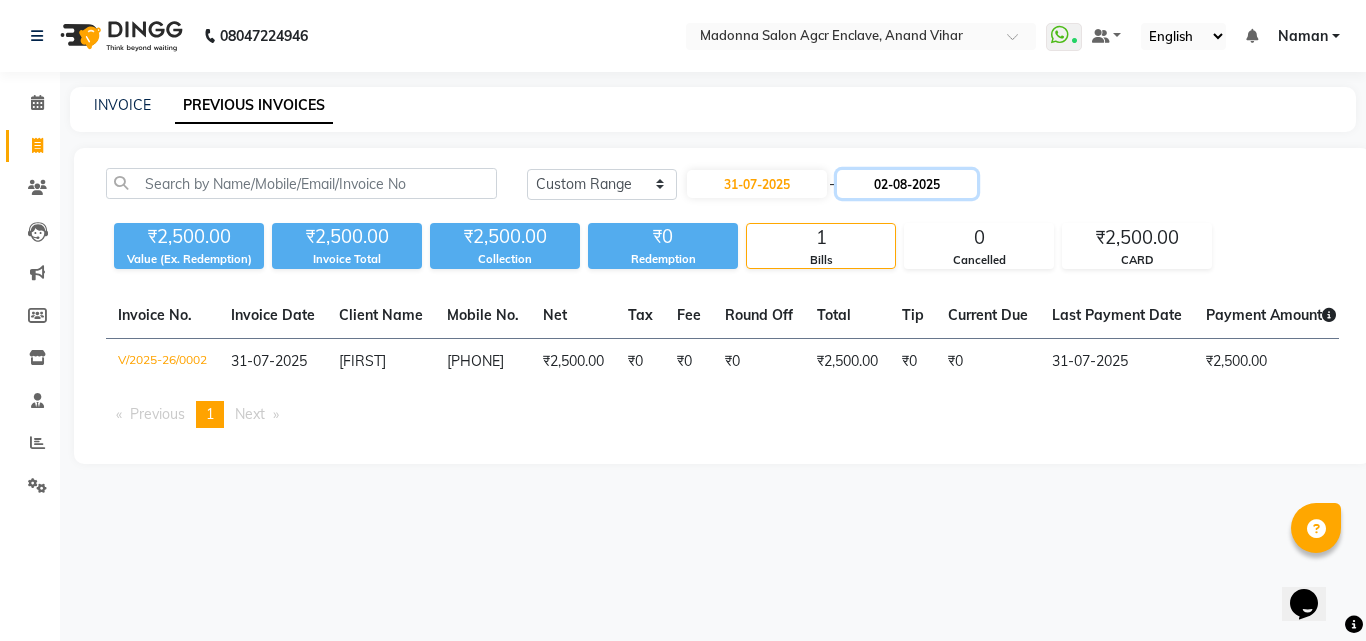 click on "02-08-2025" 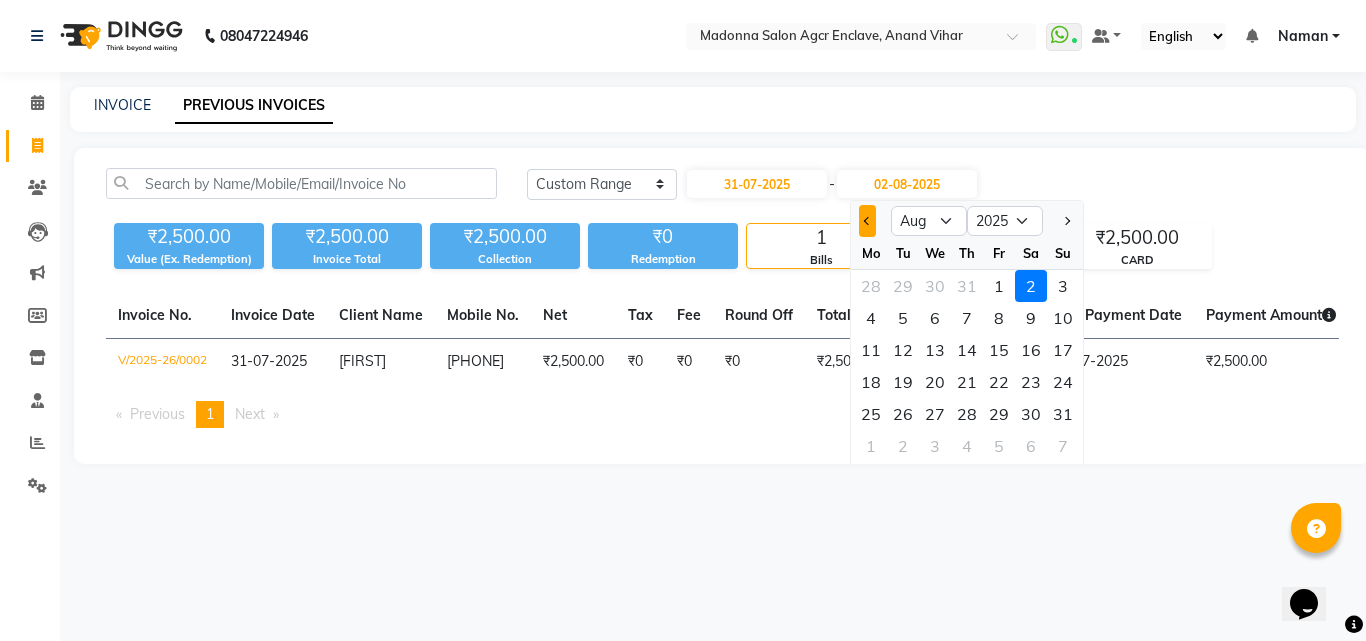 click 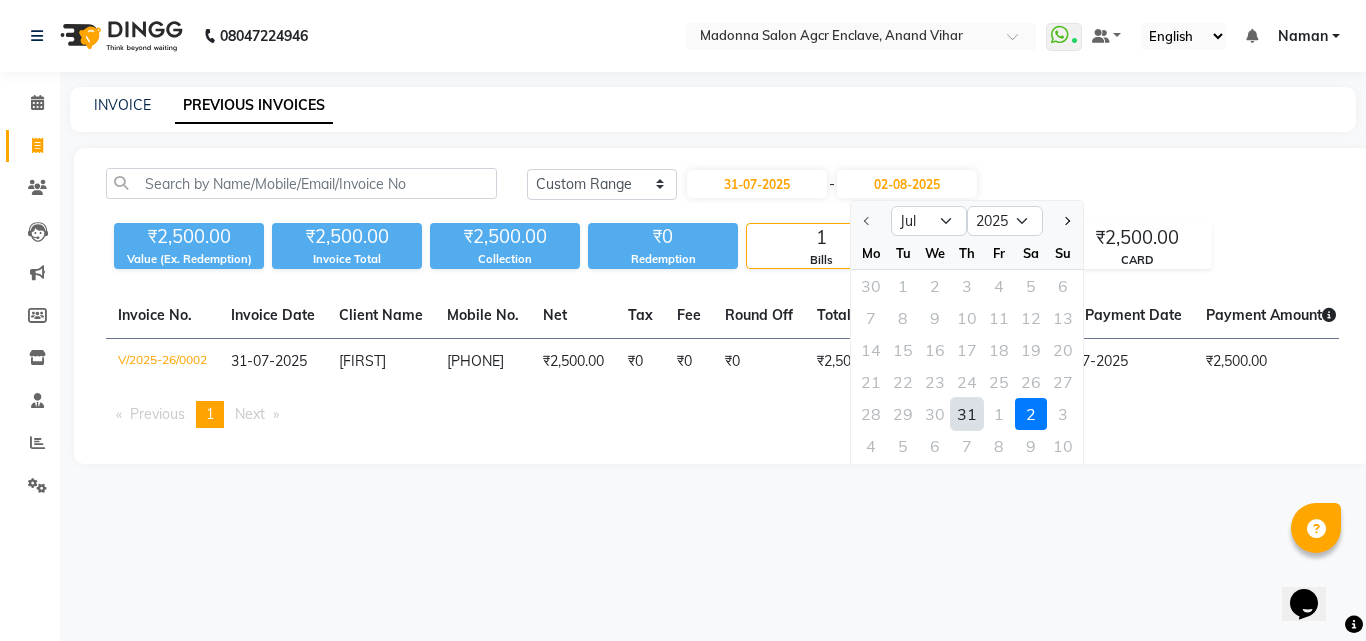 click on "31" 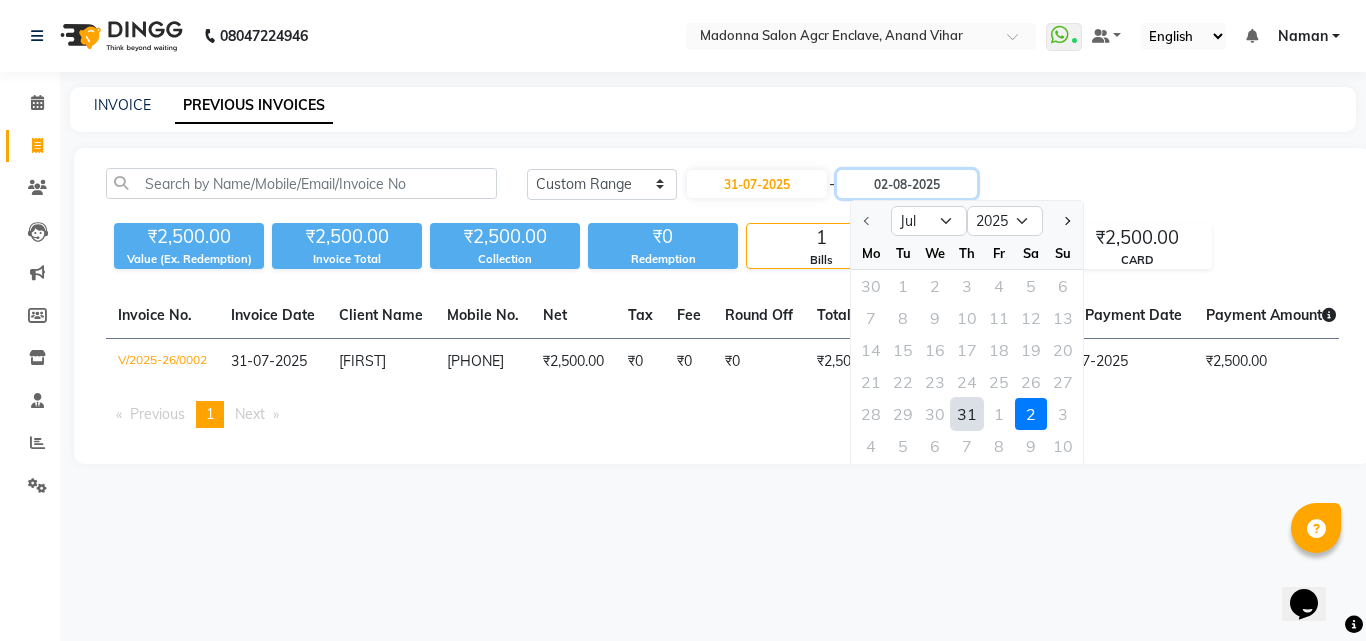 type on "31-07-2025" 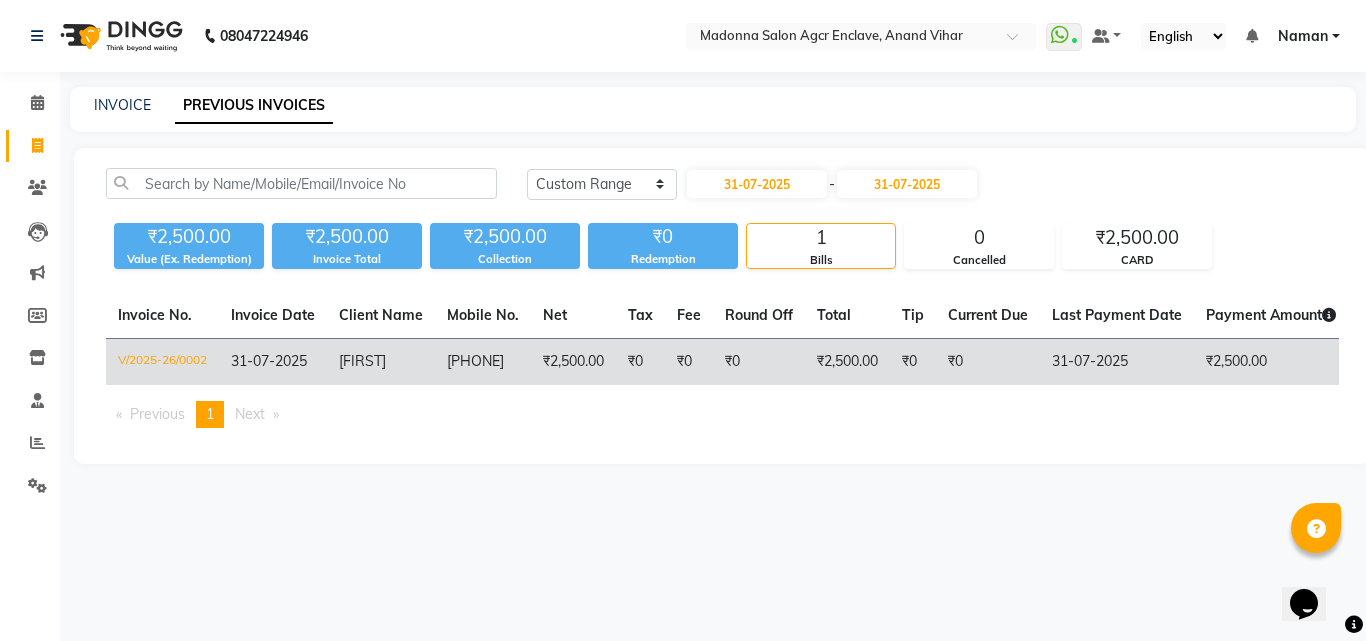 click on "V/2025-26/0002" 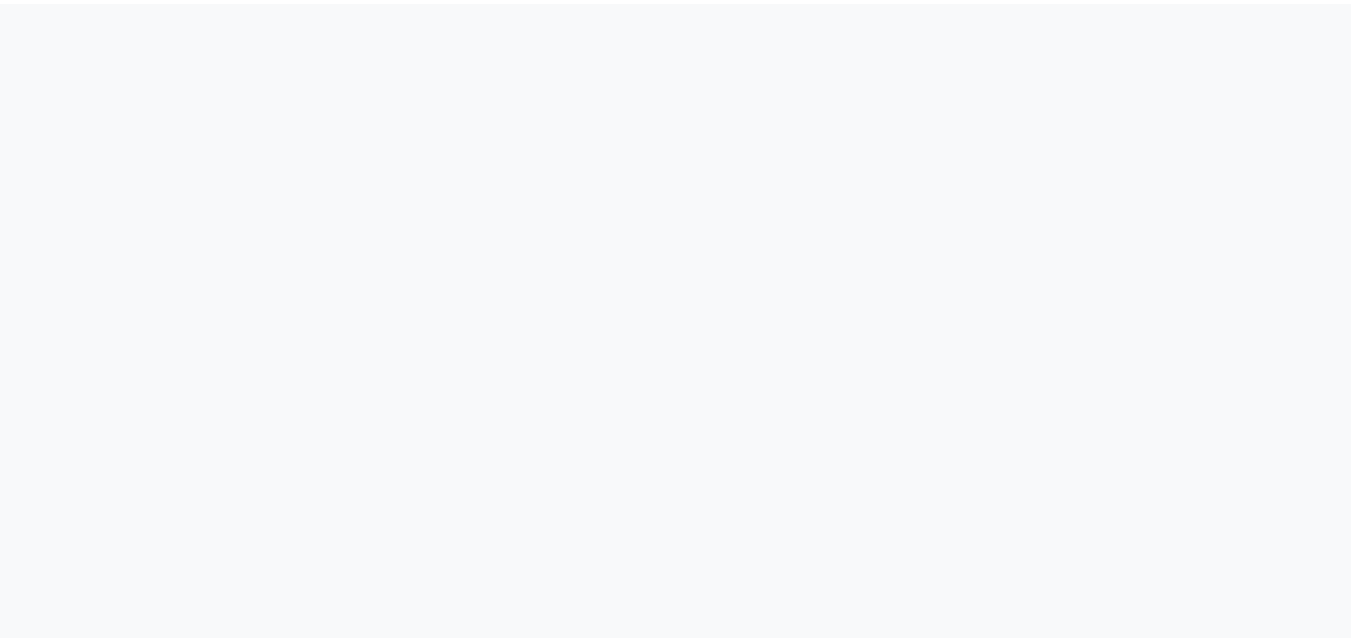 scroll, scrollTop: 0, scrollLeft: 0, axis: both 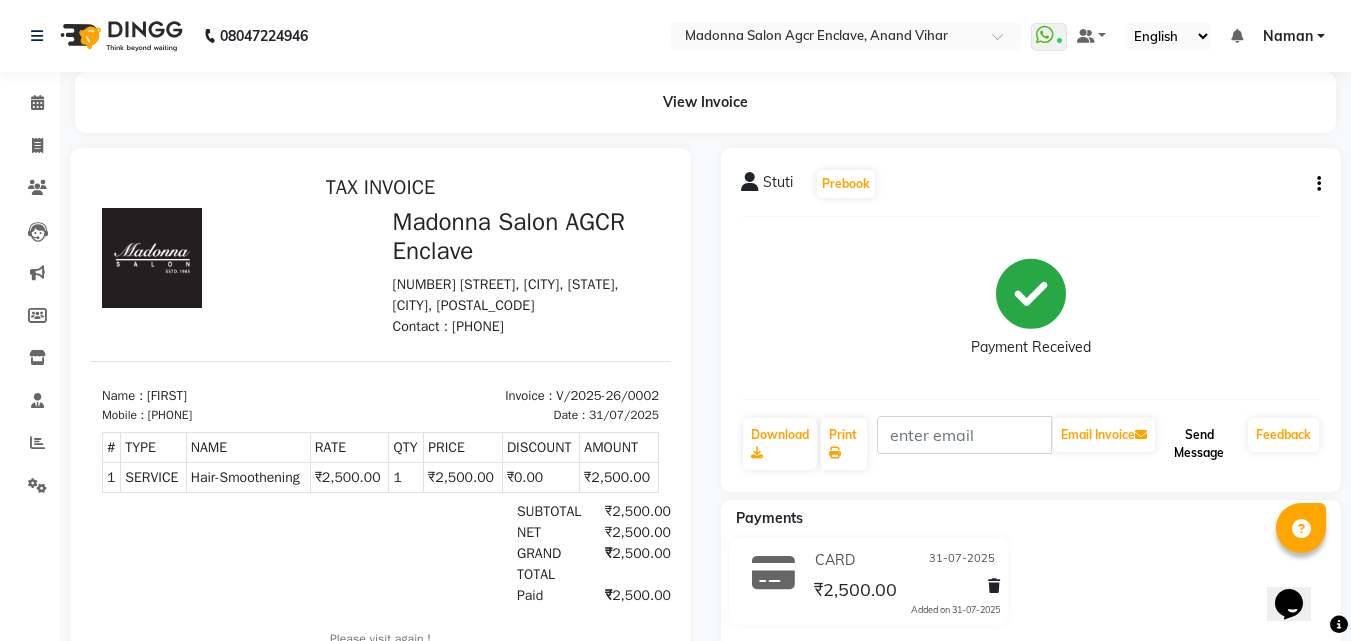 click on "Send Message" 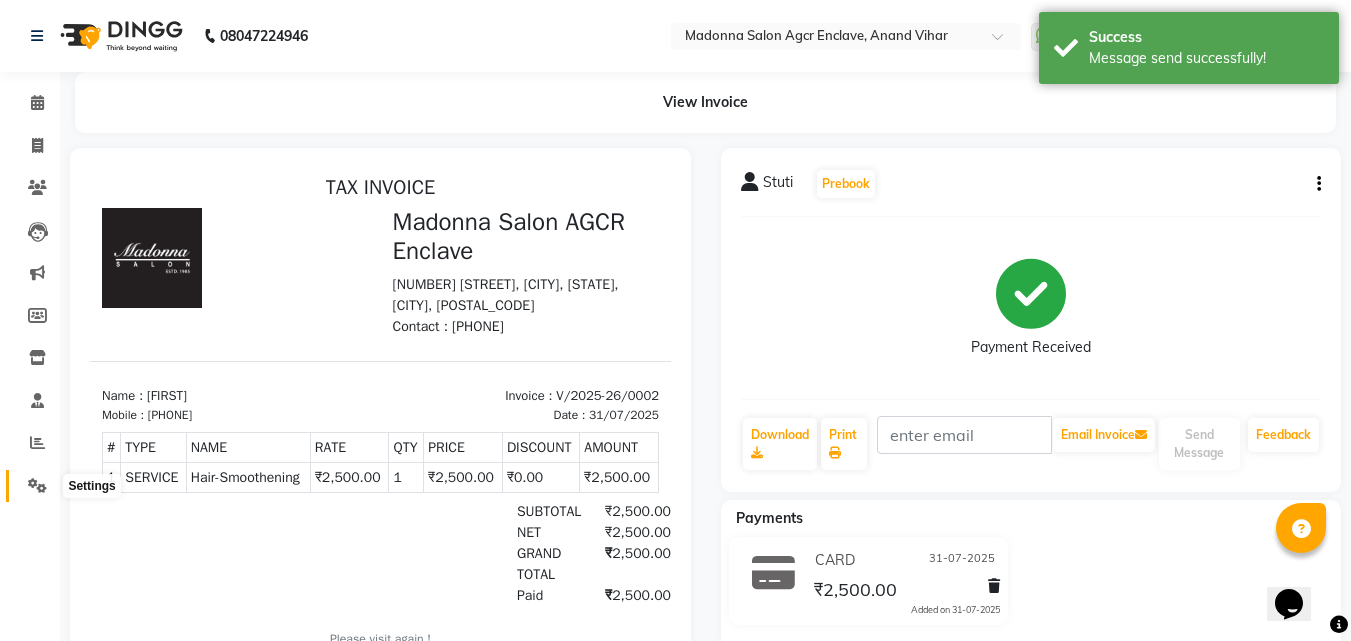 click 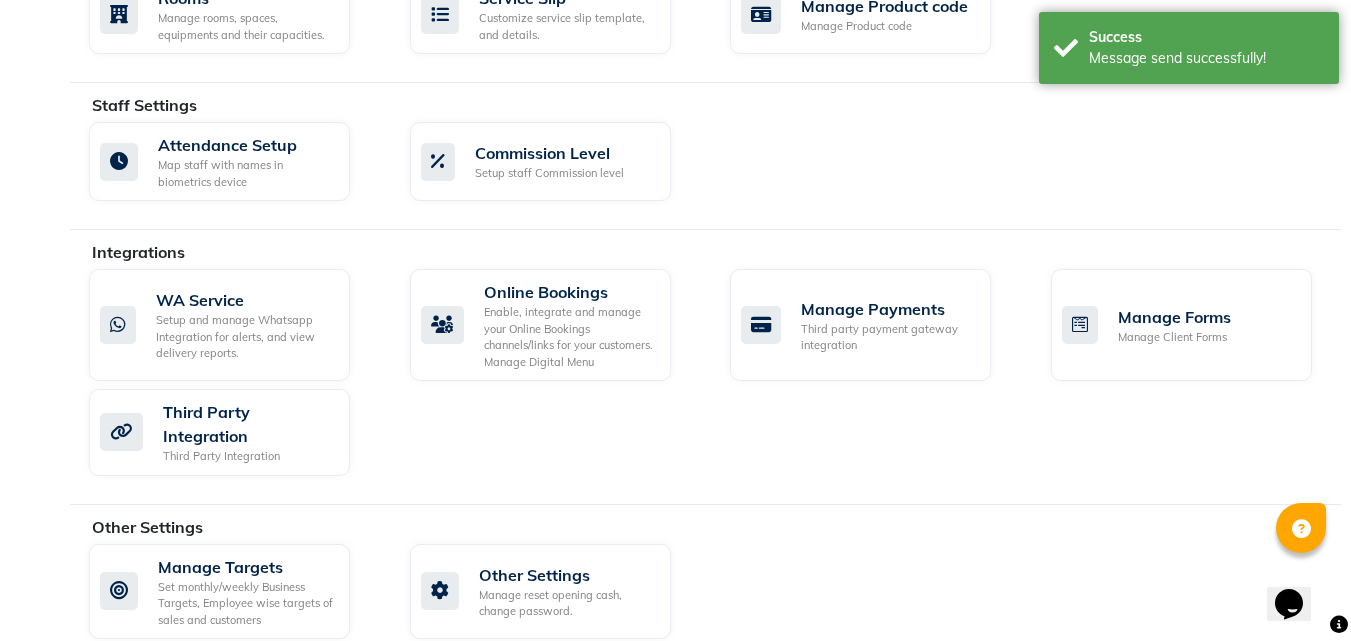 scroll, scrollTop: 973, scrollLeft: 0, axis: vertical 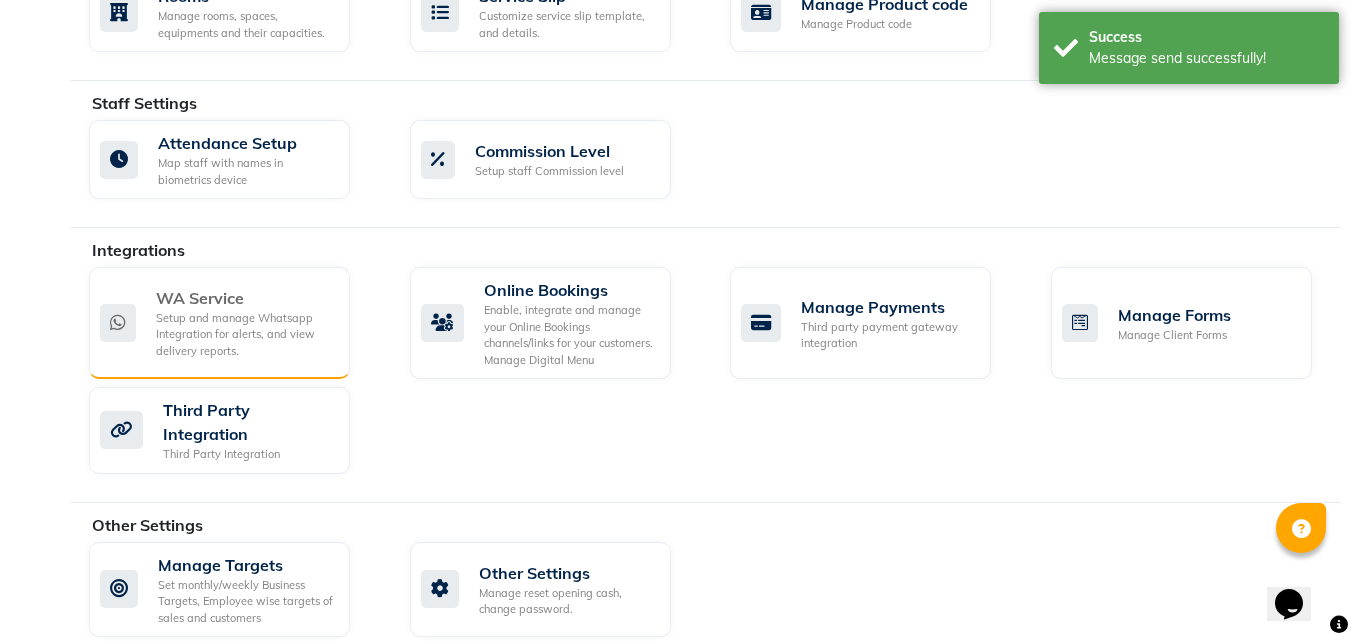 click on "Setup and manage Whatsapp Integration for alerts, and view delivery reports." 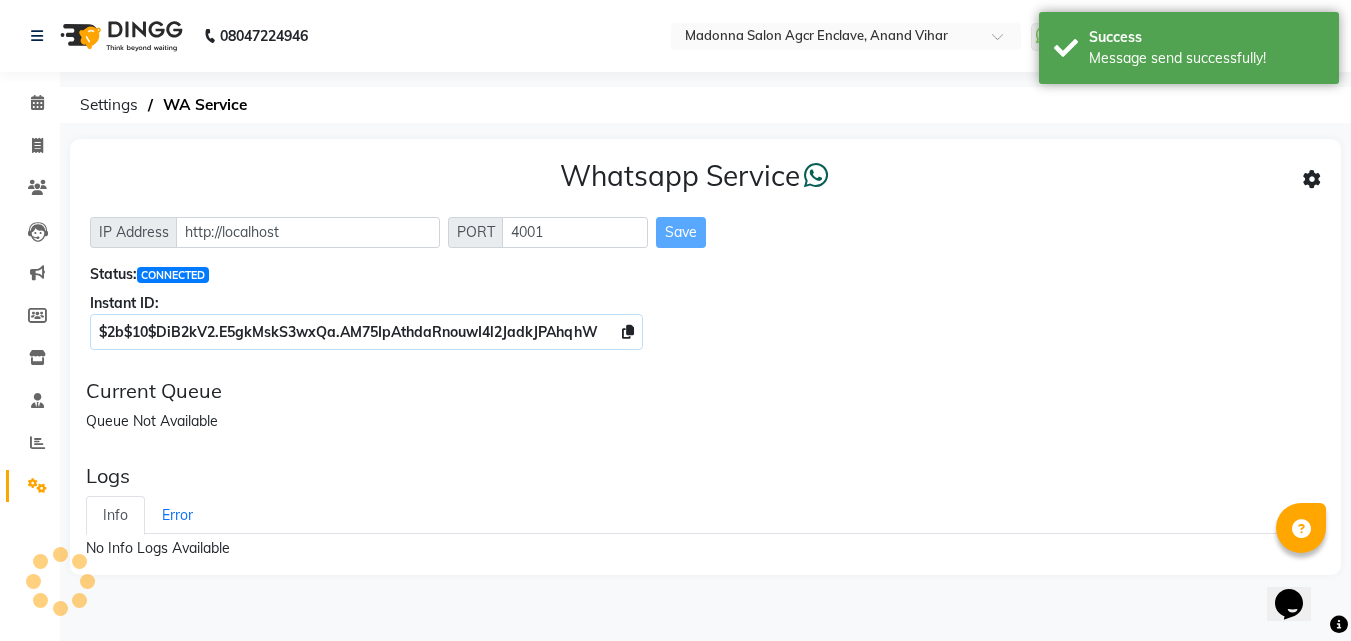 scroll, scrollTop: 0, scrollLeft: 0, axis: both 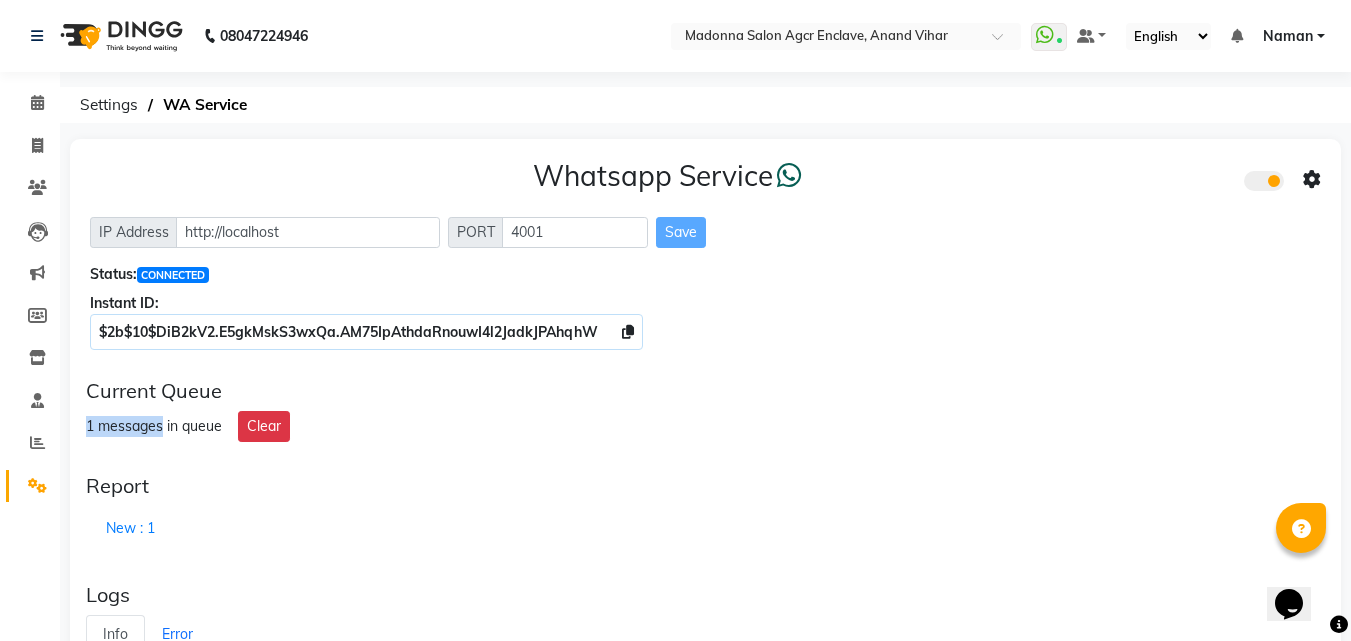 drag, startPoint x: 85, startPoint y: 426, endPoint x: 164, endPoint y: 418, distance: 79.40403 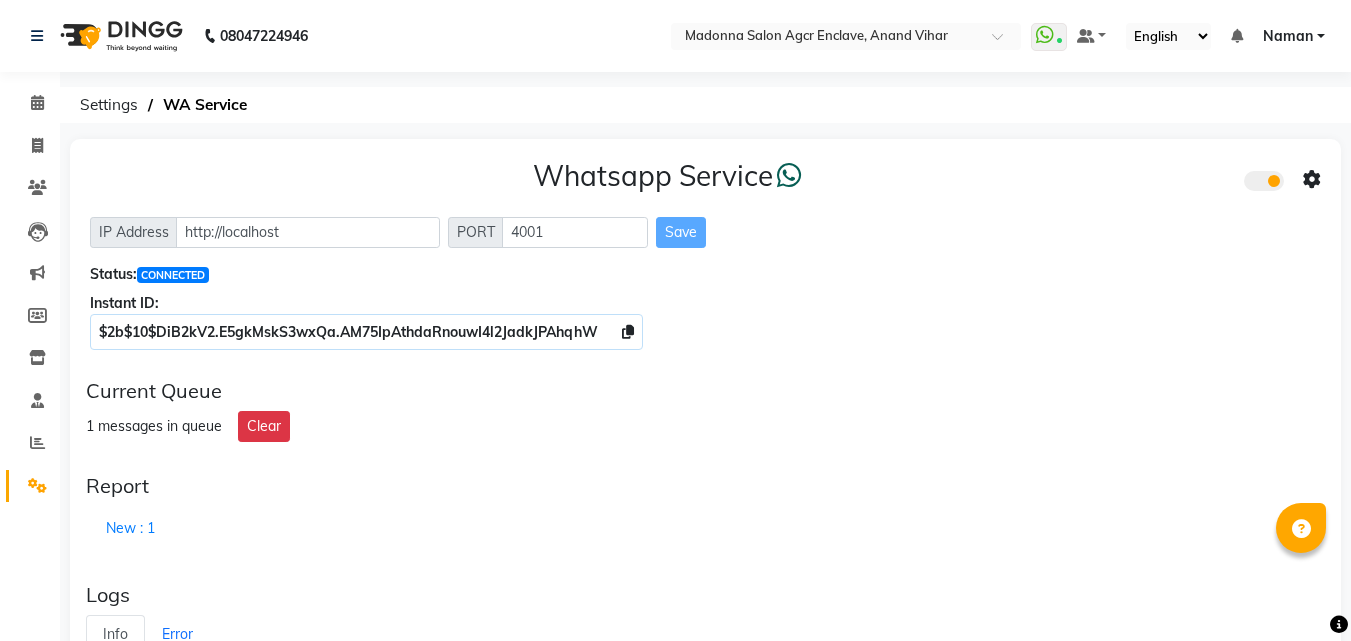 scroll, scrollTop: 0, scrollLeft: 0, axis: both 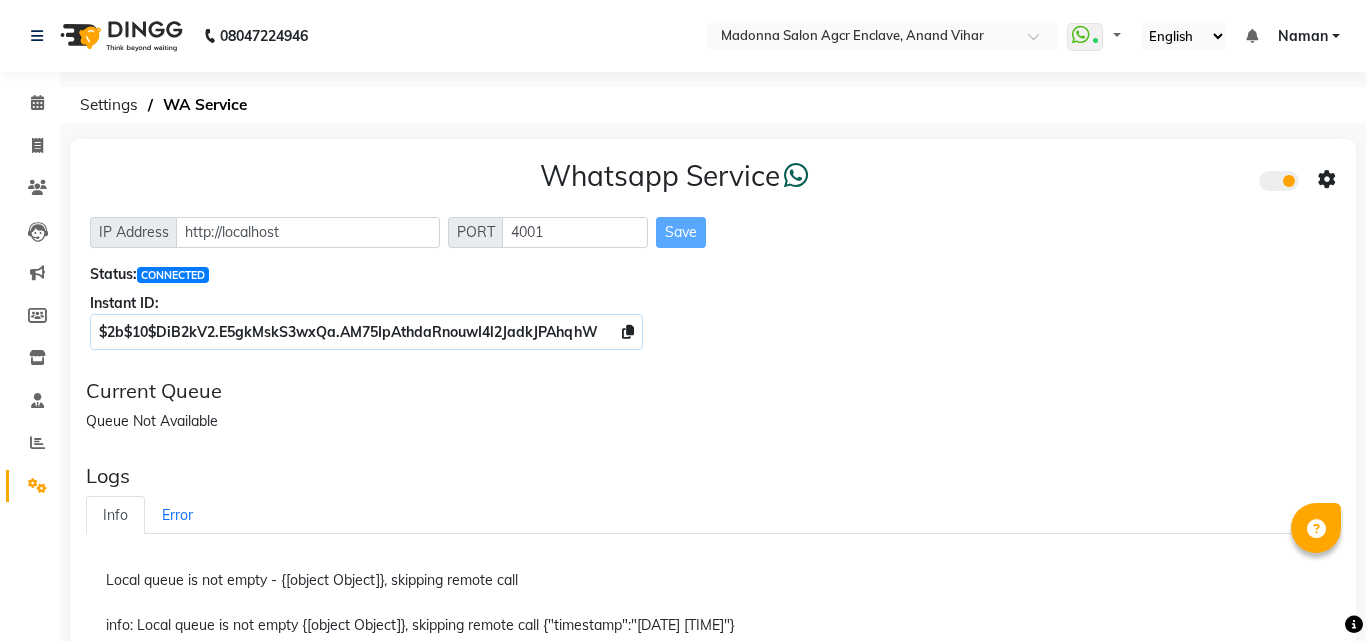 select on "en" 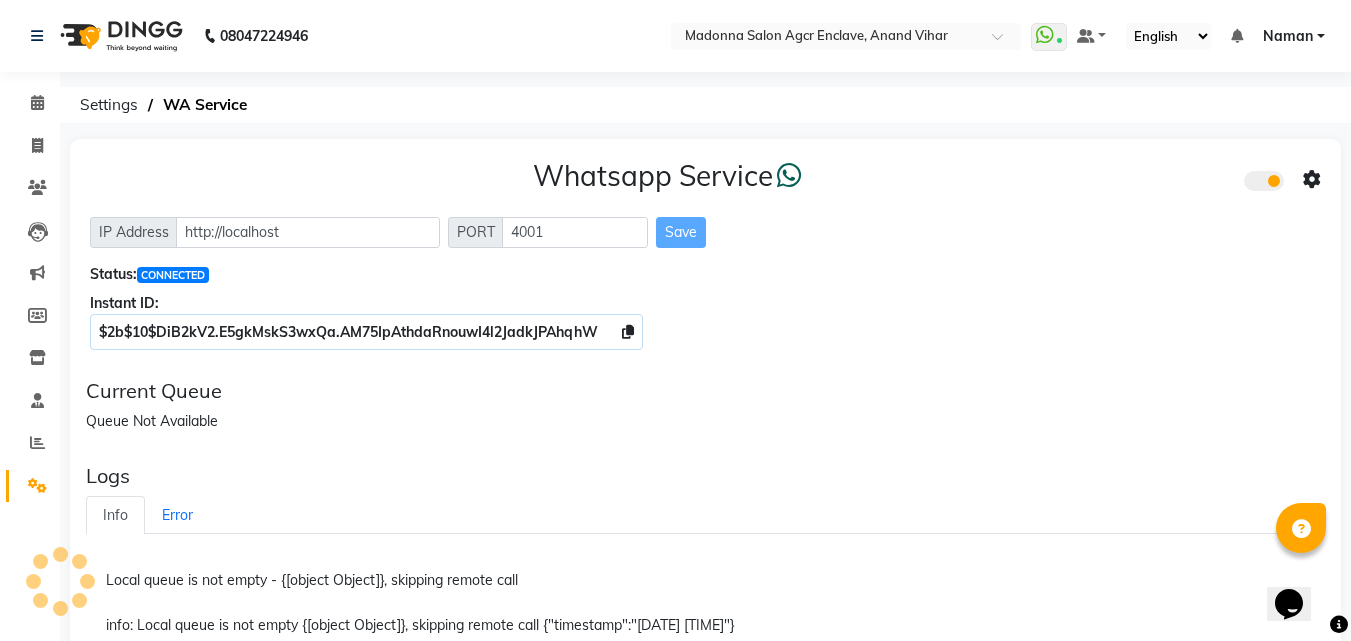 scroll, scrollTop: 0, scrollLeft: 0, axis: both 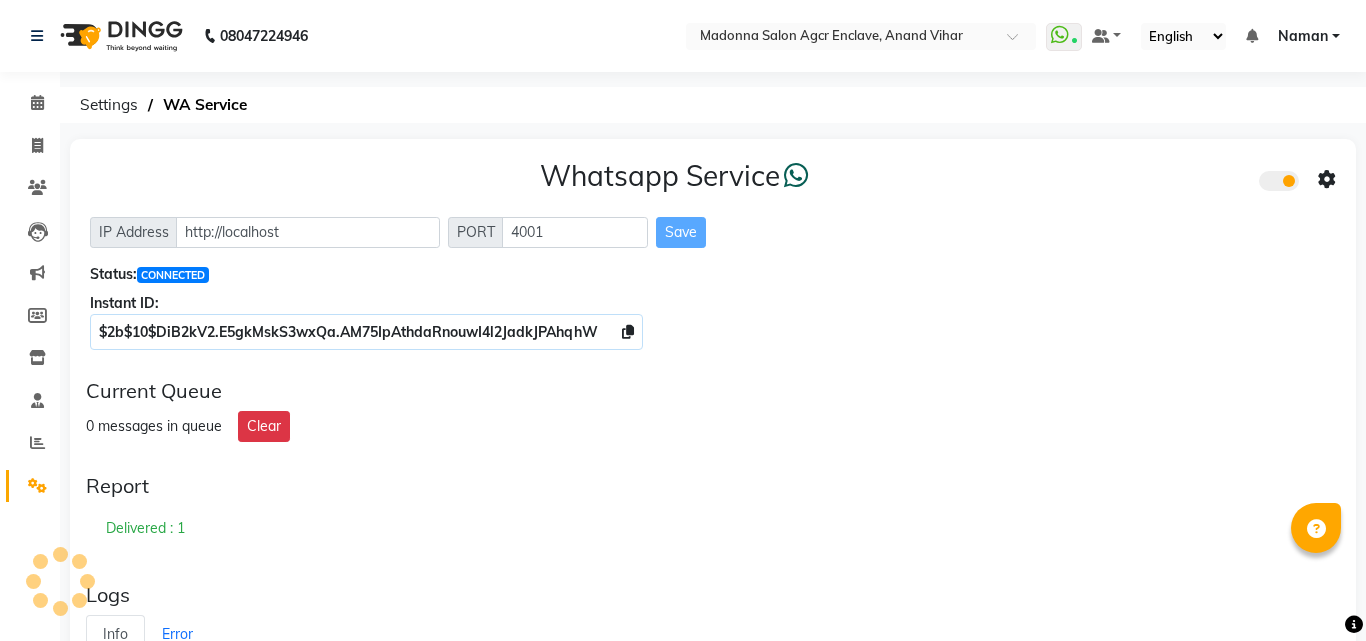 select on "en" 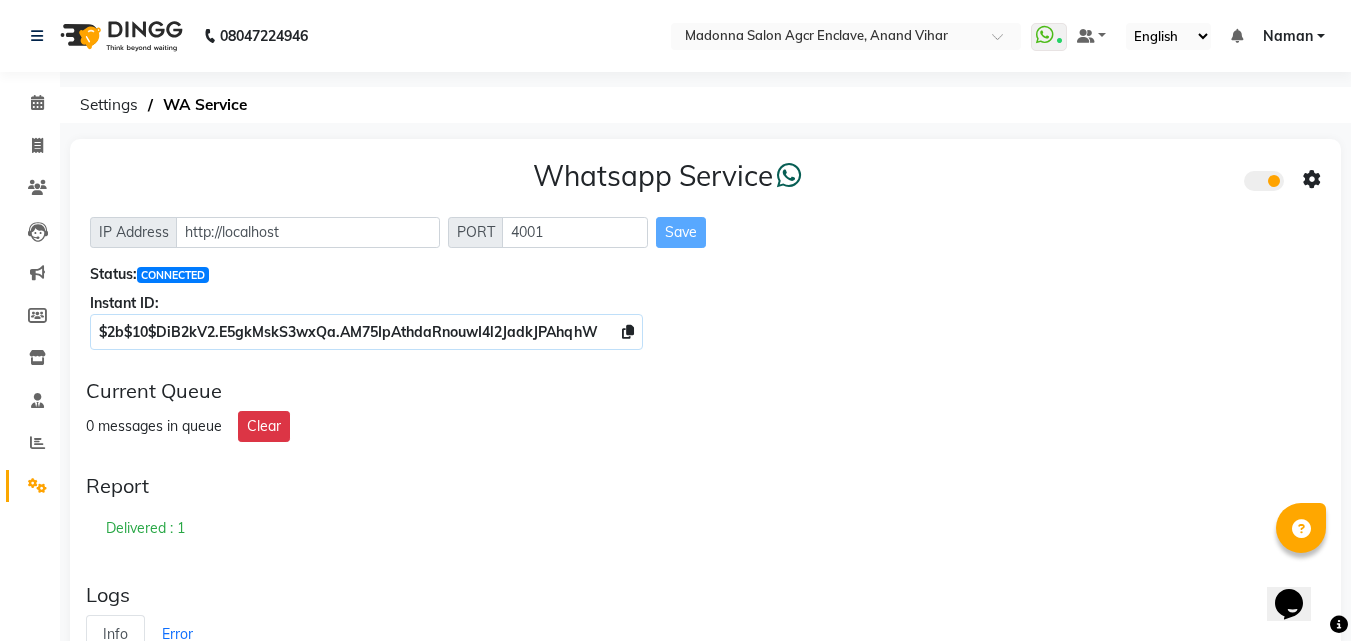 scroll, scrollTop: 0, scrollLeft: 0, axis: both 